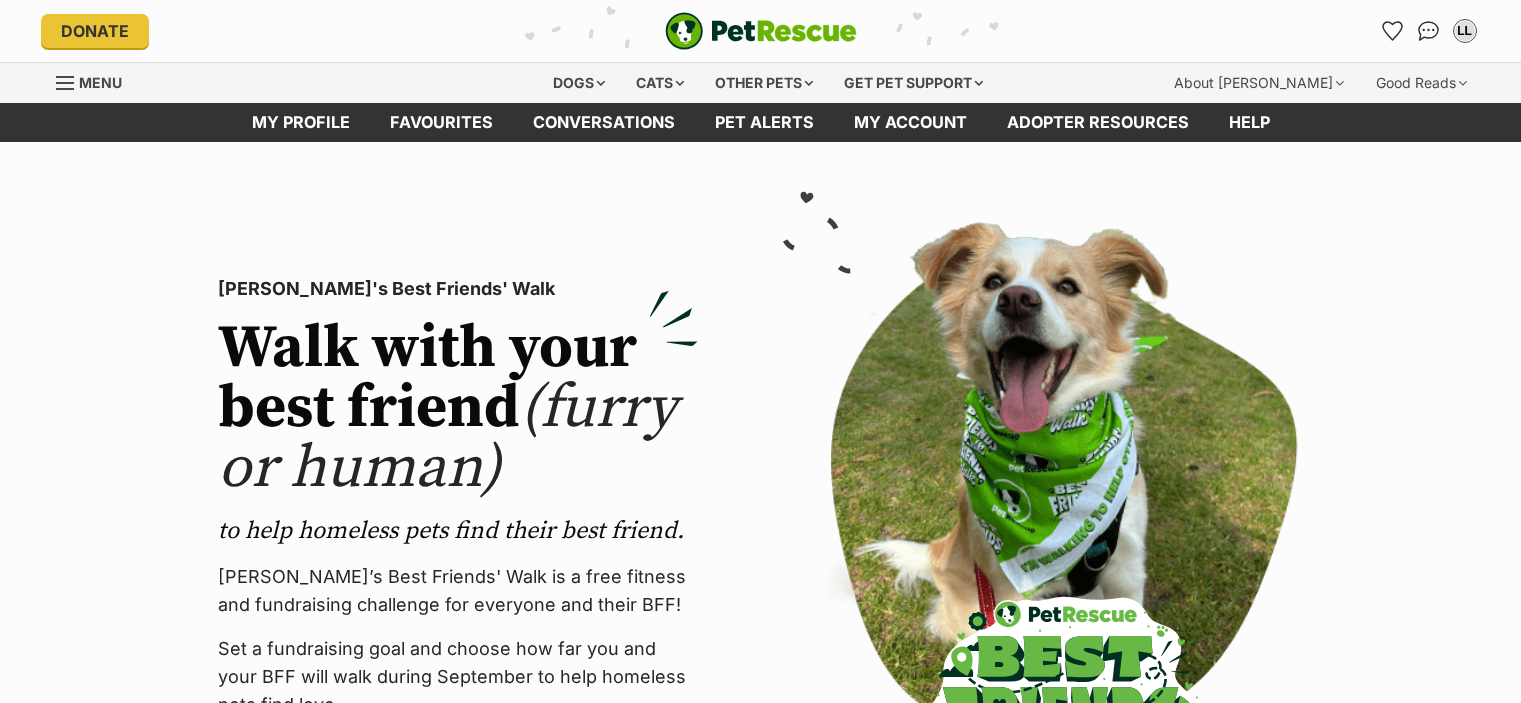 scroll, scrollTop: 0, scrollLeft: 0, axis: both 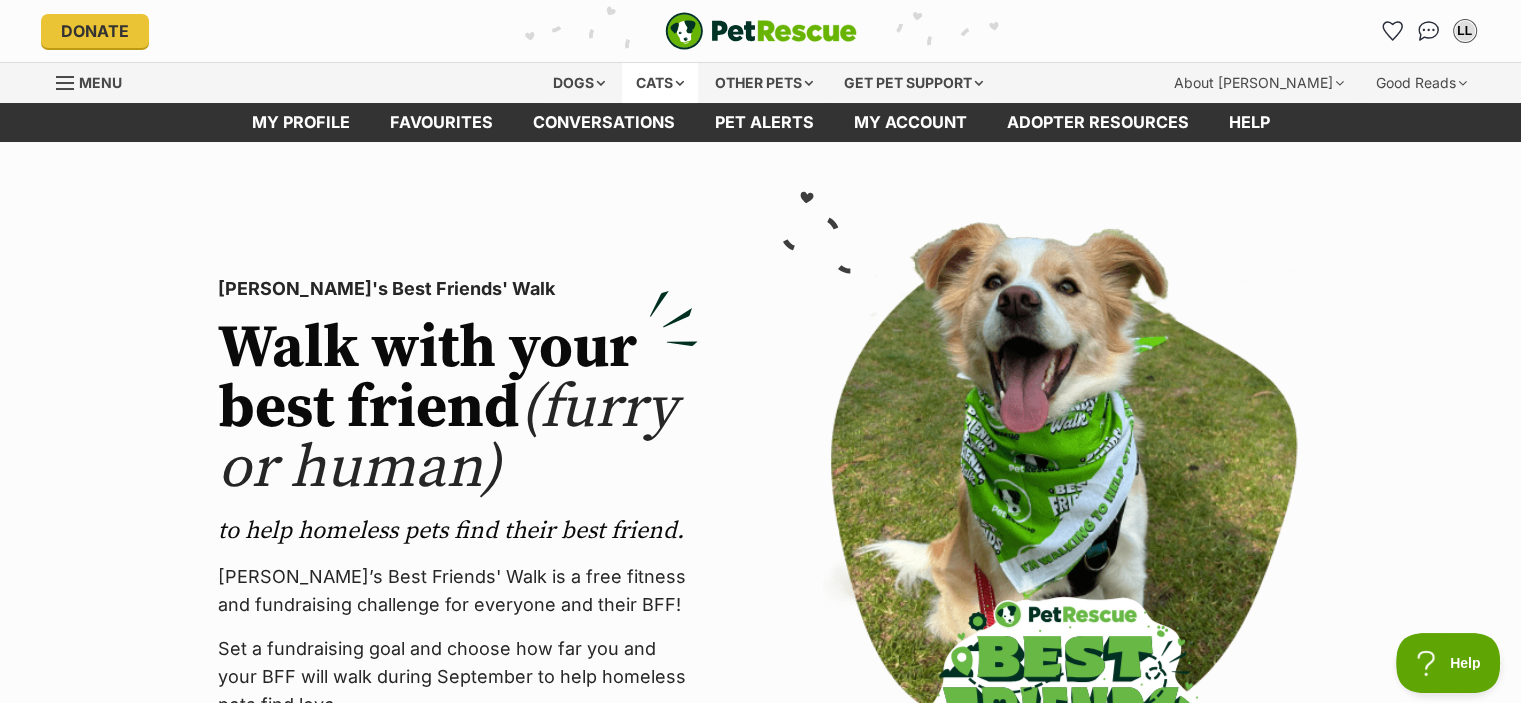 click on "Cats" at bounding box center [660, 83] 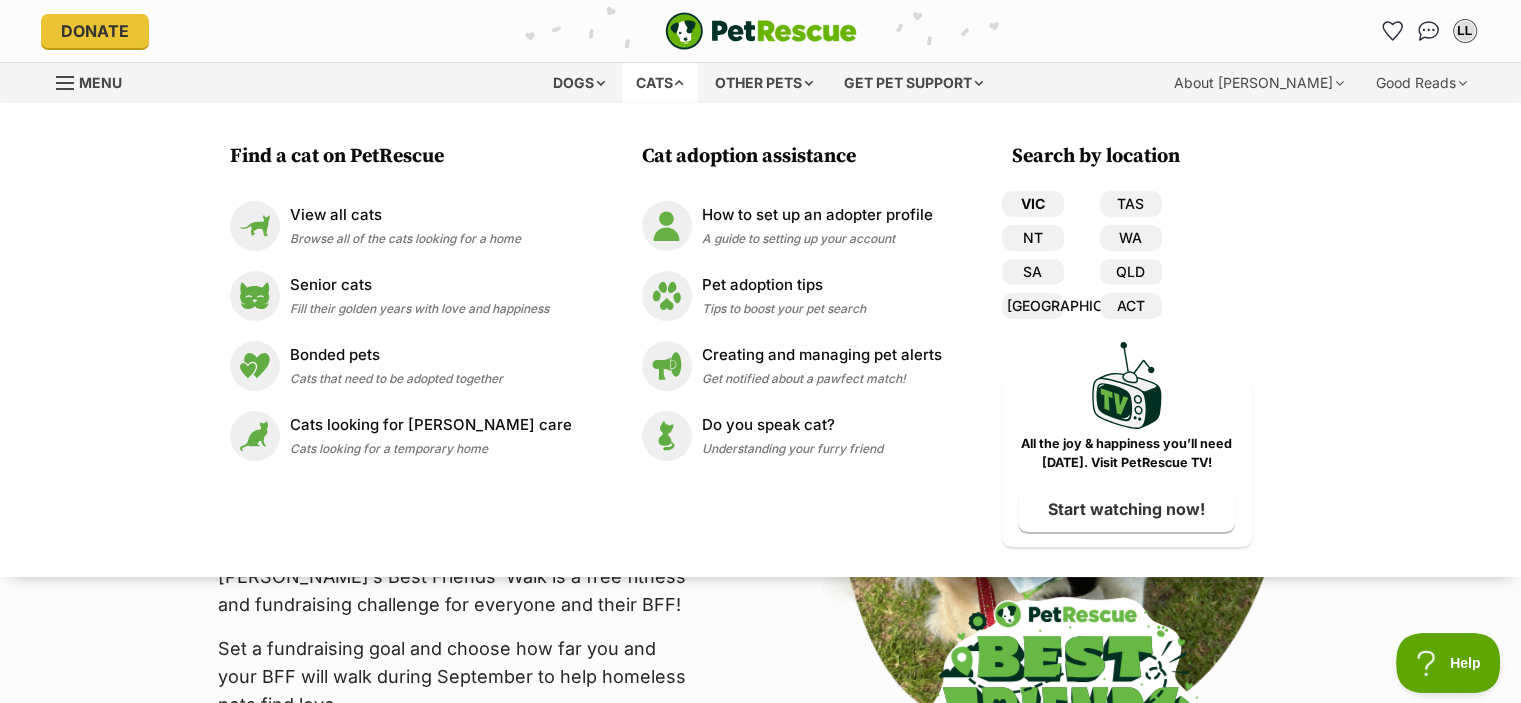 click on "VIC" at bounding box center (1033, 204) 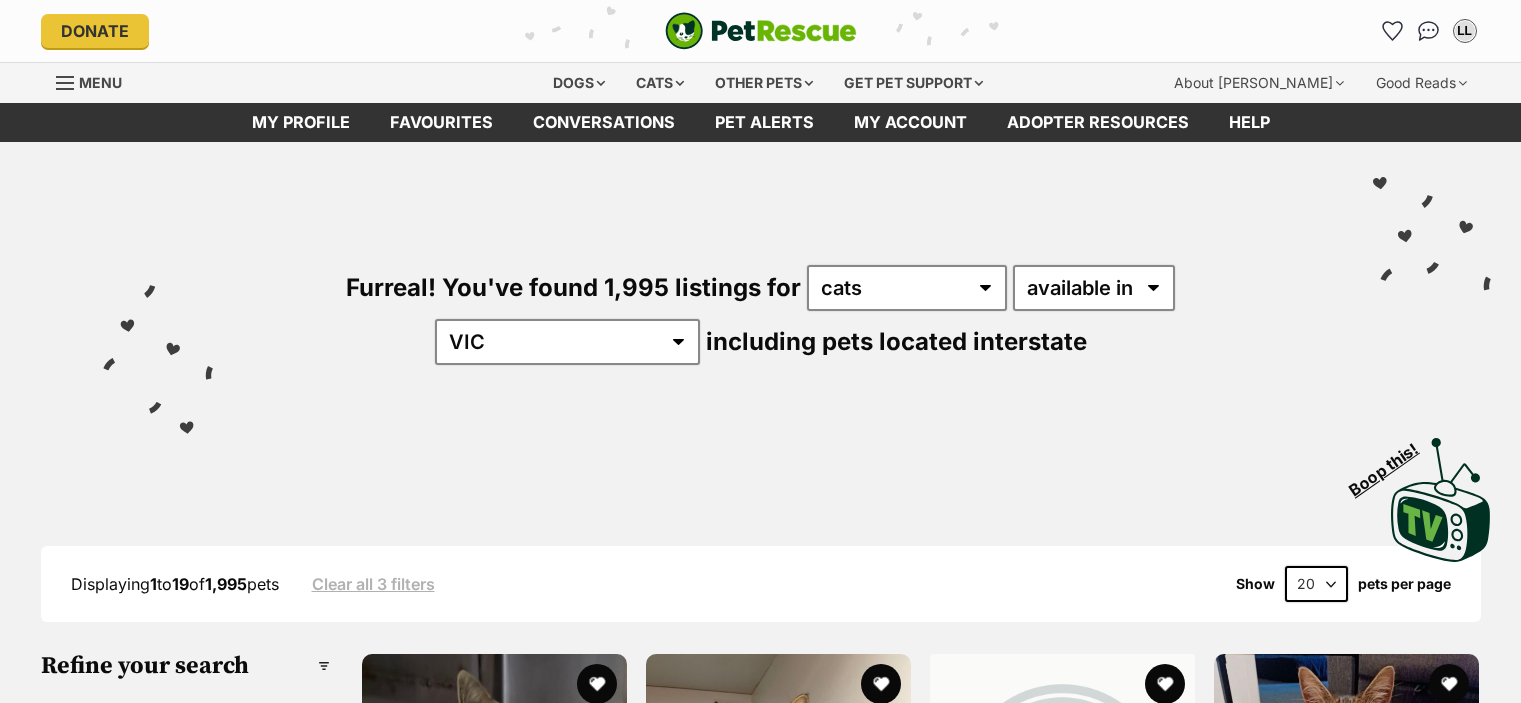 scroll, scrollTop: 0, scrollLeft: 0, axis: both 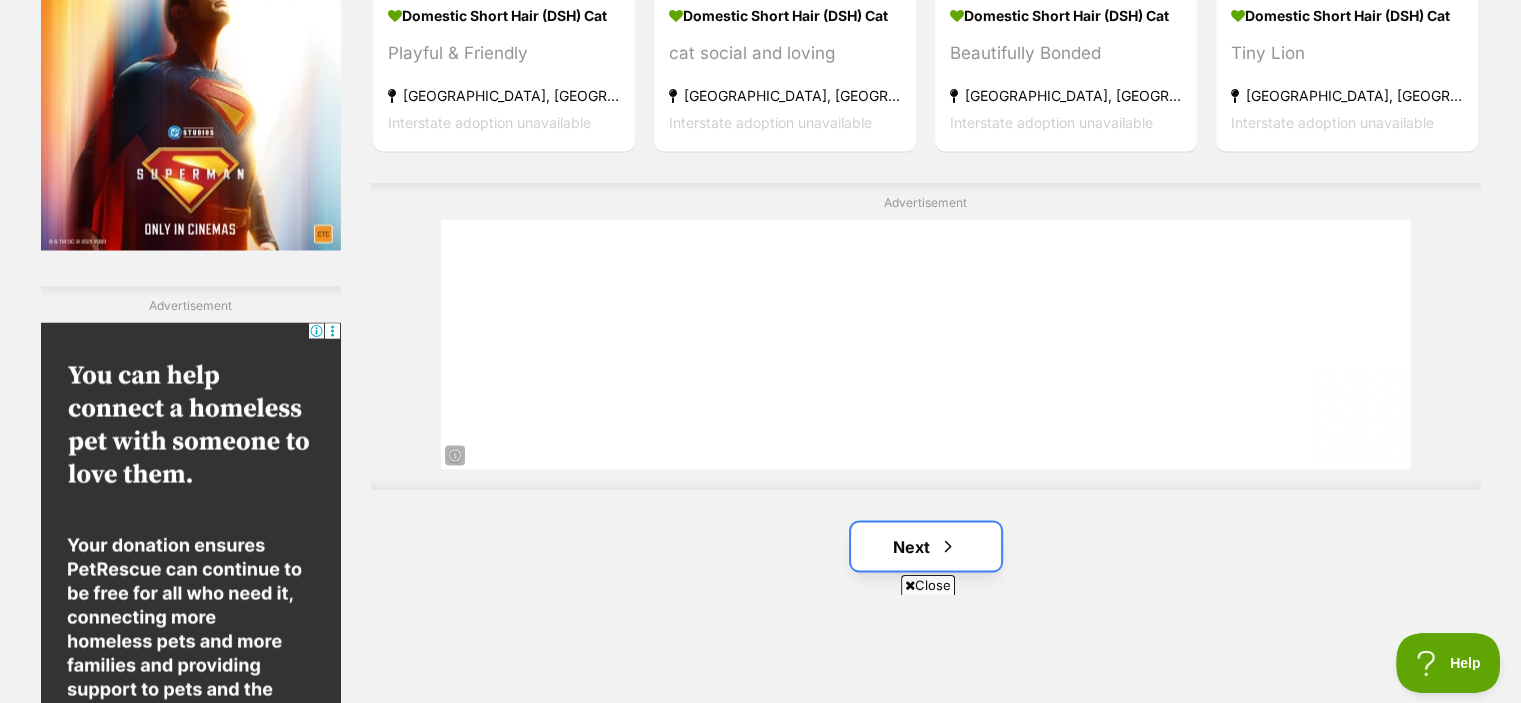 click at bounding box center (948, 546) 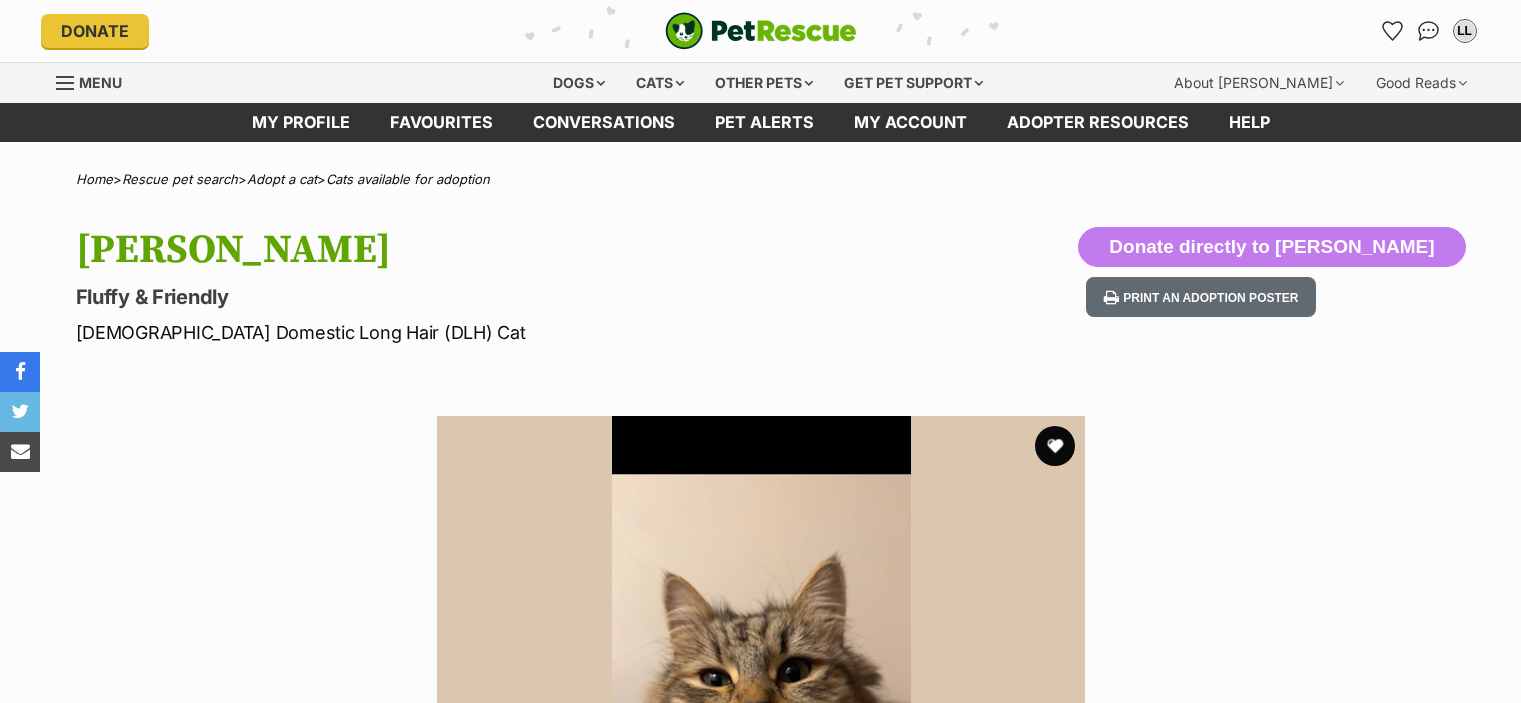 scroll, scrollTop: 0, scrollLeft: 0, axis: both 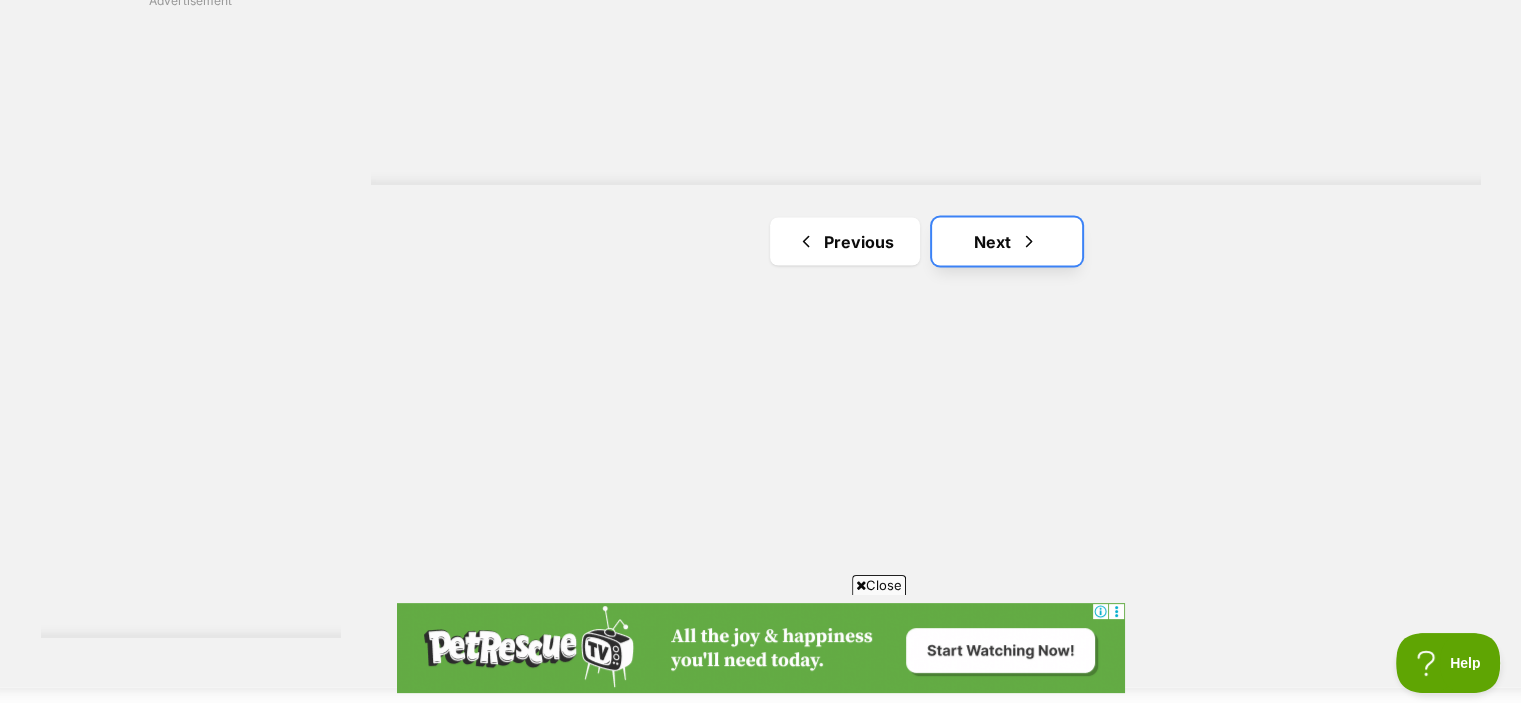 click on "Next" at bounding box center (1007, 241) 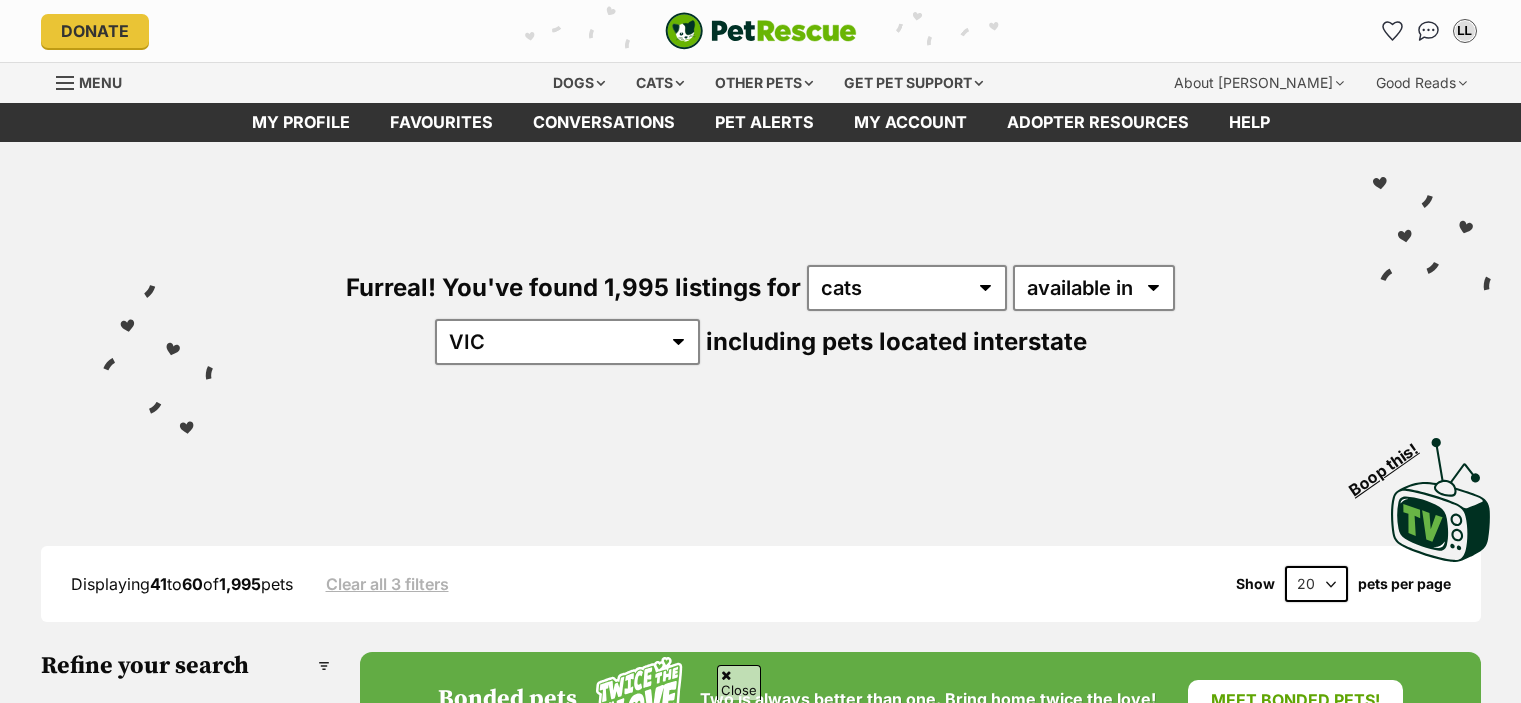 scroll, scrollTop: 348, scrollLeft: 0, axis: vertical 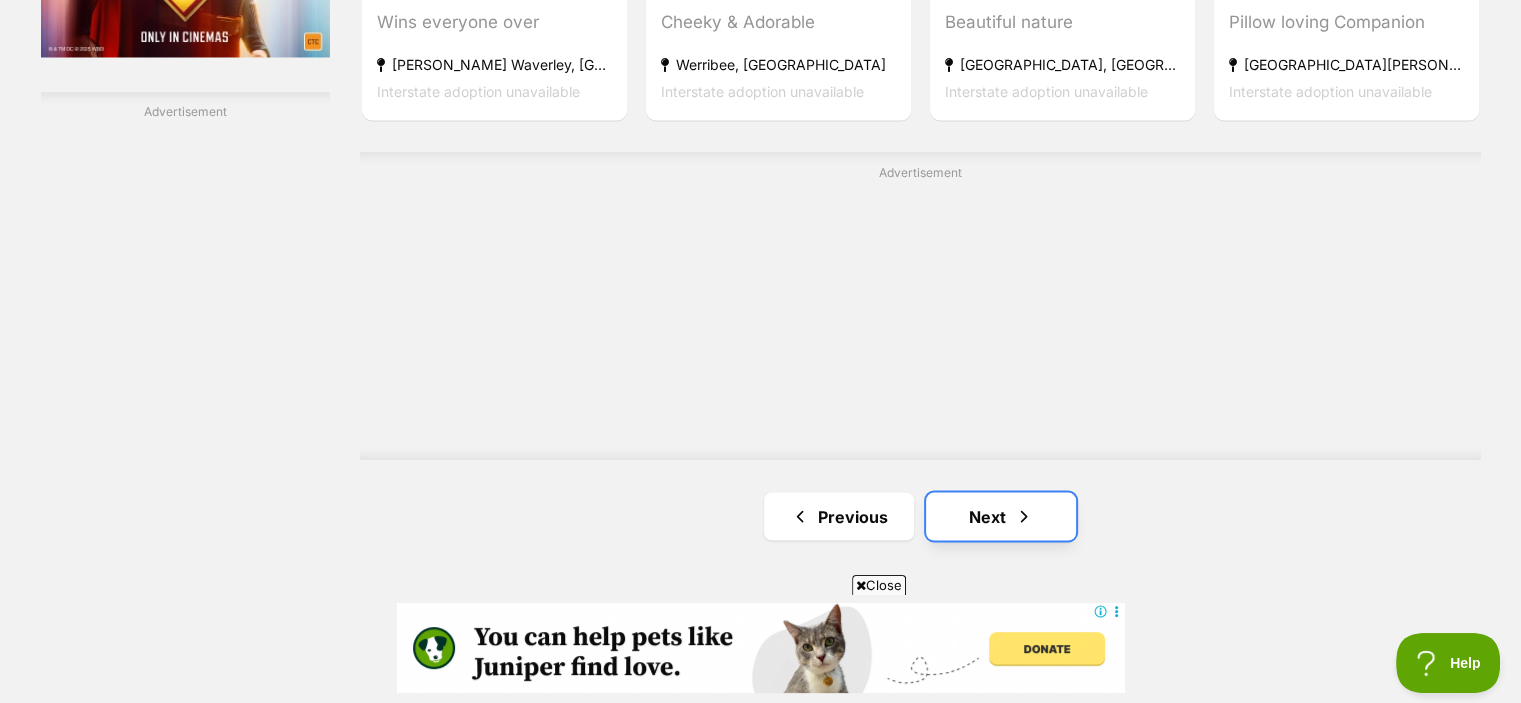 click on "Next" at bounding box center (1001, 516) 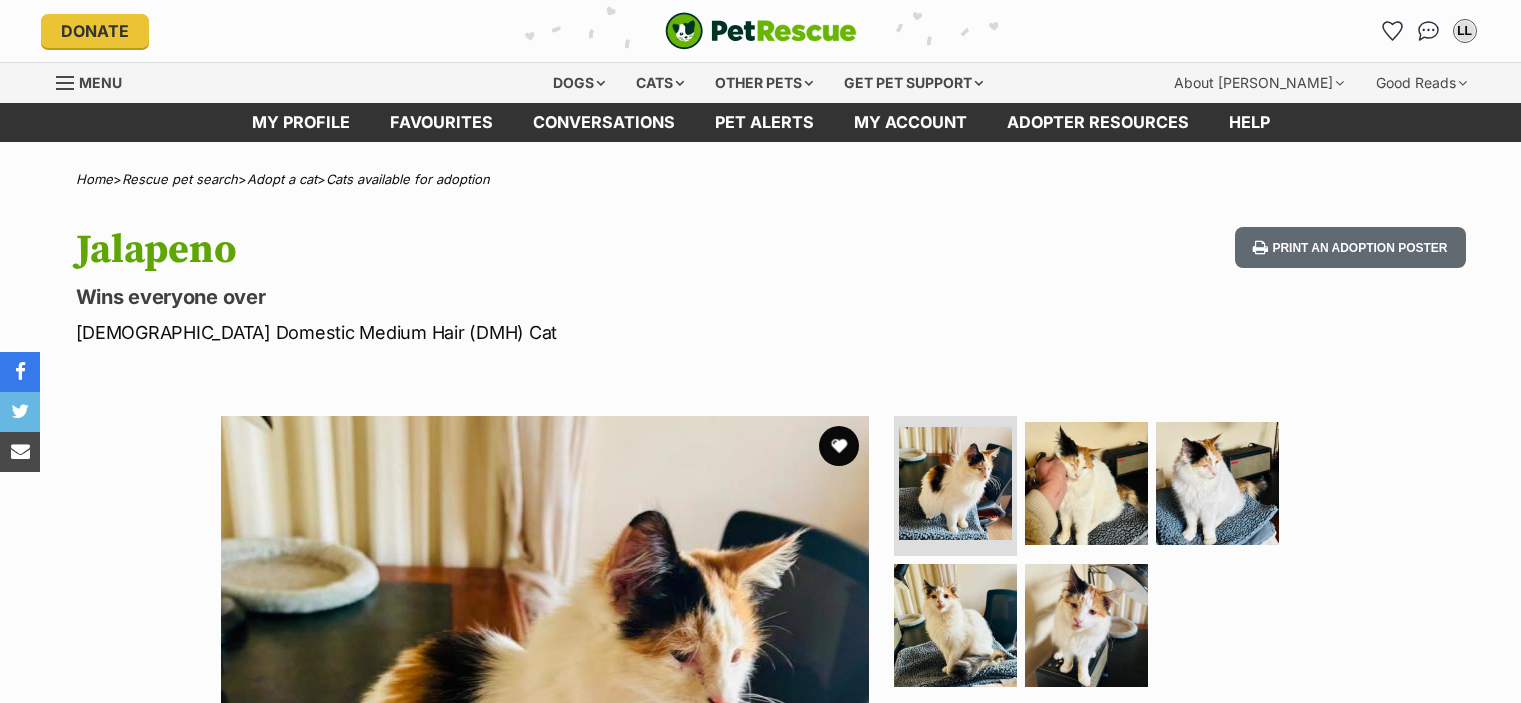 scroll, scrollTop: 0, scrollLeft: 0, axis: both 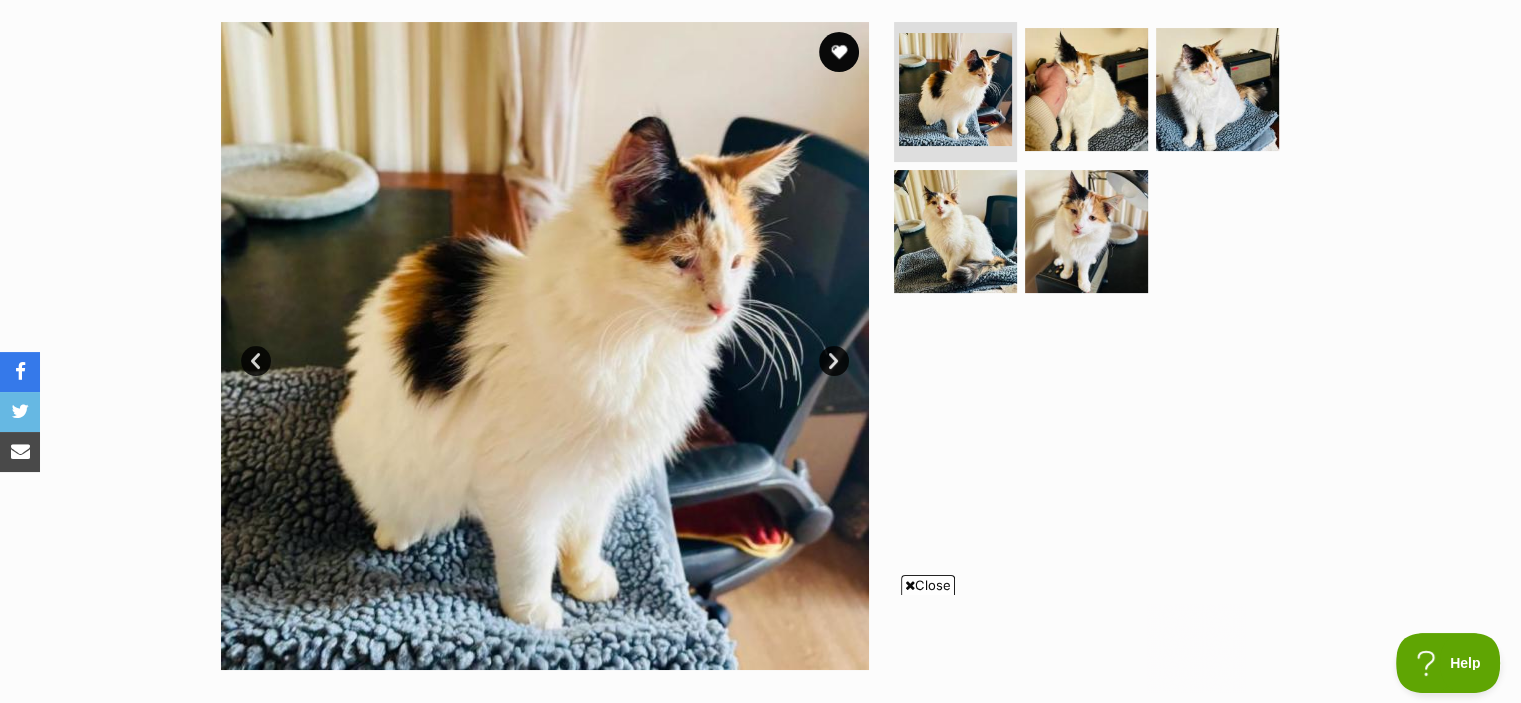 click on "Next" at bounding box center [834, 361] 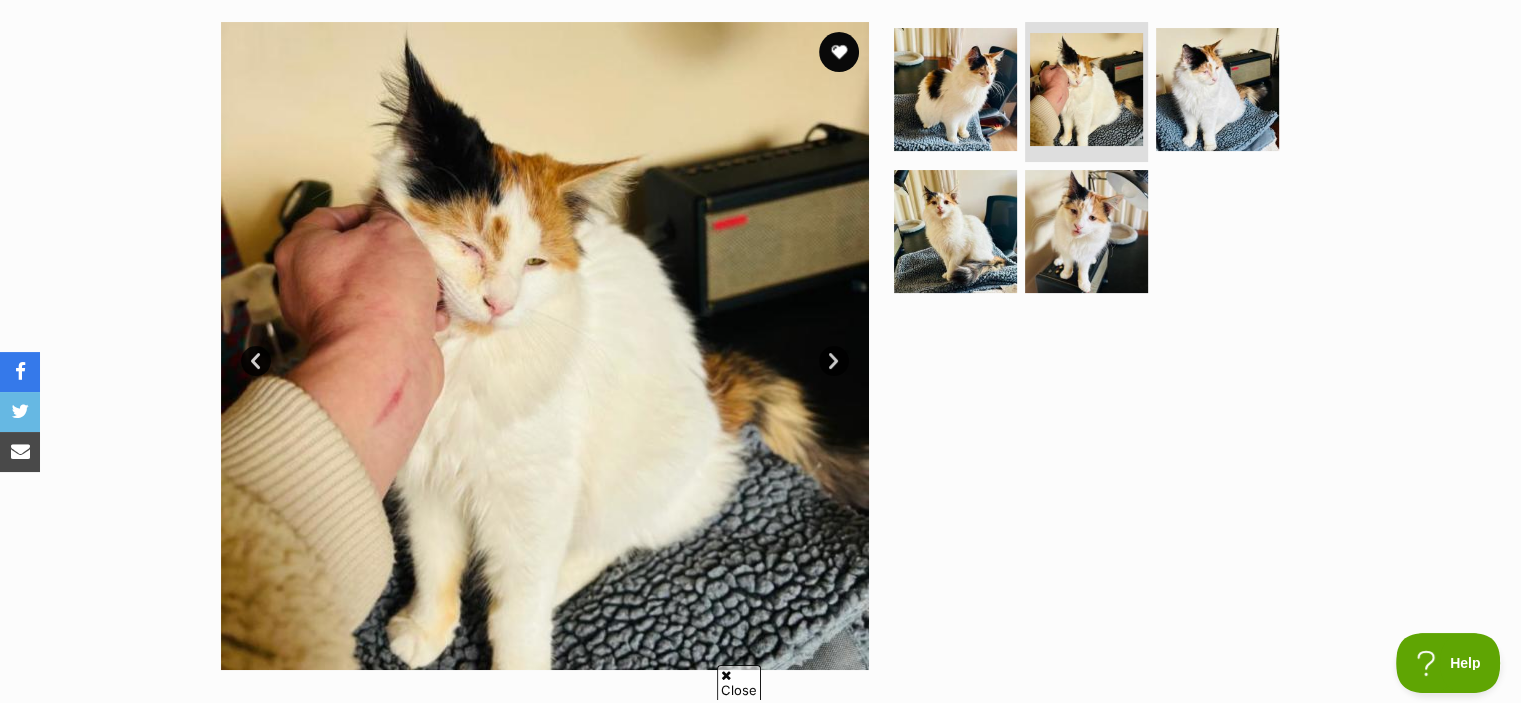 click on "Next" at bounding box center [834, 361] 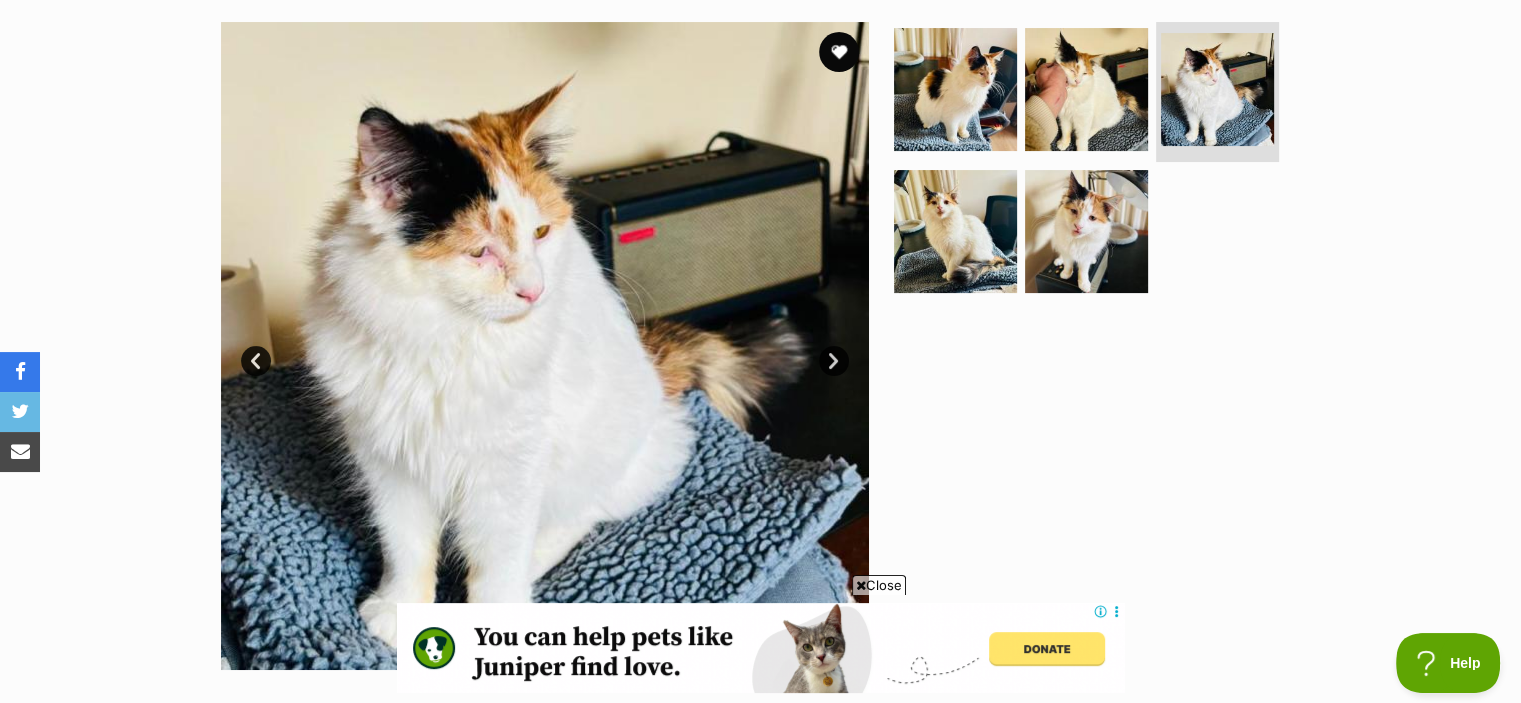 scroll, scrollTop: 0, scrollLeft: 0, axis: both 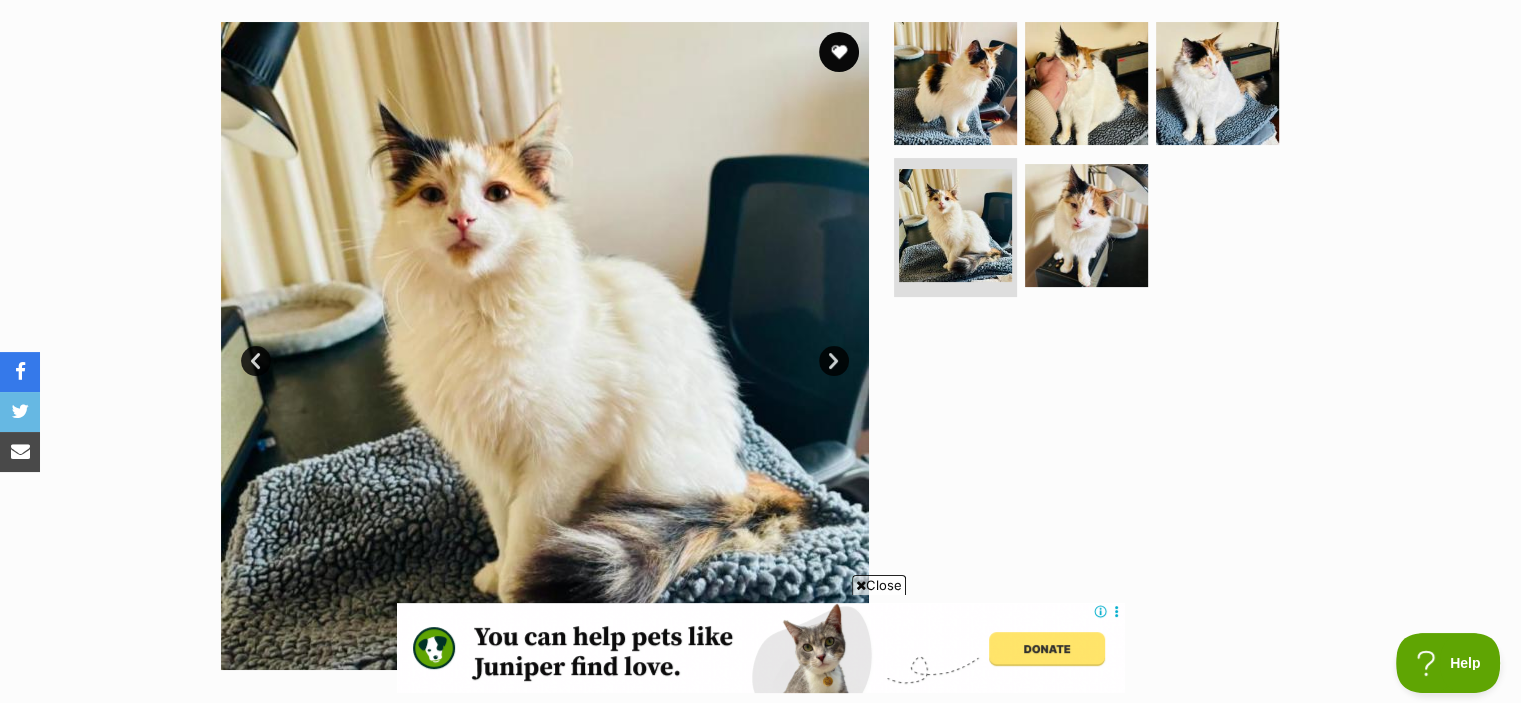 click on "Next" at bounding box center [834, 361] 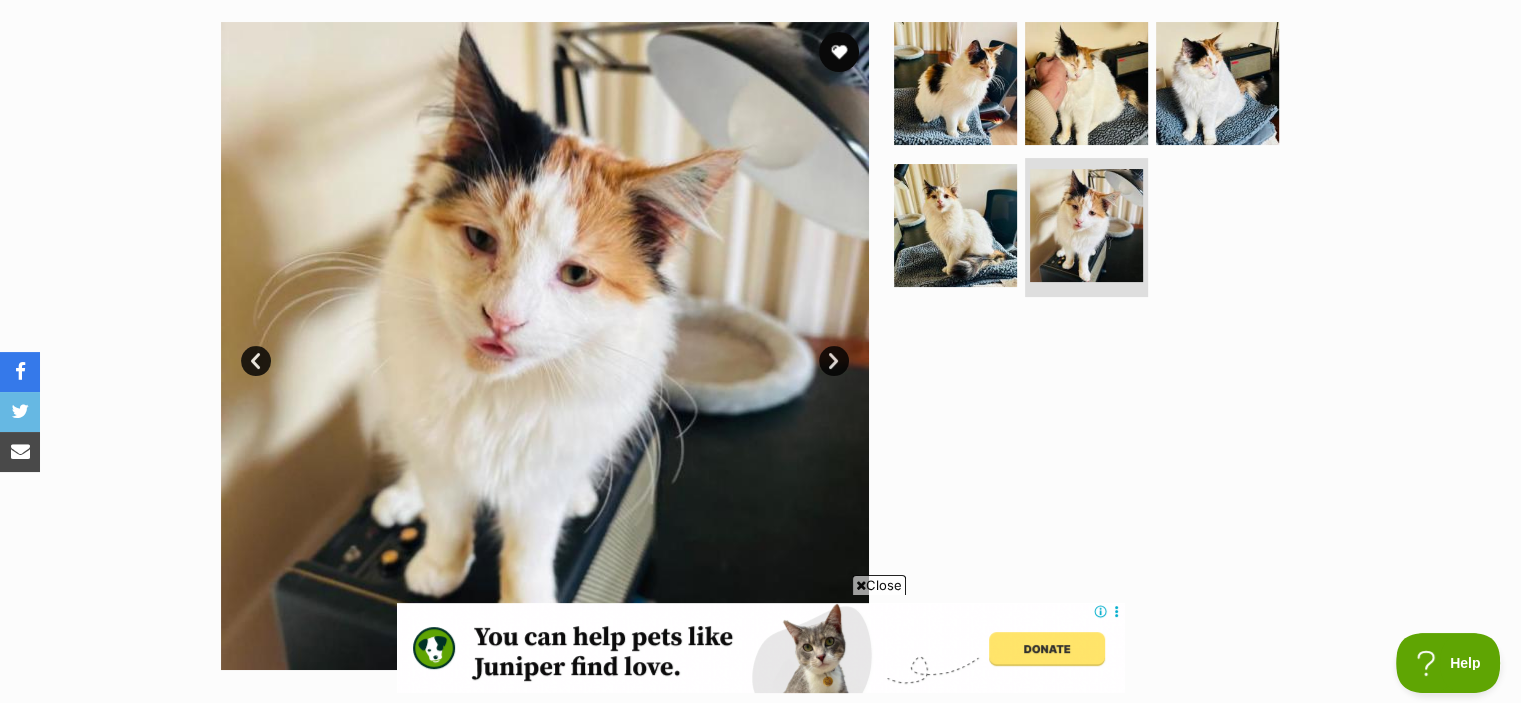 scroll, scrollTop: 395, scrollLeft: 0, axis: vertical 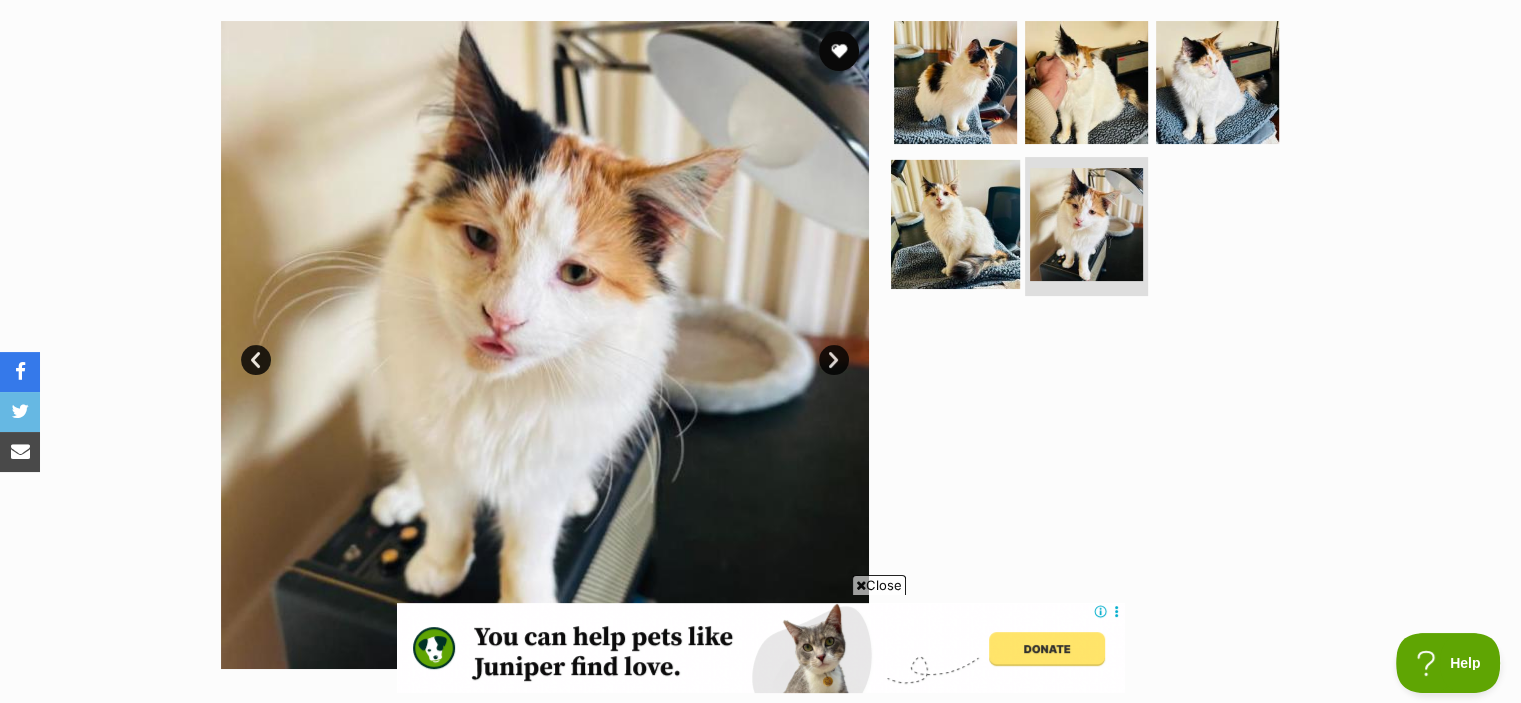 click at bounding box center [955, 223] 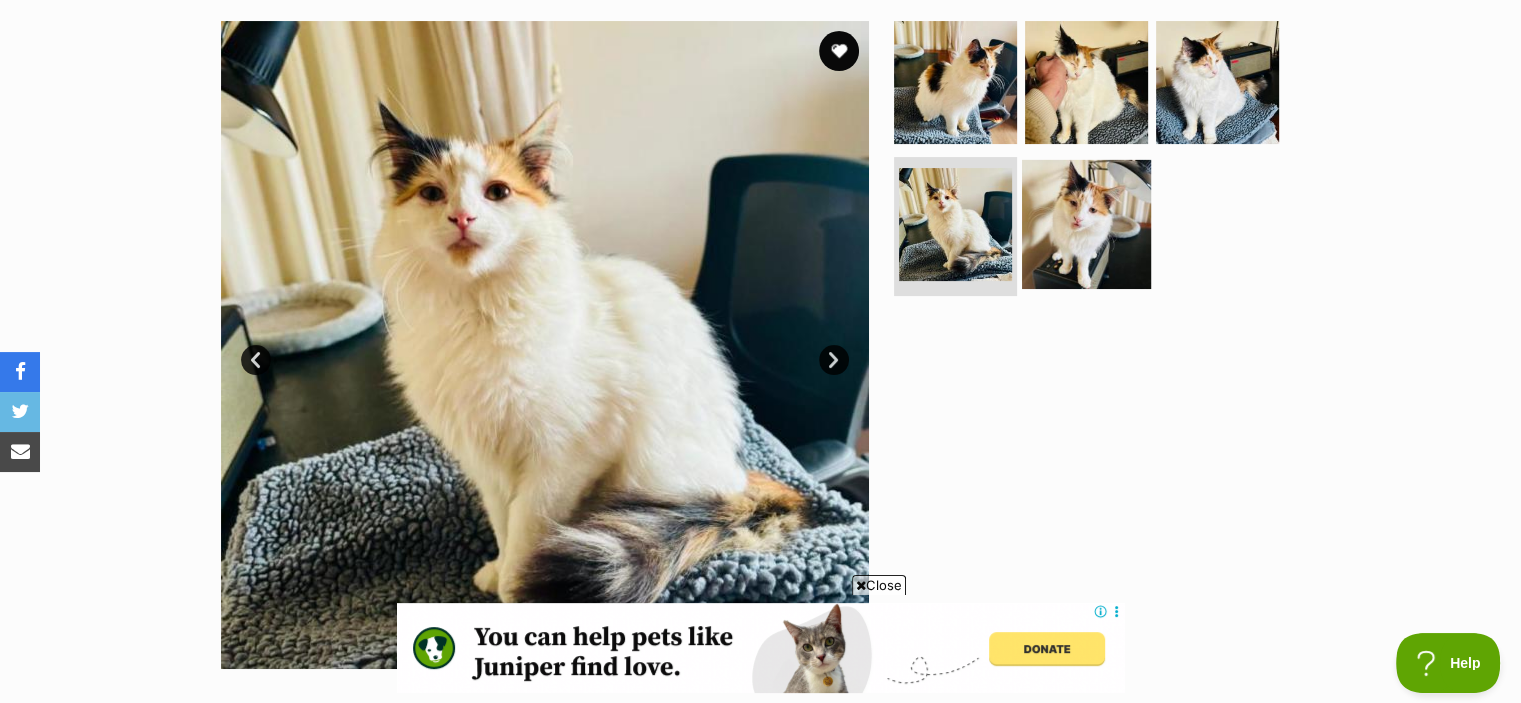 click at bounding box center (1086, 223) 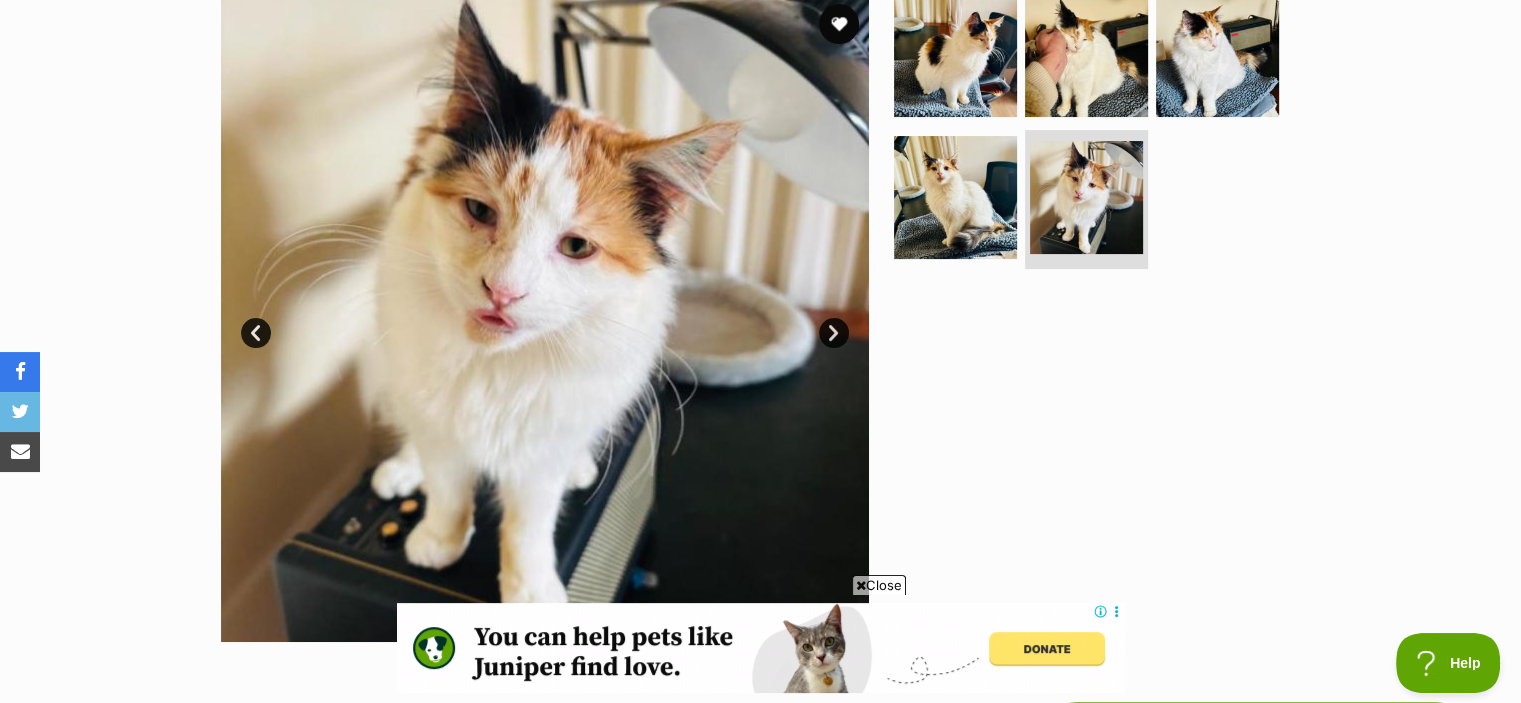 scroll, scrollTop: 410, scrollLeft: 0, axis: vertical 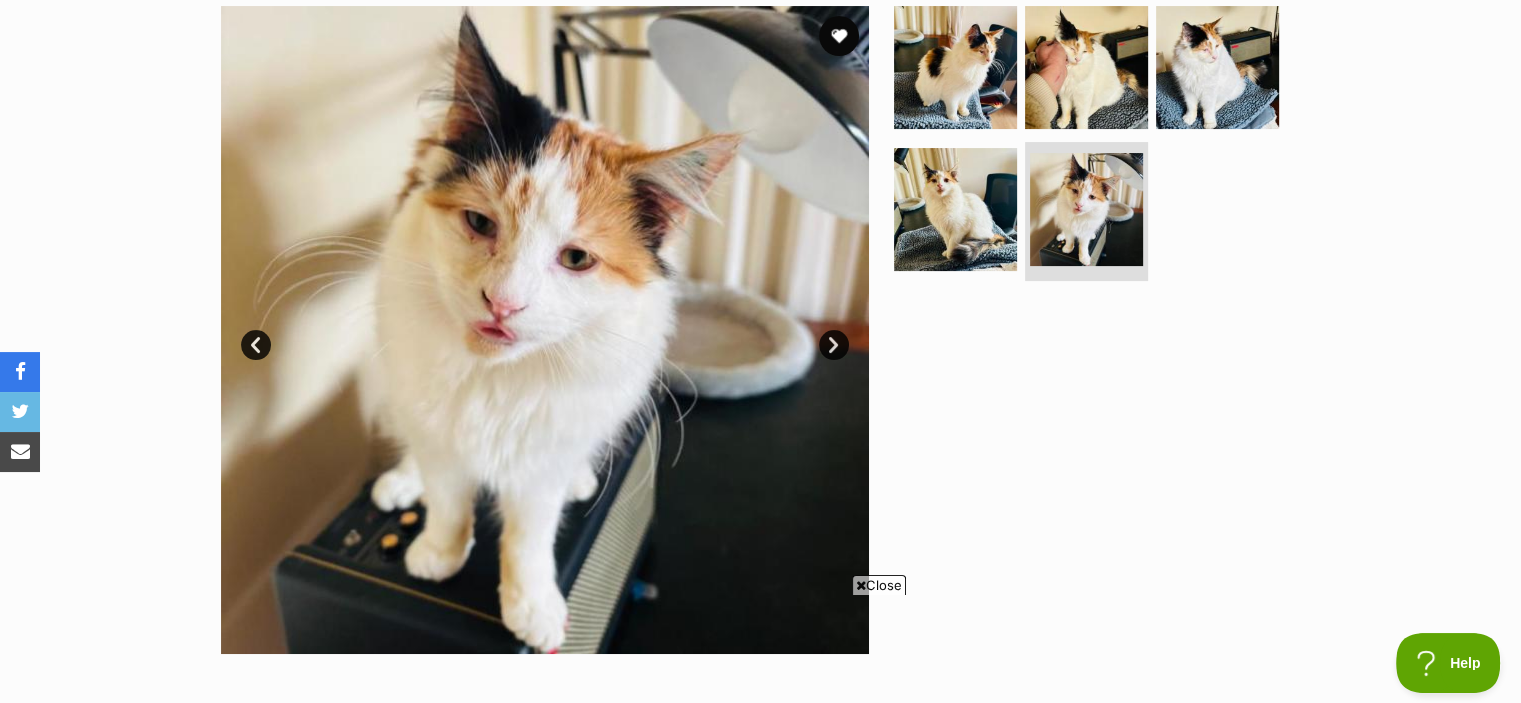 click on "Next" at bounding box center (834, 345) 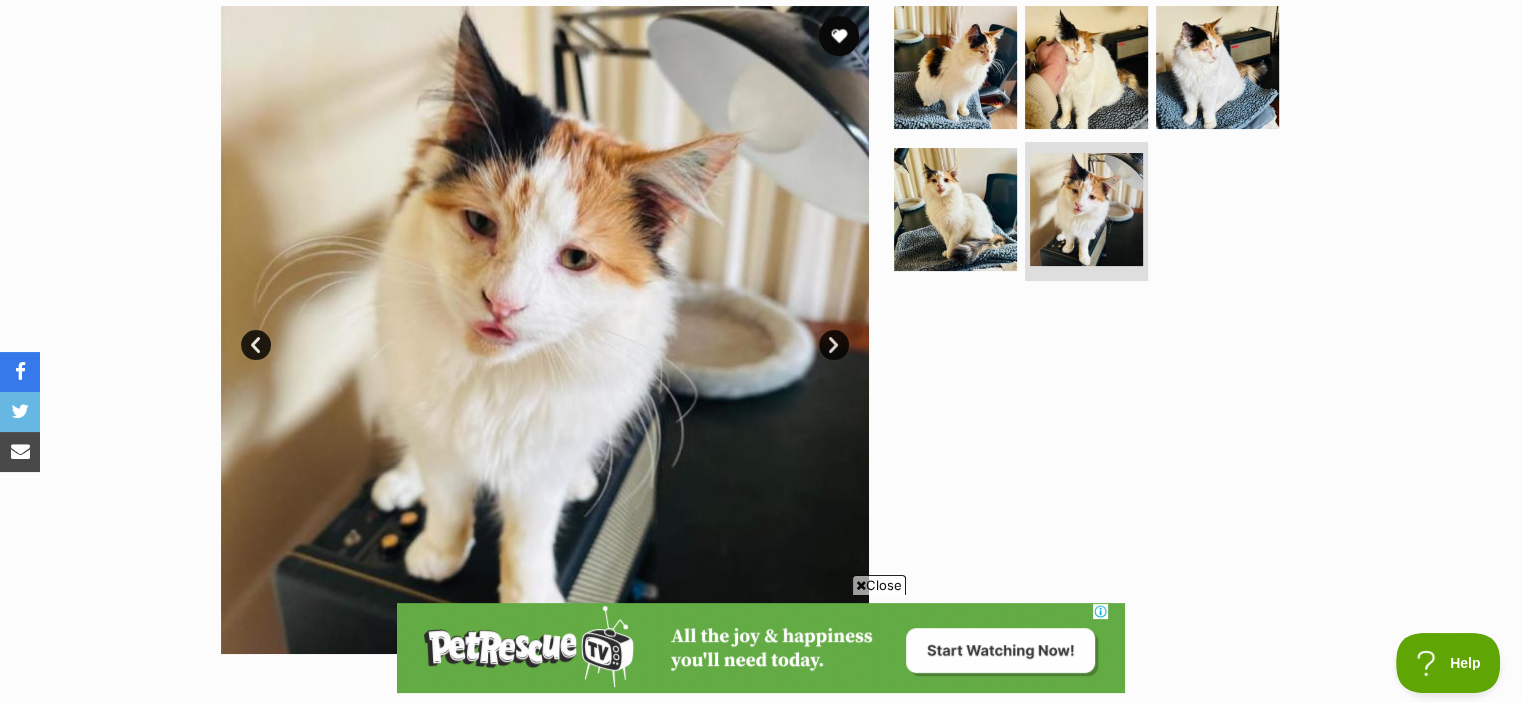 scroll, scrollTop: 0, scrollLeft: 0, axis: both 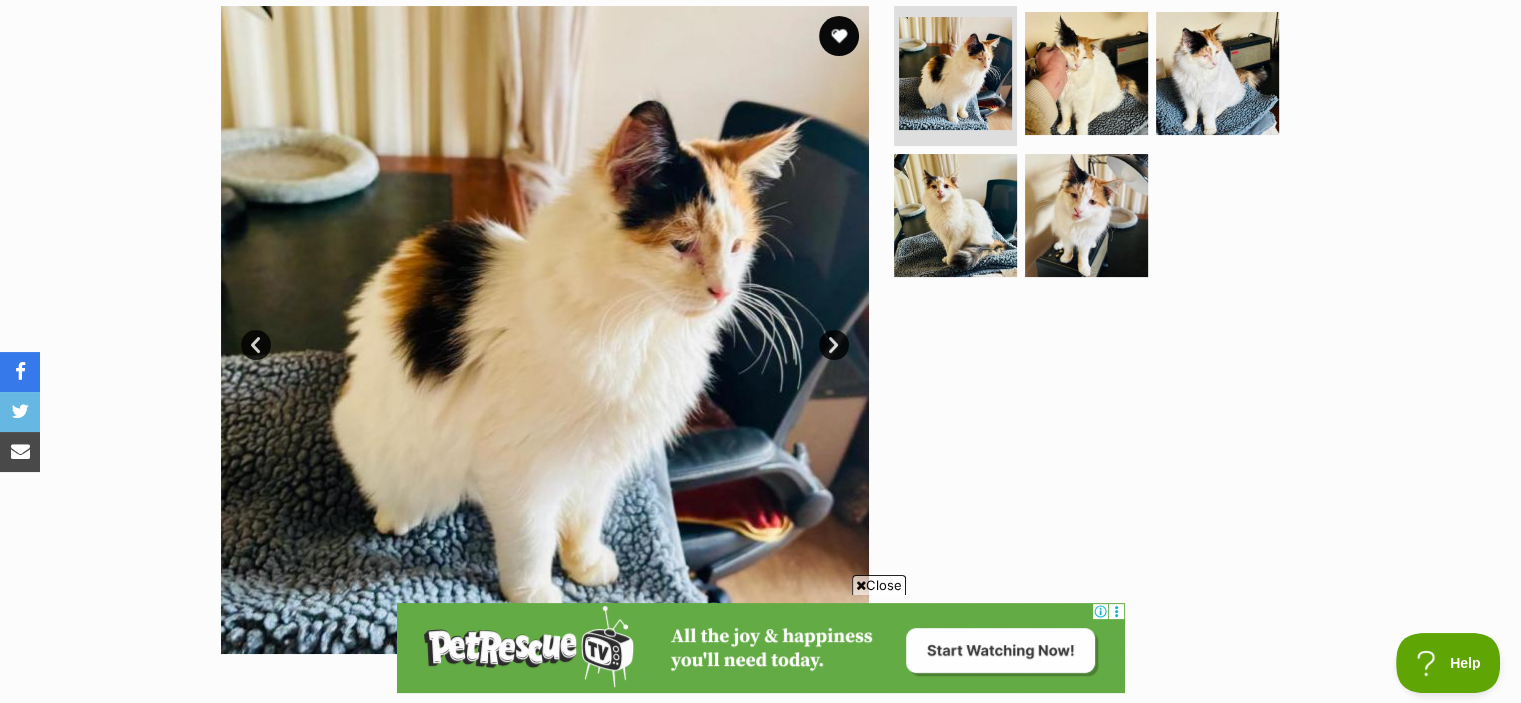 click on "Next" at bounding box center (834, 345) 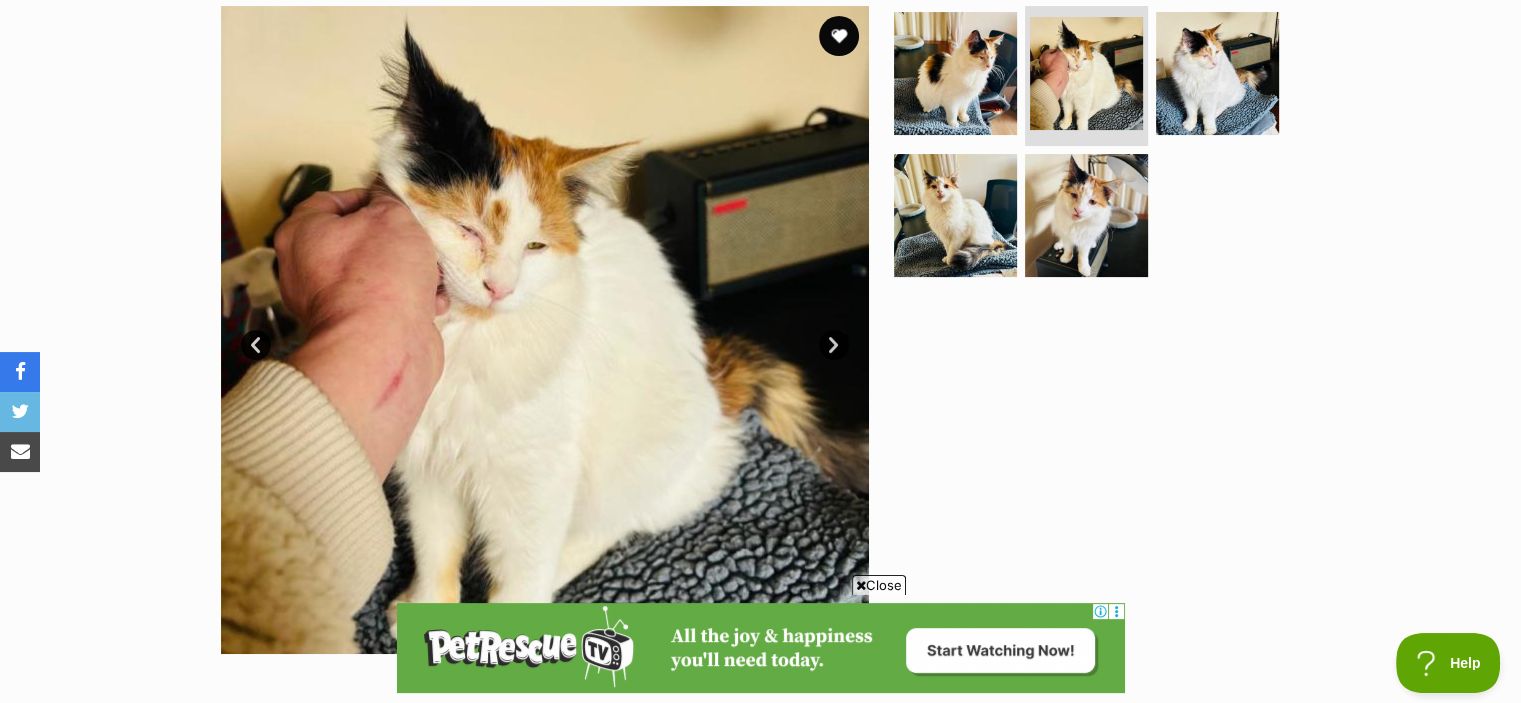 drag, startPoint x: 824, startPoint y: 343, endPoint x: 828, endPoint y: 330, distance: 13.601471 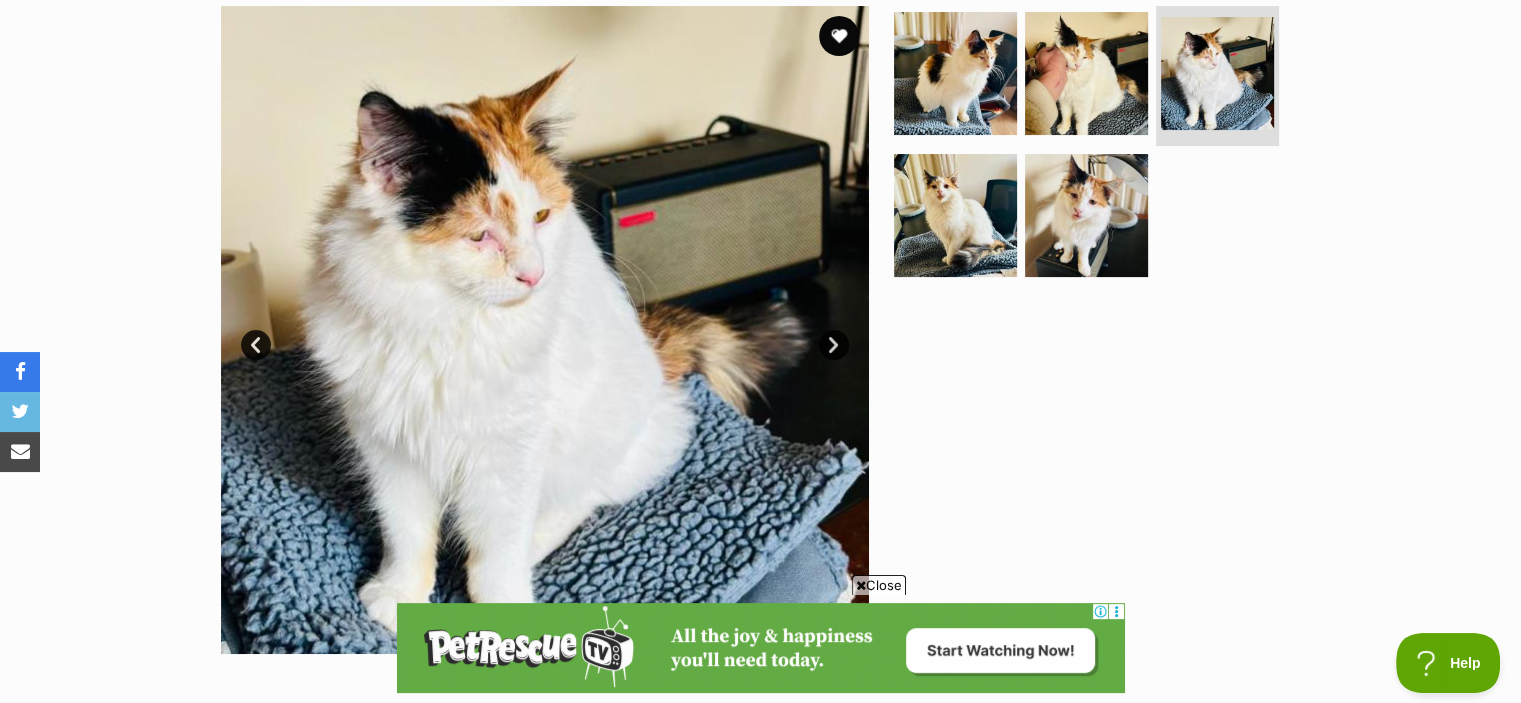 click on "Next" at bounding box center (834, 345) 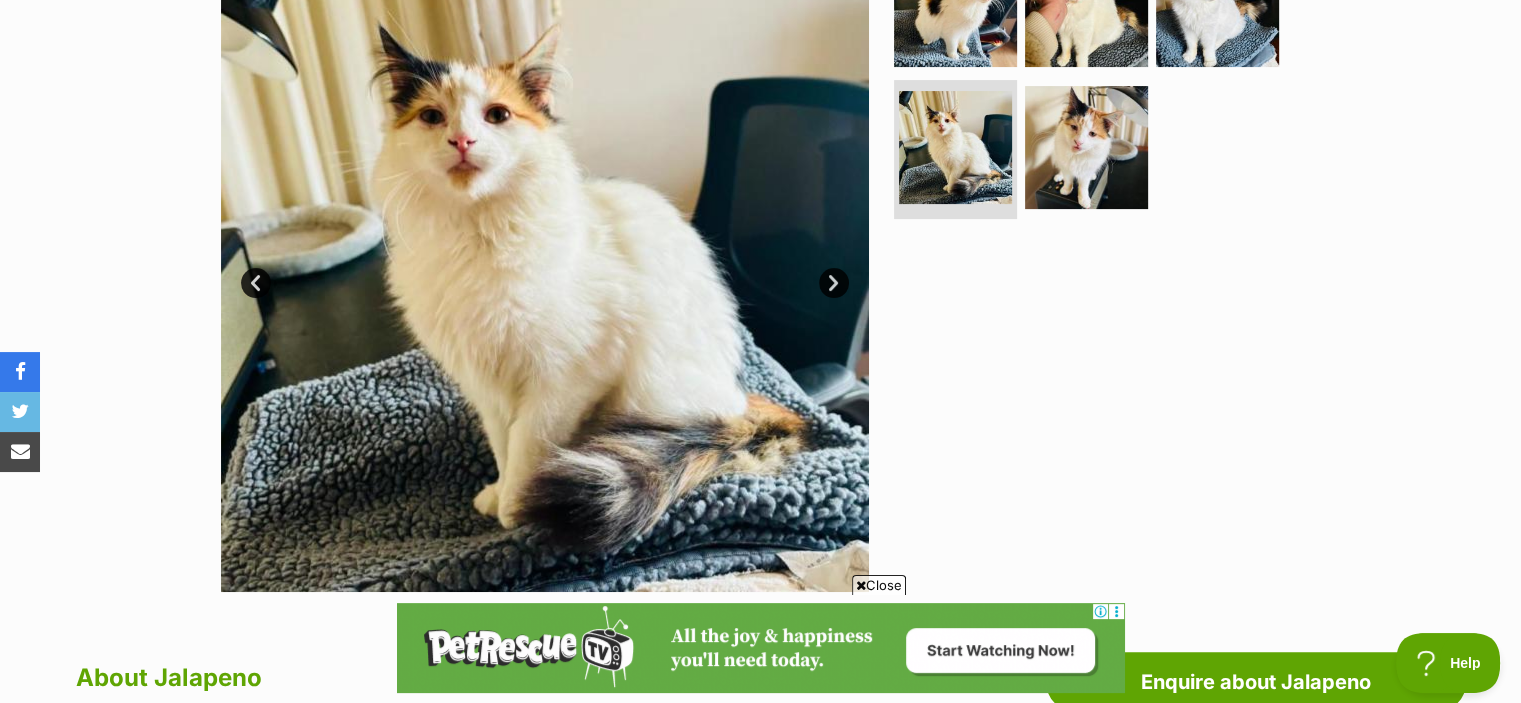 scroll, scrollTop: 471, scrollLeft: 0, axis: vertical 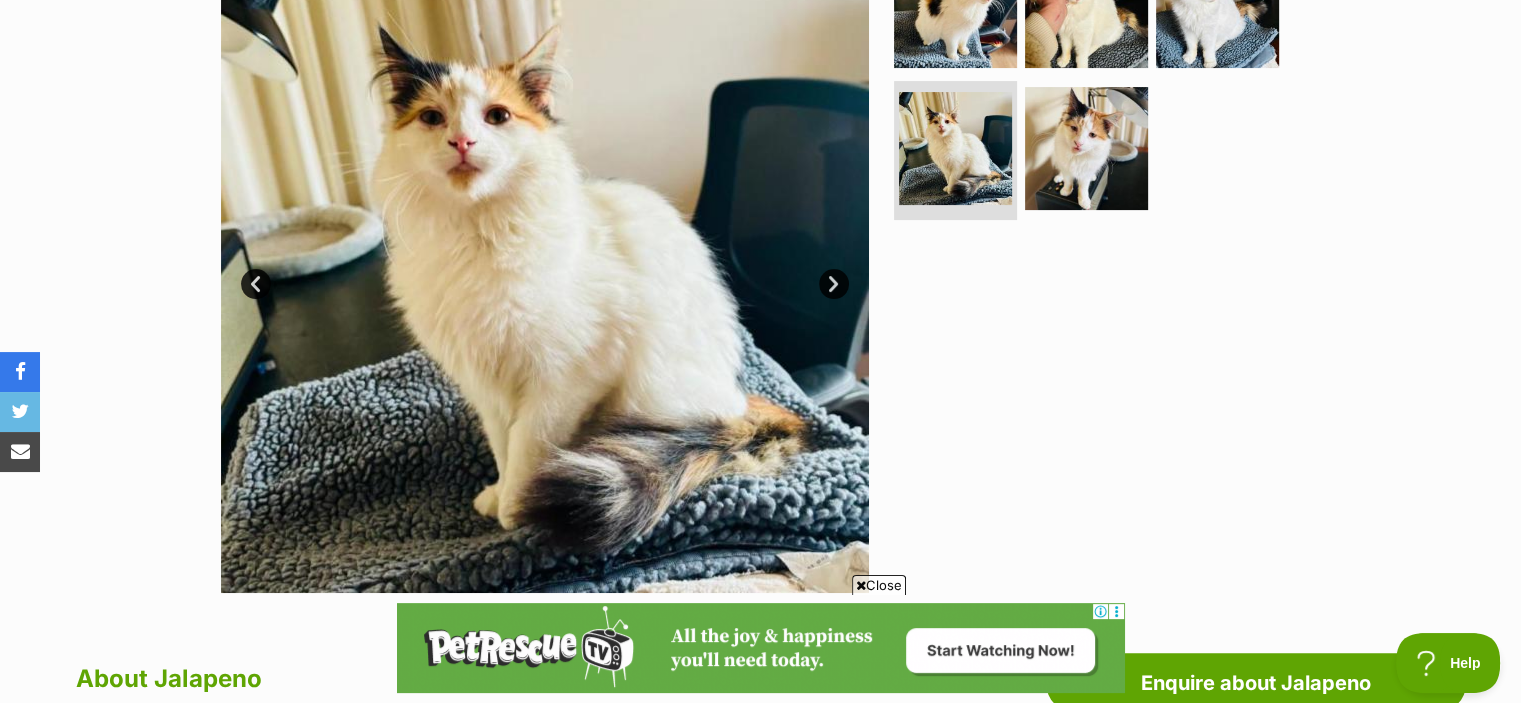click on "Next" at bounding box center [834, 284] 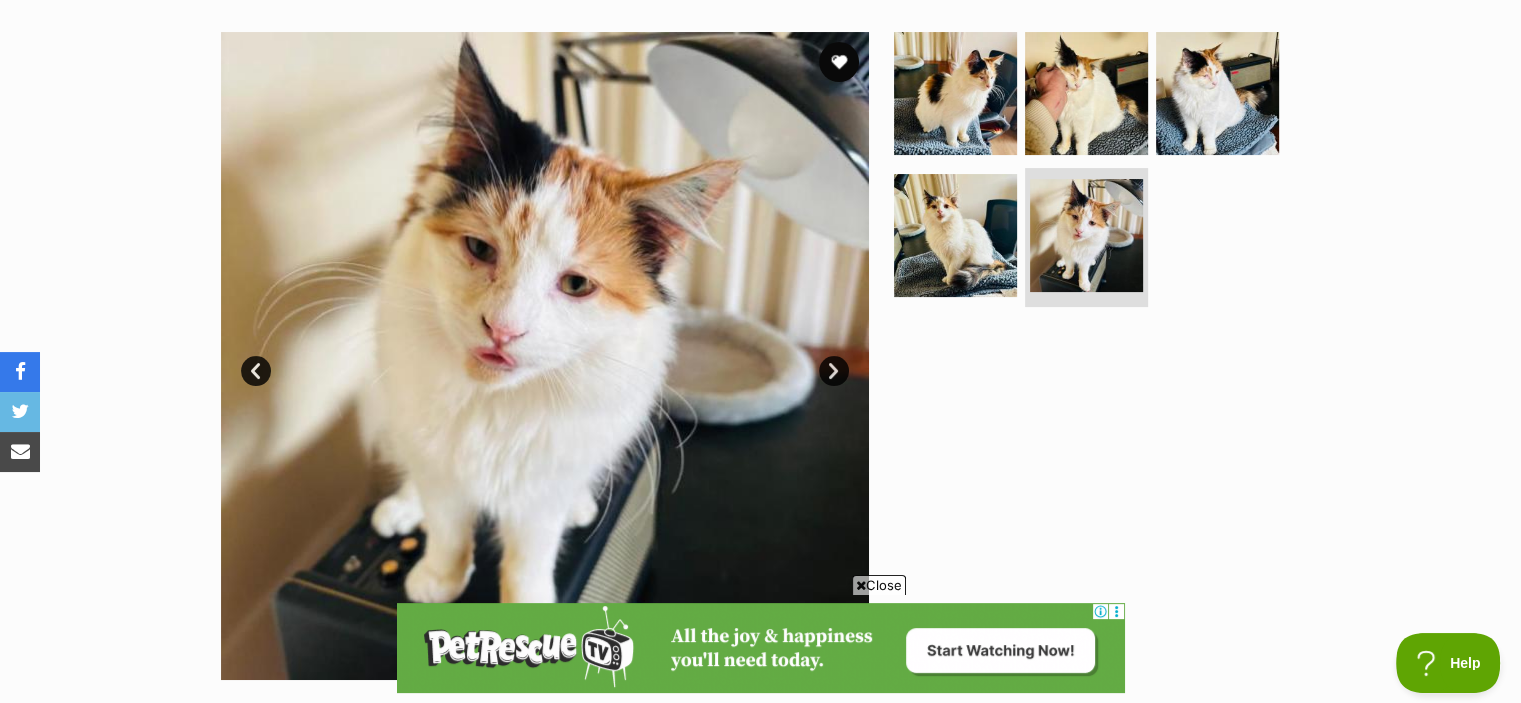 scroll, scrollTop: 376, scrollLeft: 0, axis: vertical 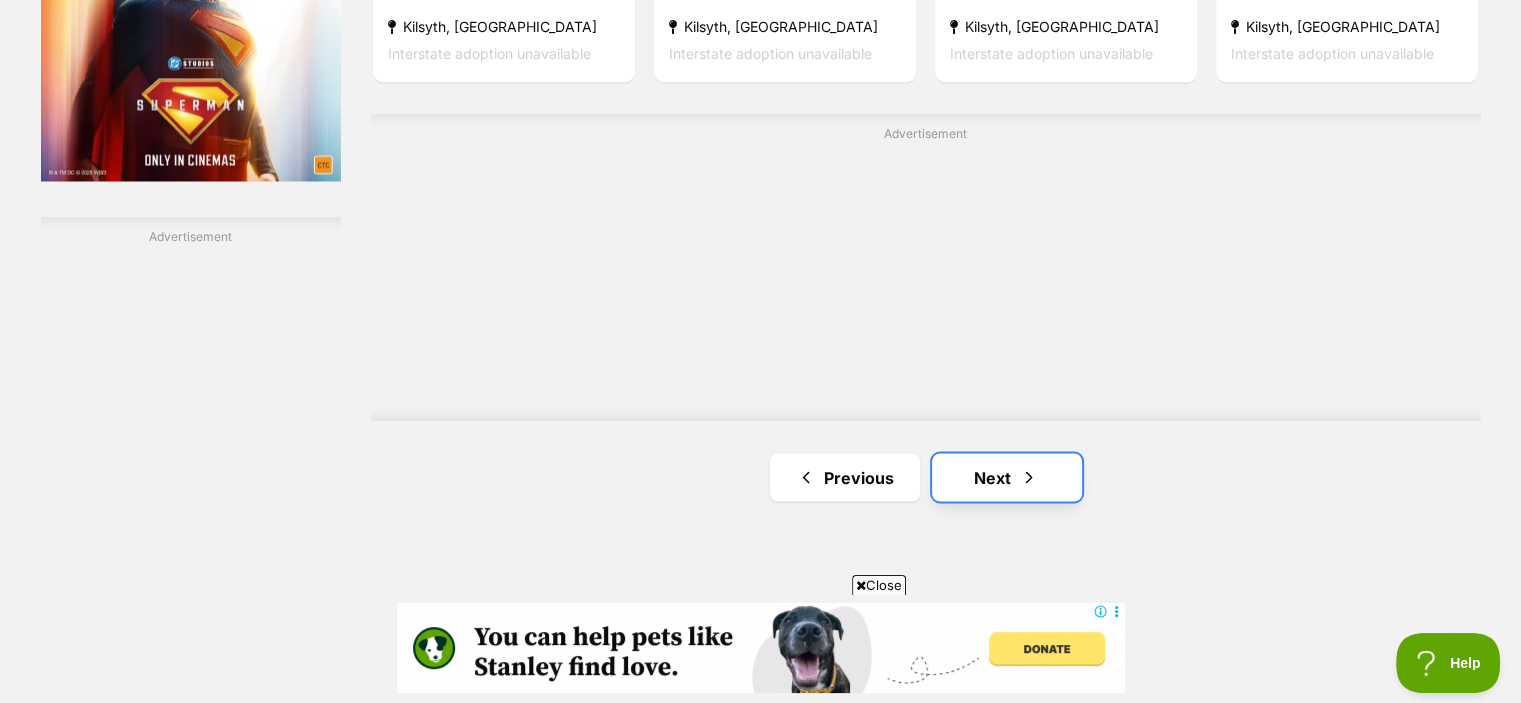 drag, startPoint x: 1014, startPoint y: 455, endPoint x: 956, endPoint y: 460, distance: 58.21512 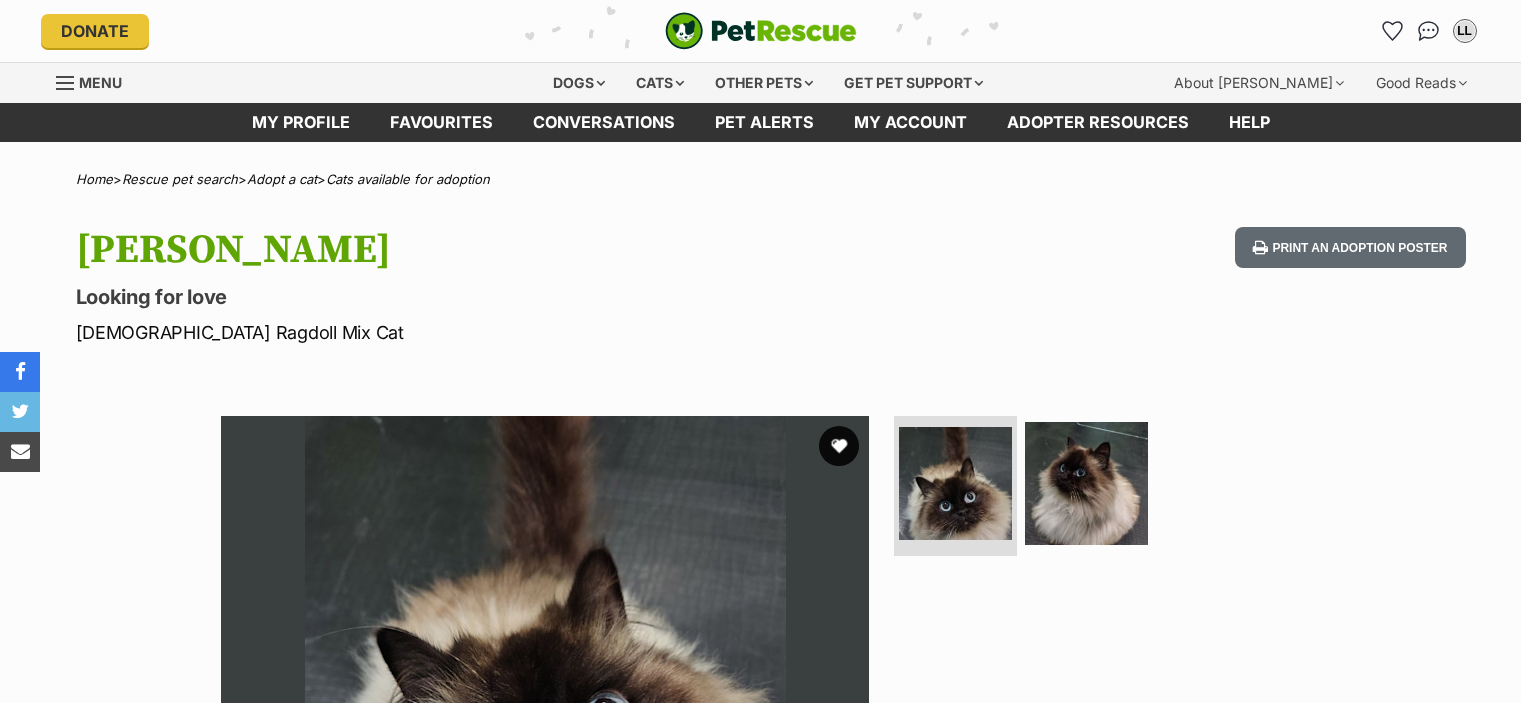 scroll, scrollTop: 0, scrollLeft: 0, axis: both 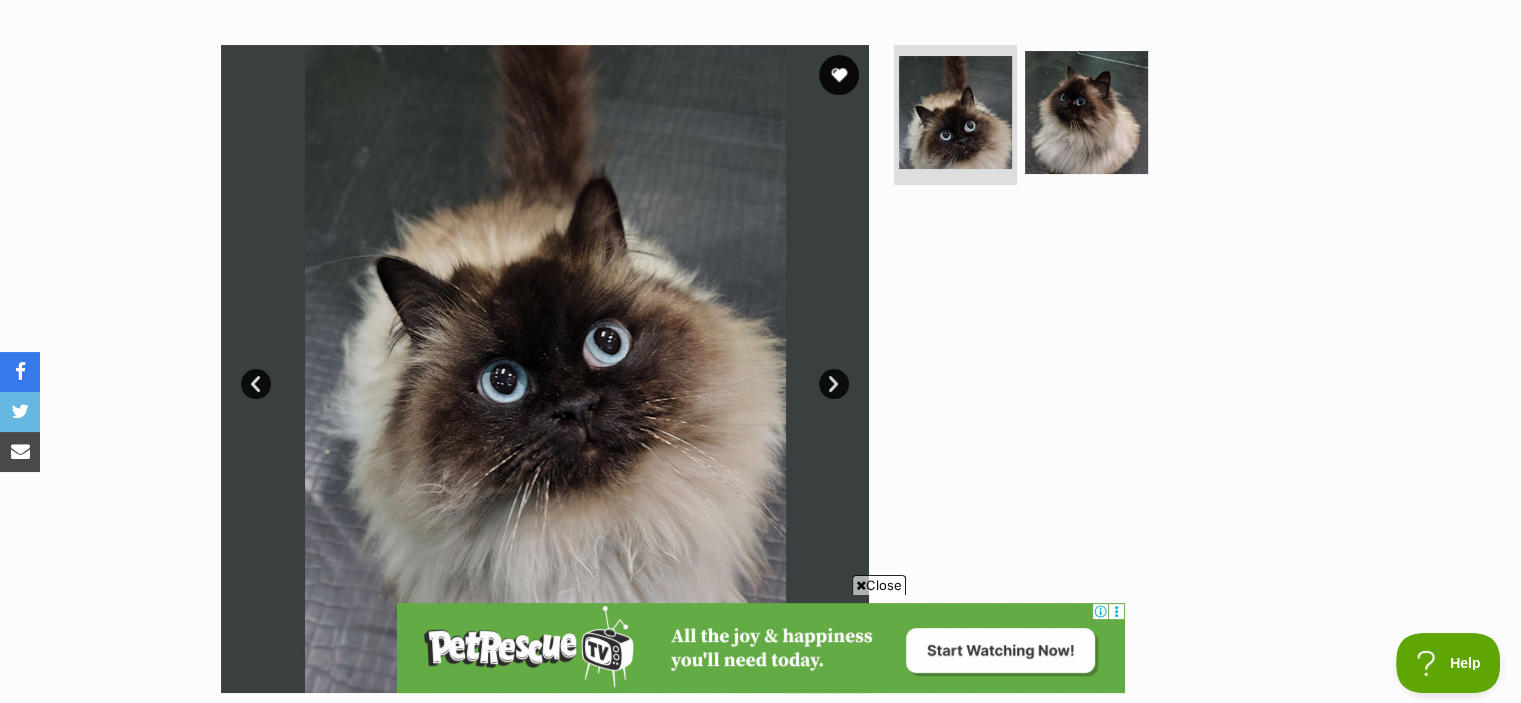 click on "Next" at bounding box center (834, 384) 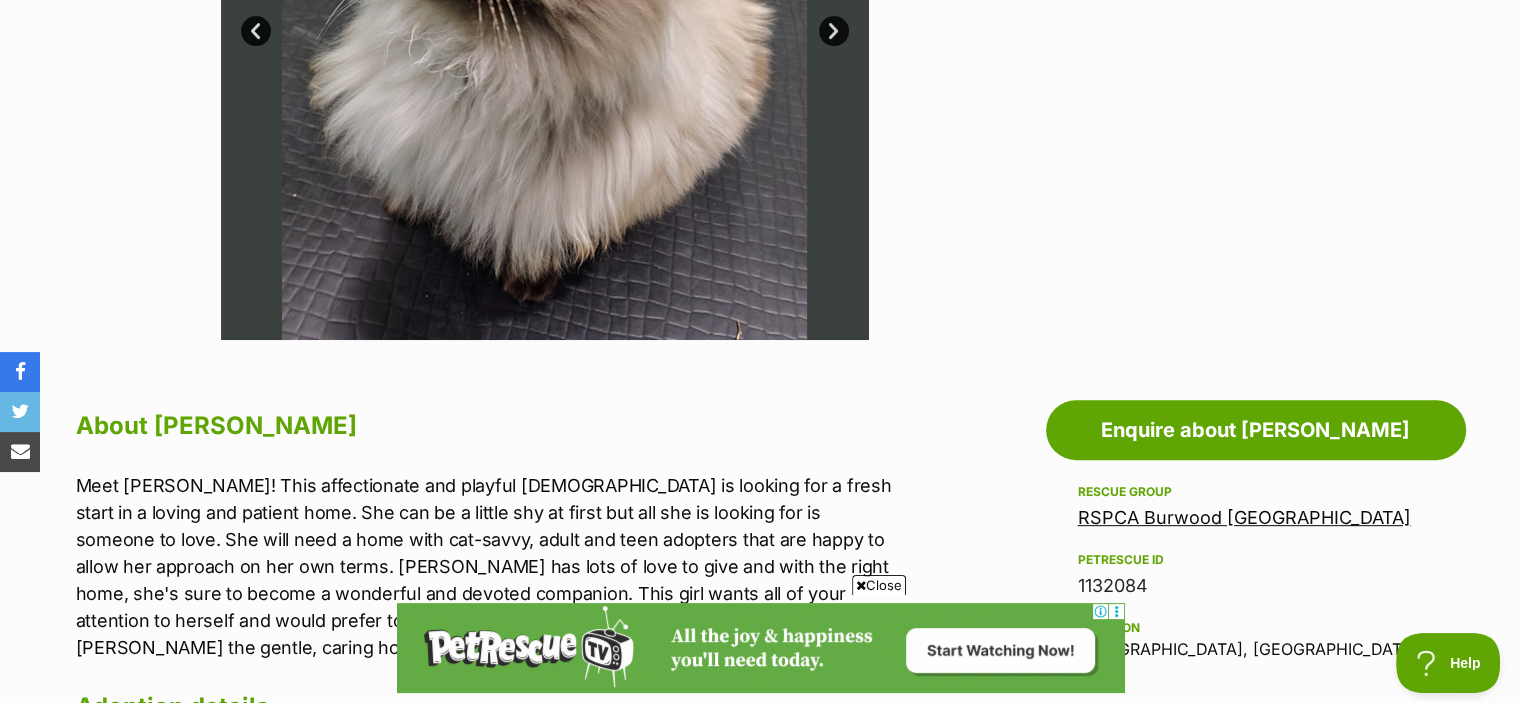 scroll, scrollTop: 344, scrollLeft: 0, axis: vertical 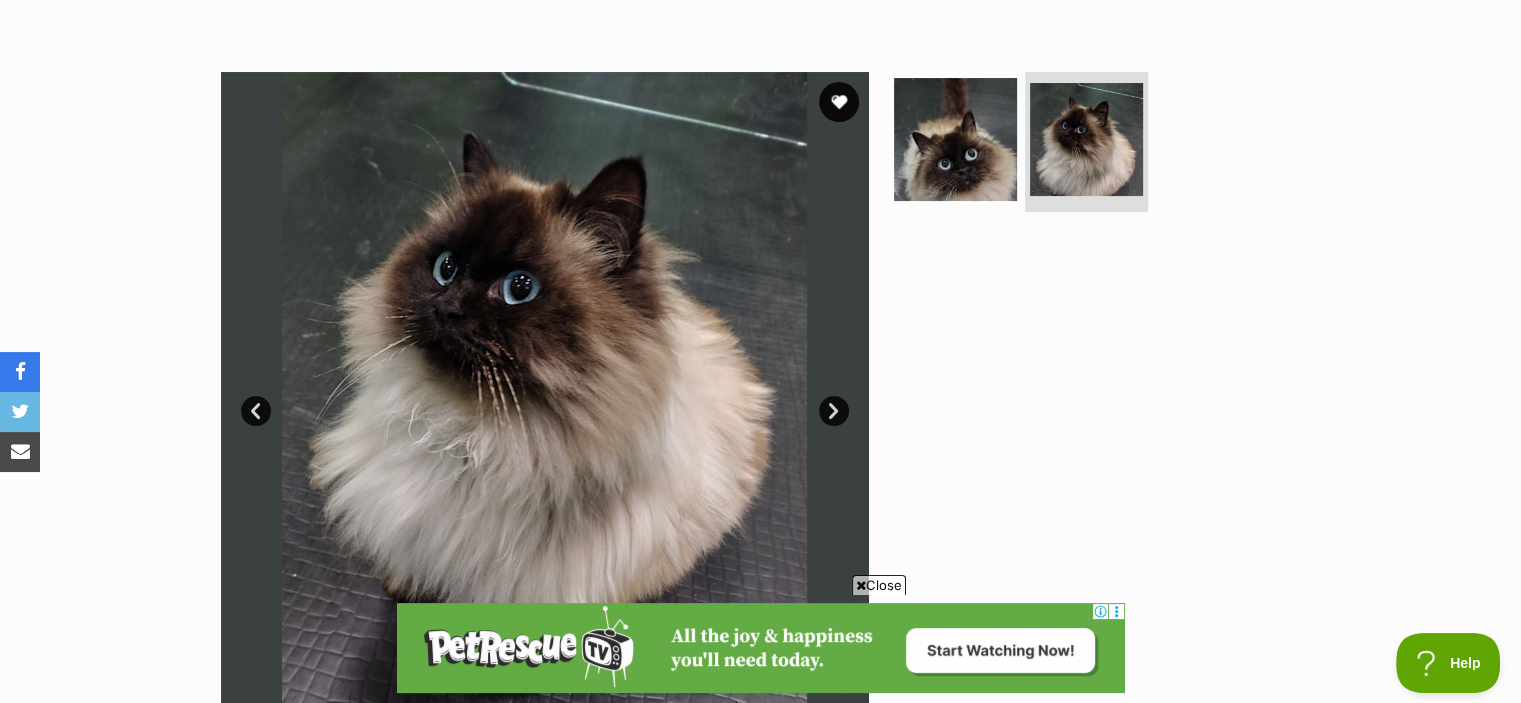 click on "Next" at bounding box center (834, 411) 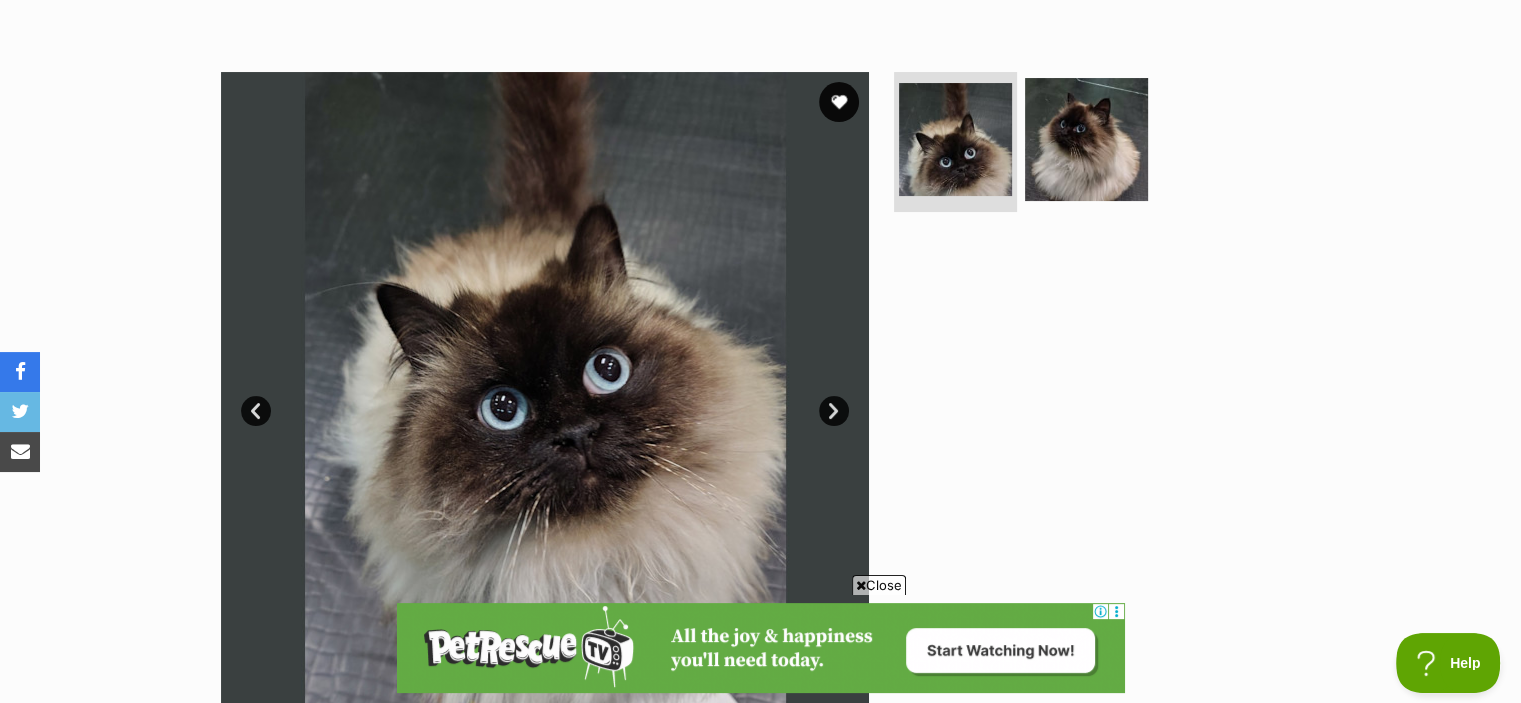 drag, startPoint x: 828, startPoint y: 411, endPoint x: 1069, endPoint y: 372, distance: 244.13521 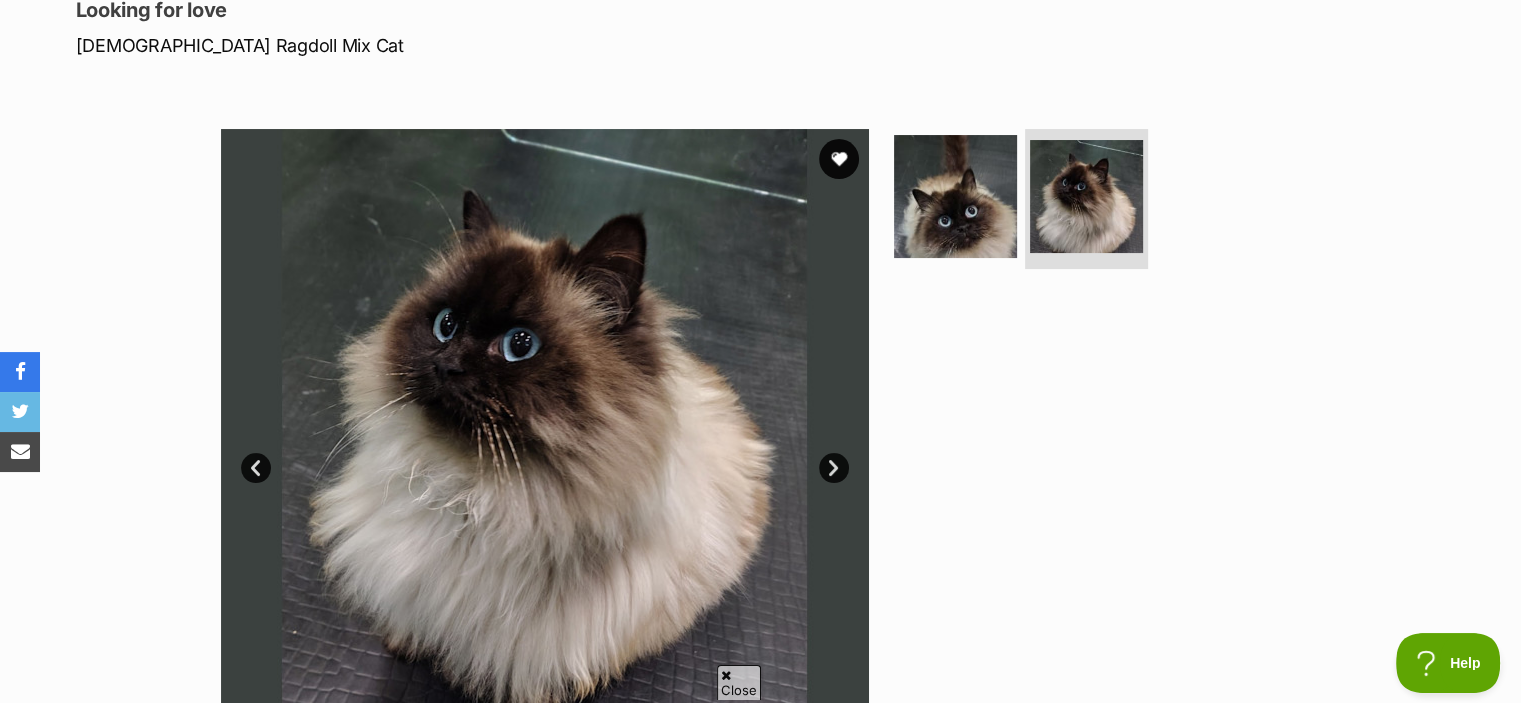 scroll, scrollTop: 0, scrollLeft: 0, axis: both 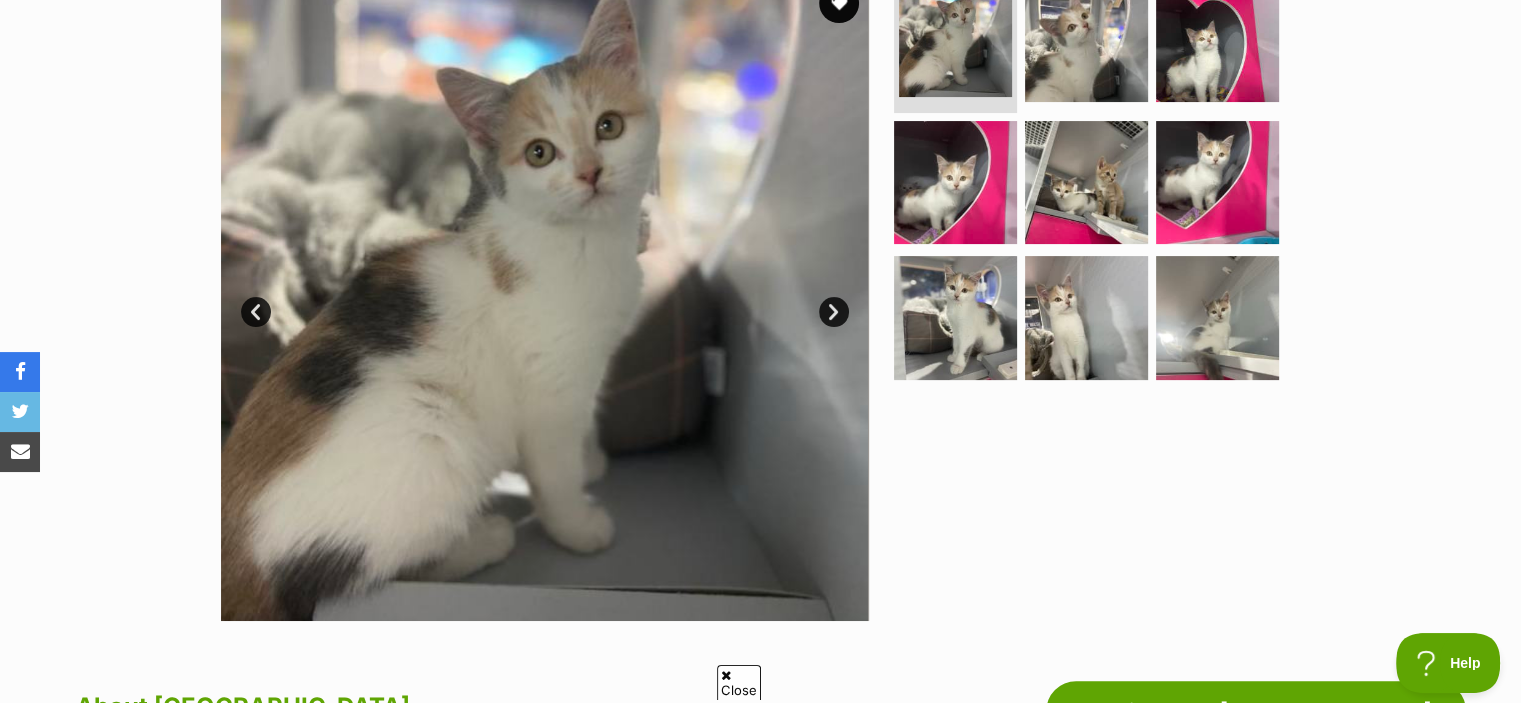 click on "Next" at bounding box center (834, 312) 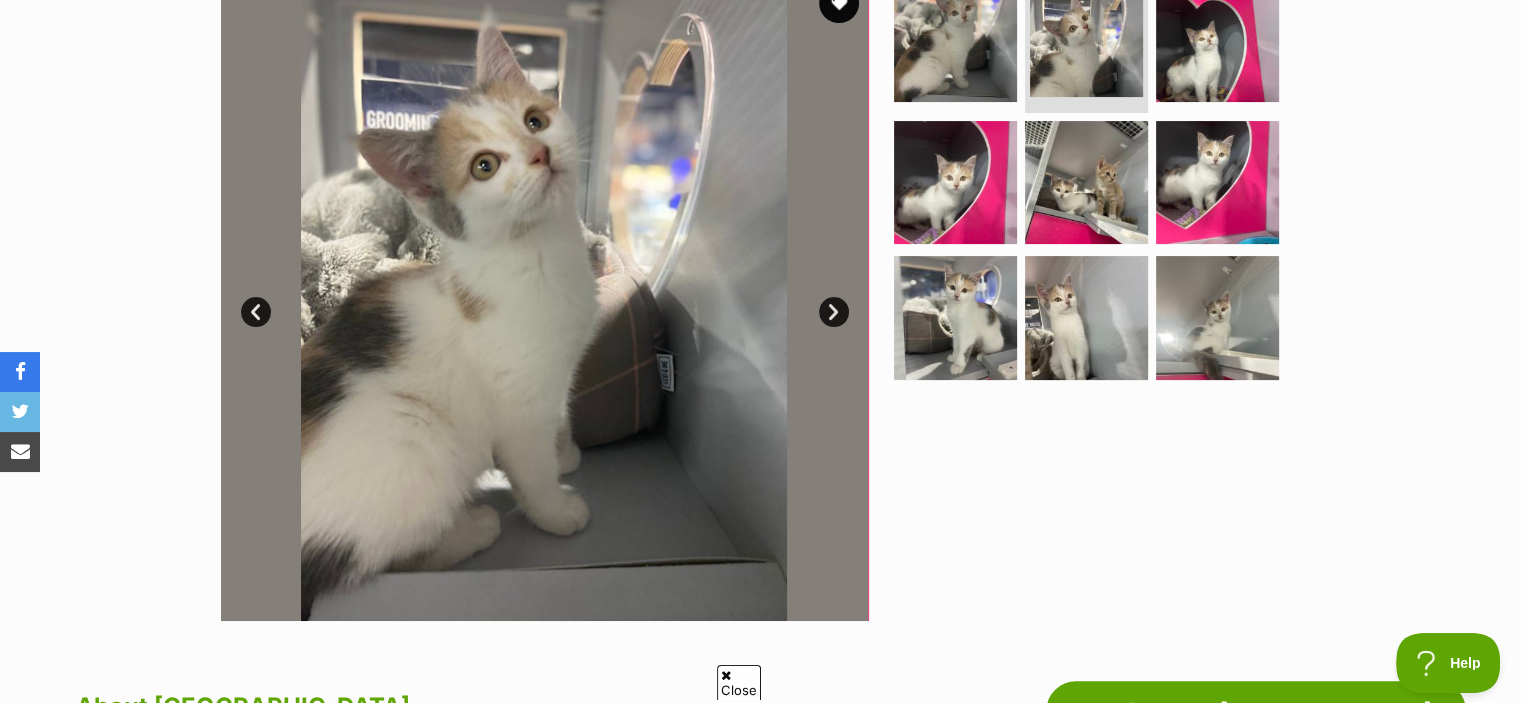 scroll, scrollTop: 0, scrollLeft: 0, axis: both 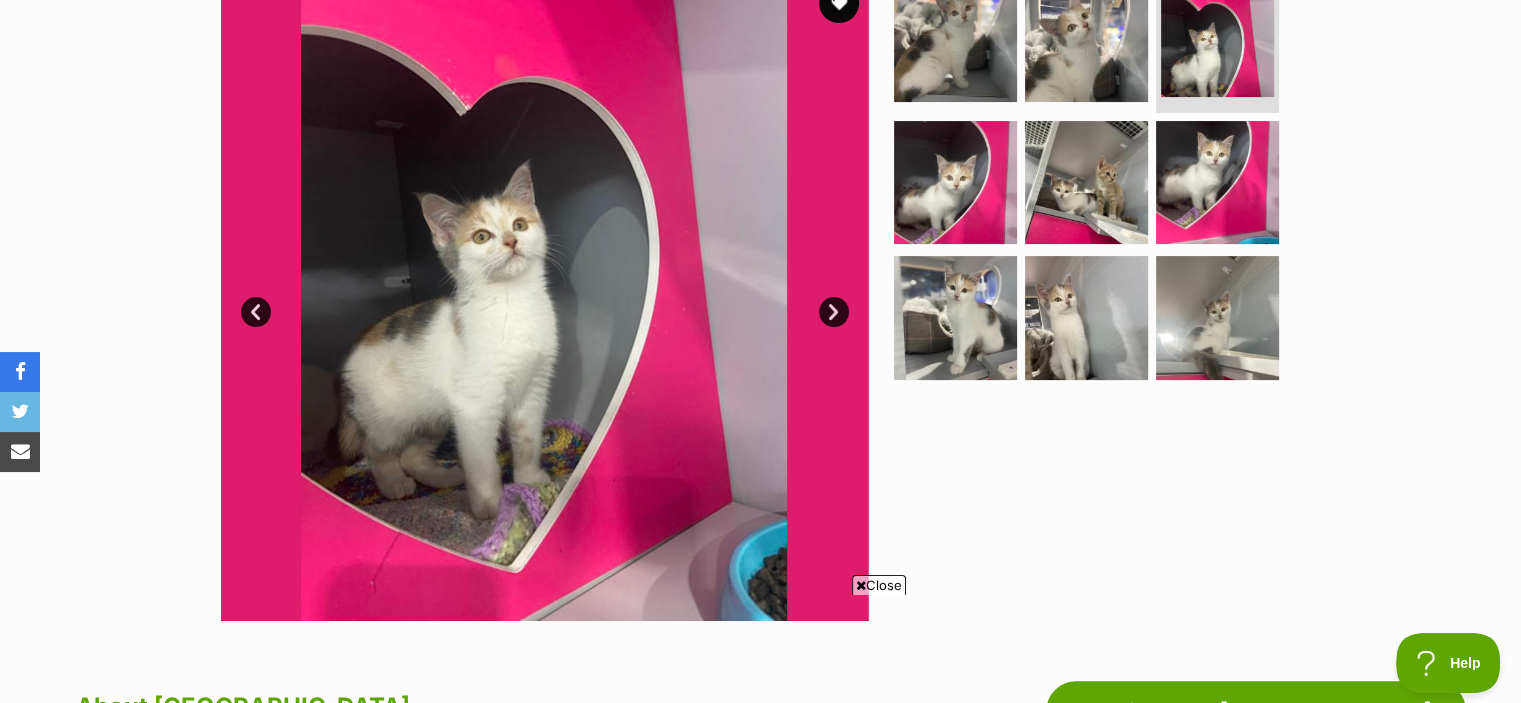 click on "Next" at bounding box center (834, 312) 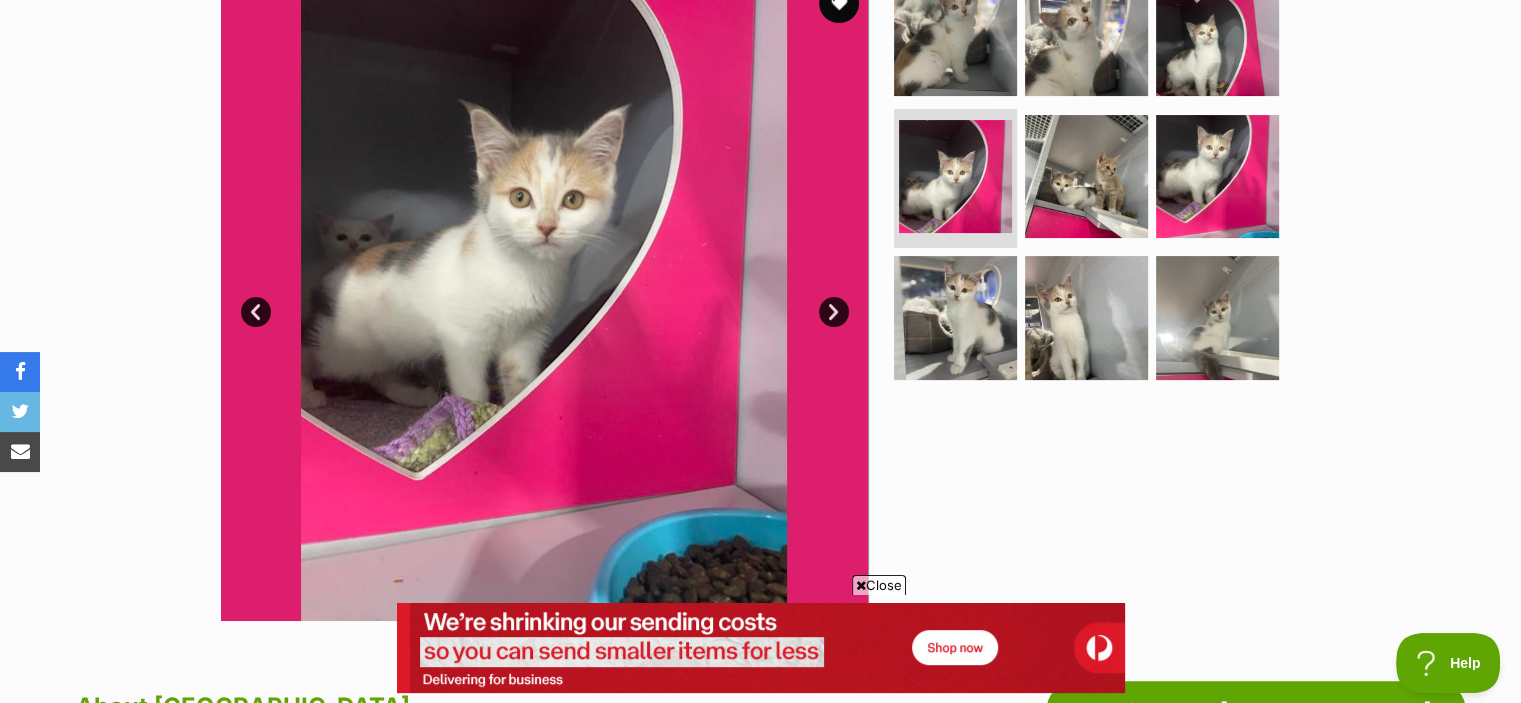 click on "Next" at bounding box center [834, 312] 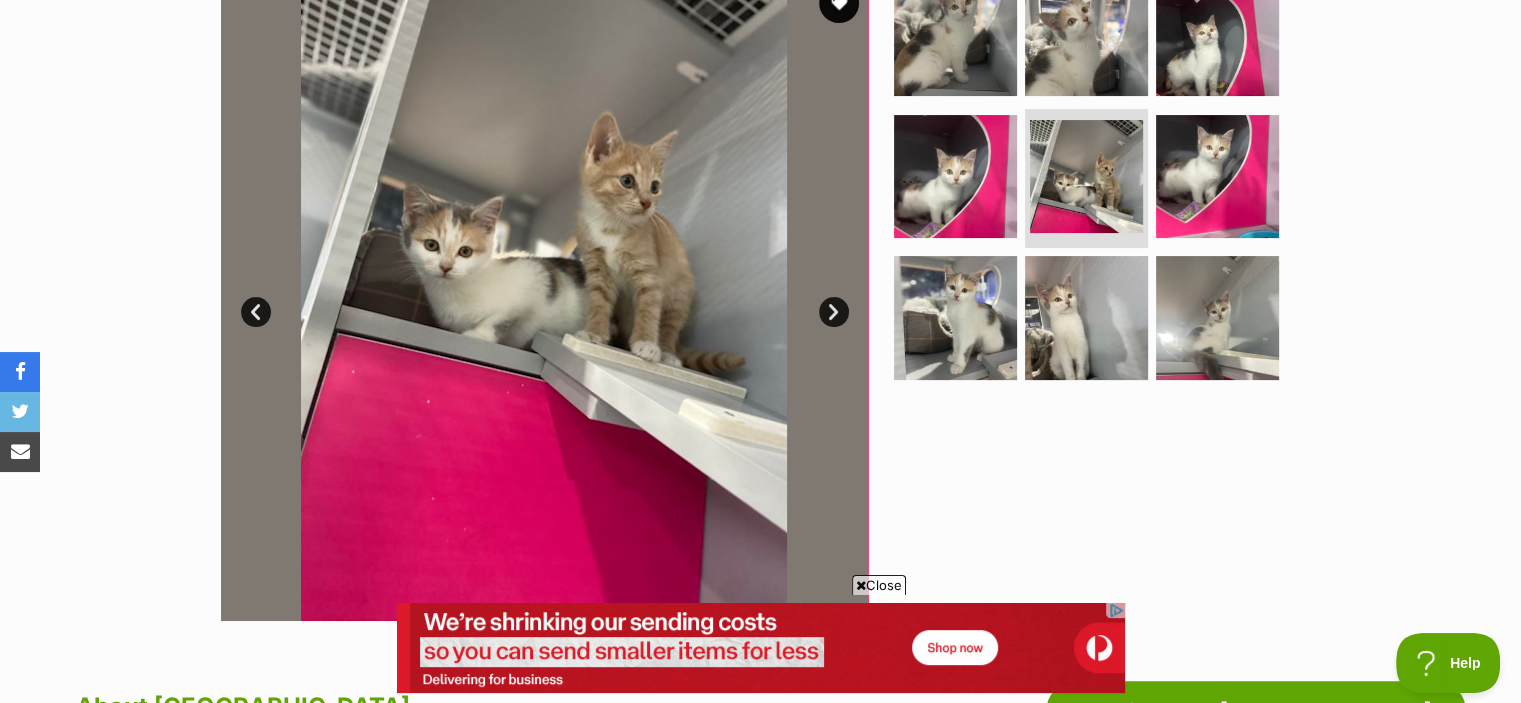 scroll, scrollTop: 0, scrollLeft: 0, axis: both 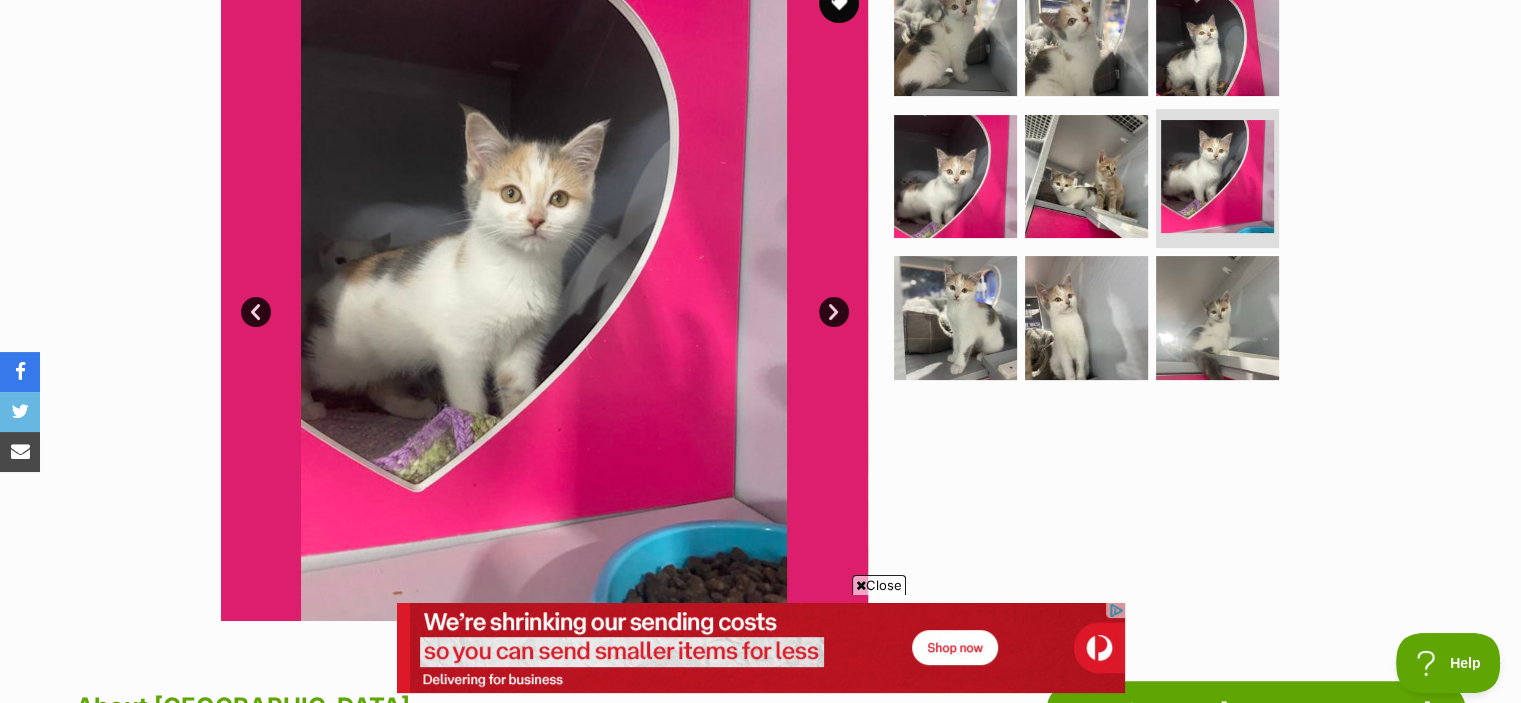 click on "Next" at bounding box center (834, 312) 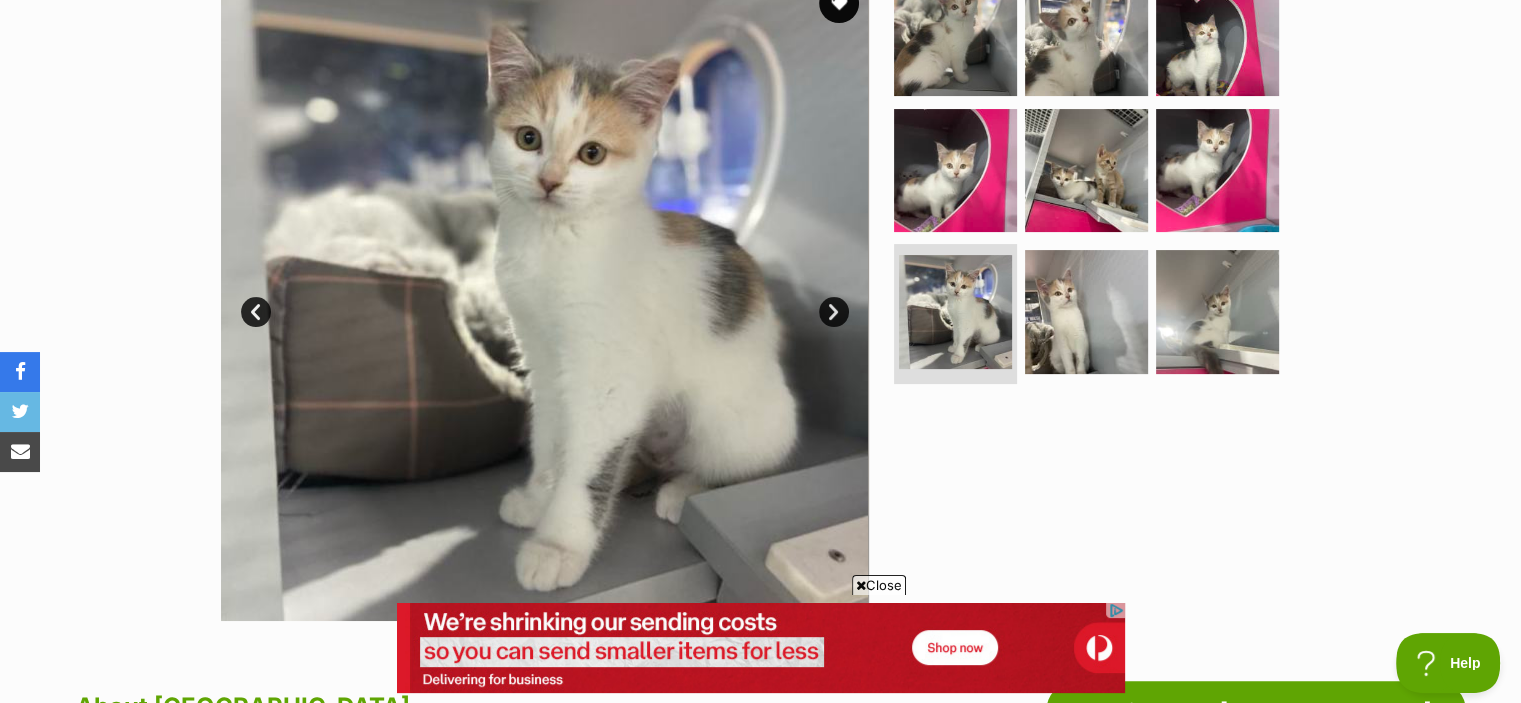 click on "Next" at bounding box center [834, 312] 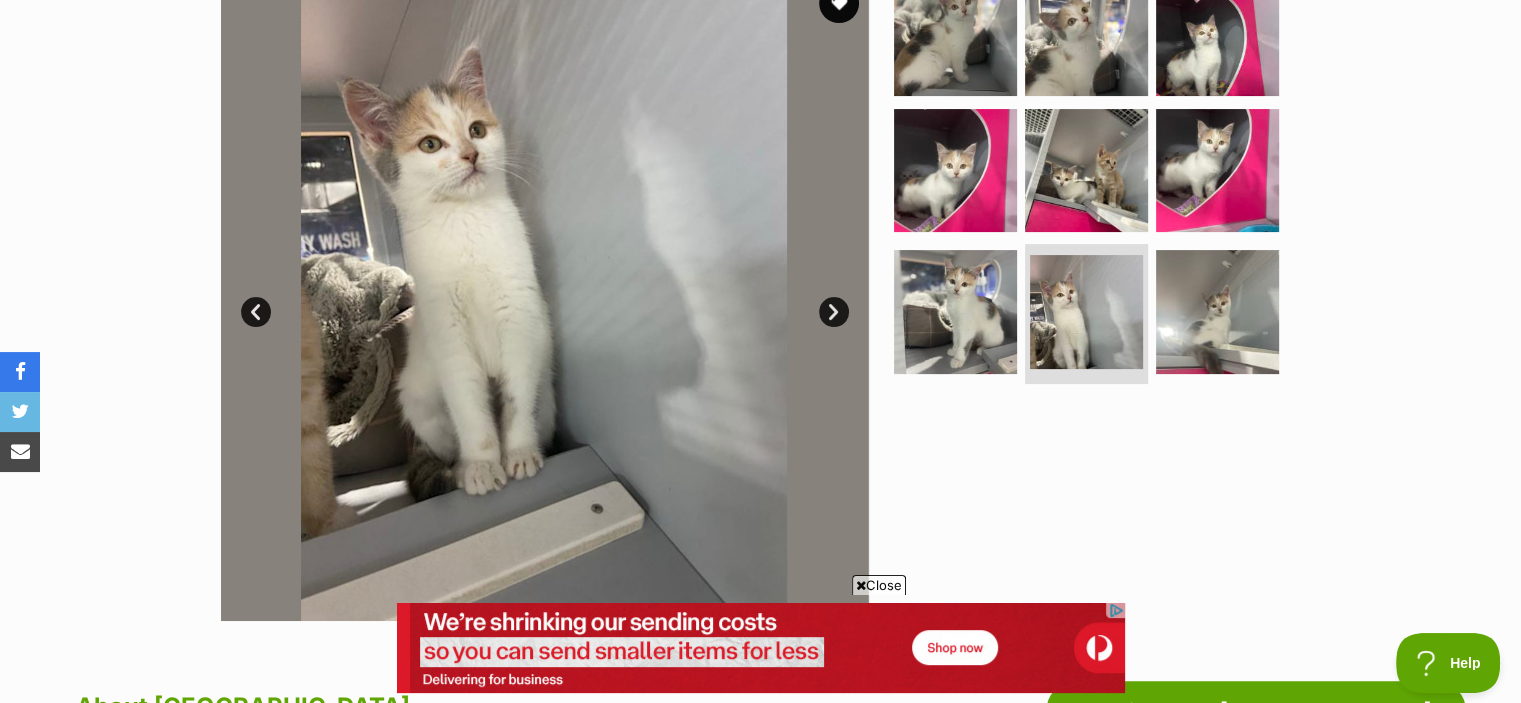 click on "Next" at bounding box center (834, 312) 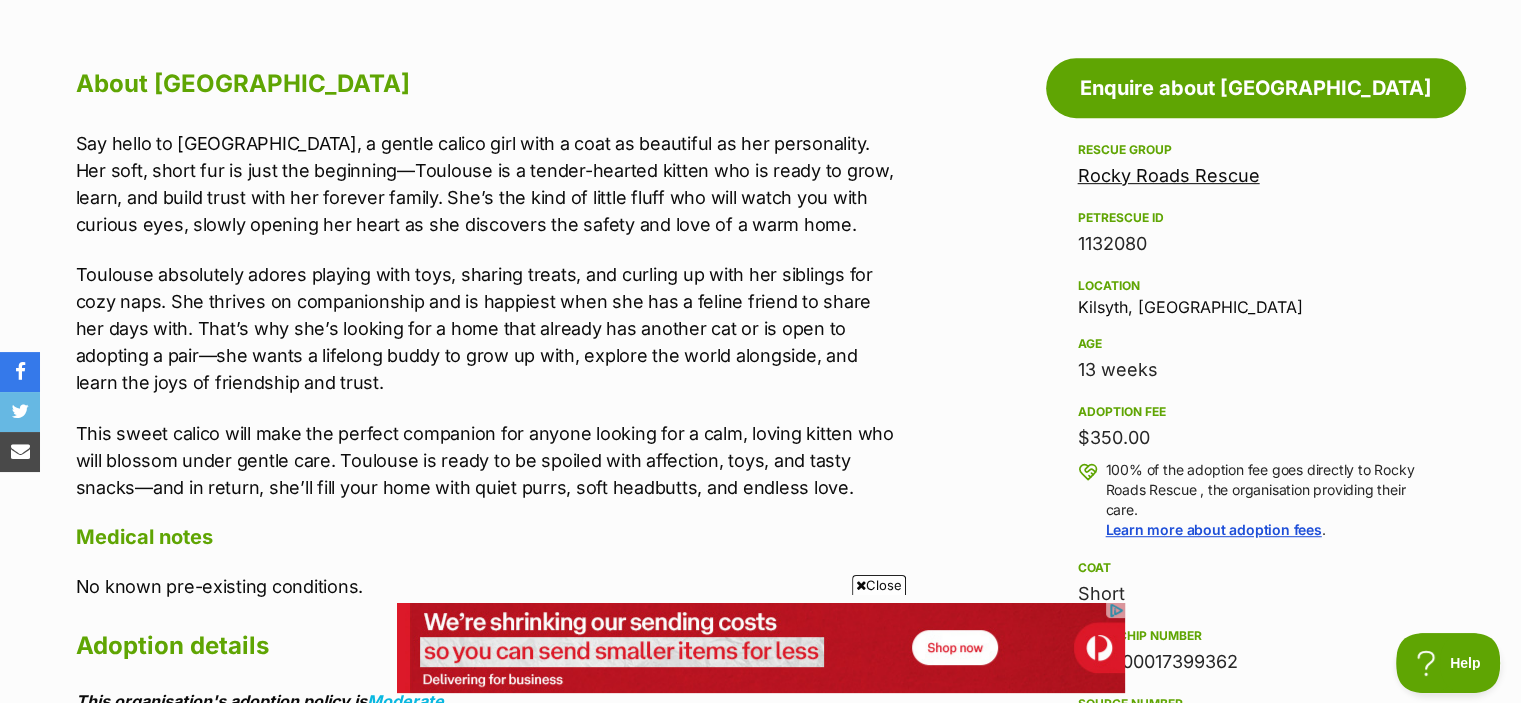 scroll, scrollTop: 1071, scrollLeft: 0, axis: vertical 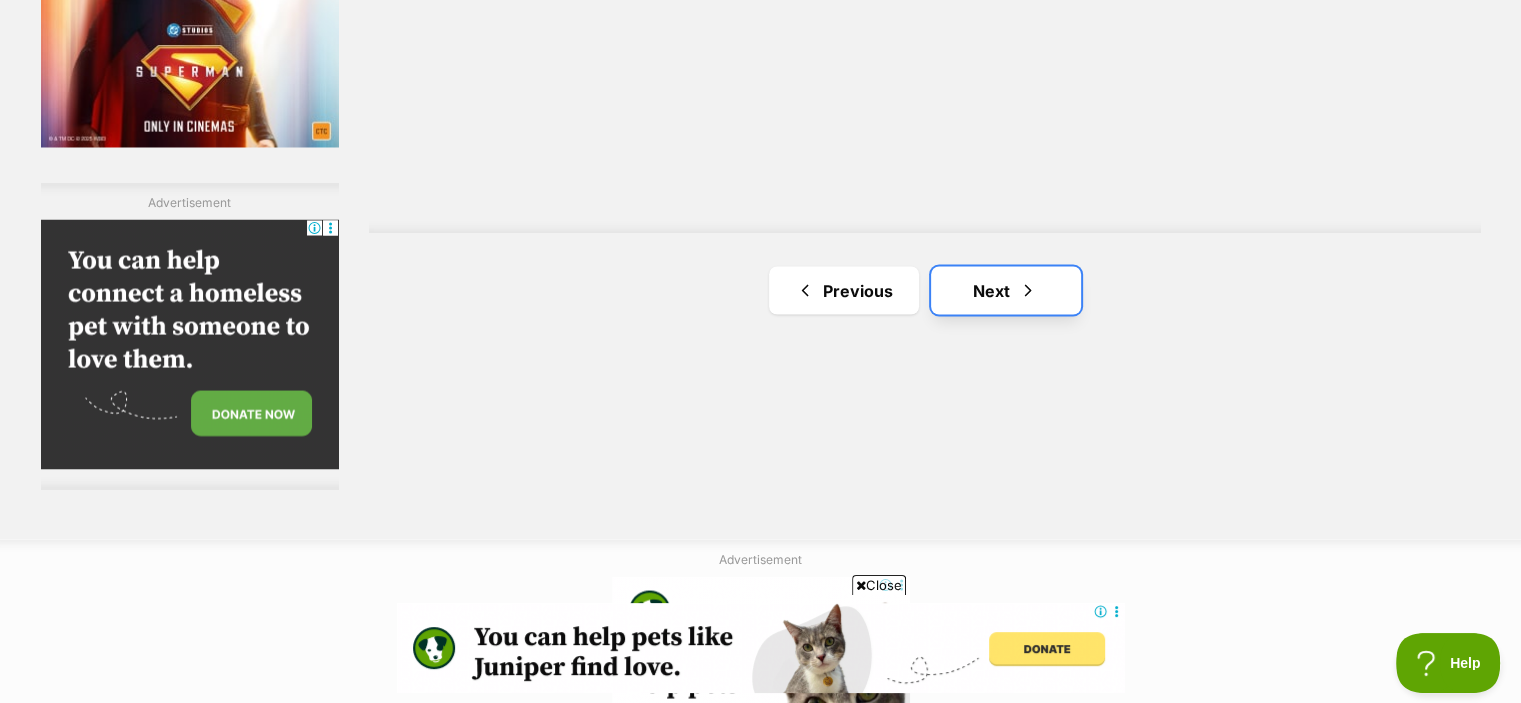 drag, startPoint x: 984, startPoint y: 299, endPoint x: 959, endPoint y: 289, distance: 26.925823 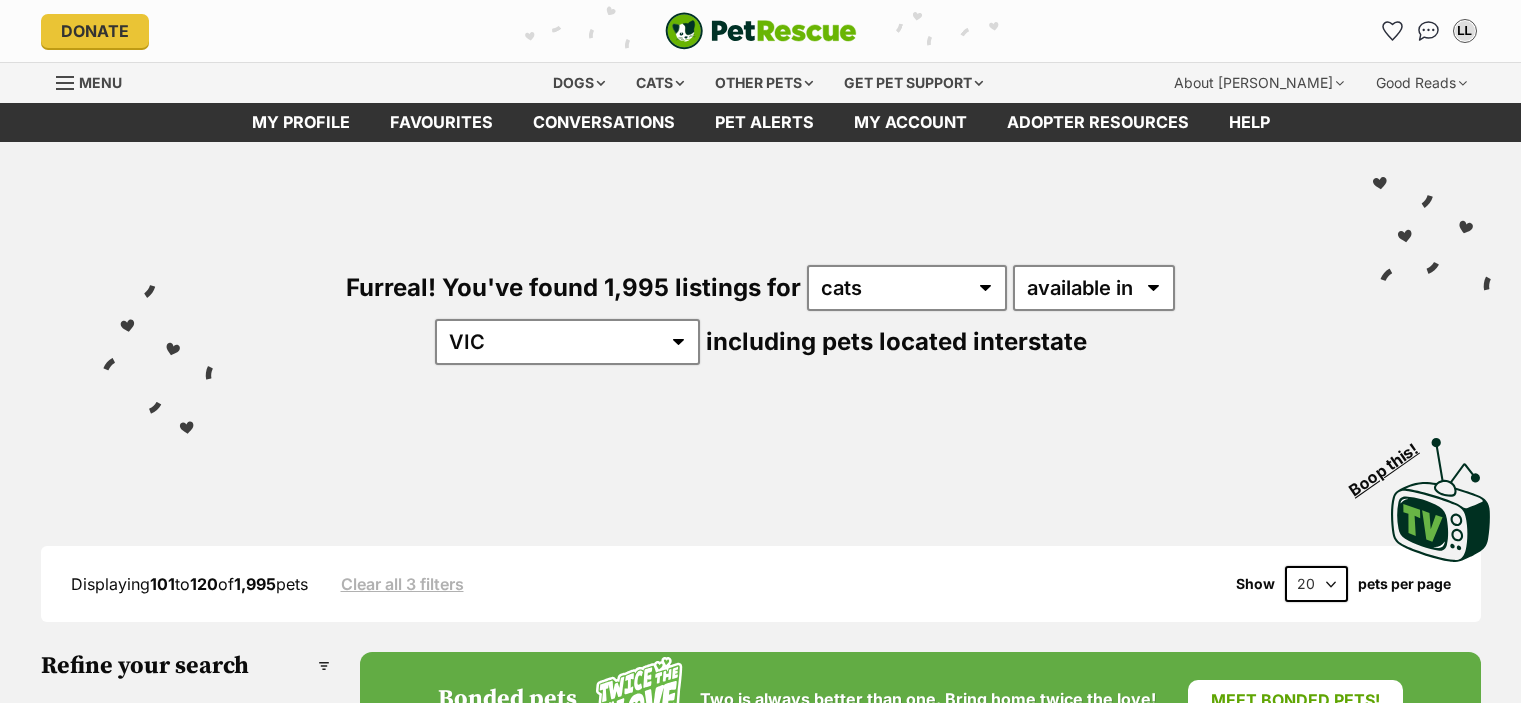 scroll, scrollTop: 0, scrollLeft: 0, axis: both 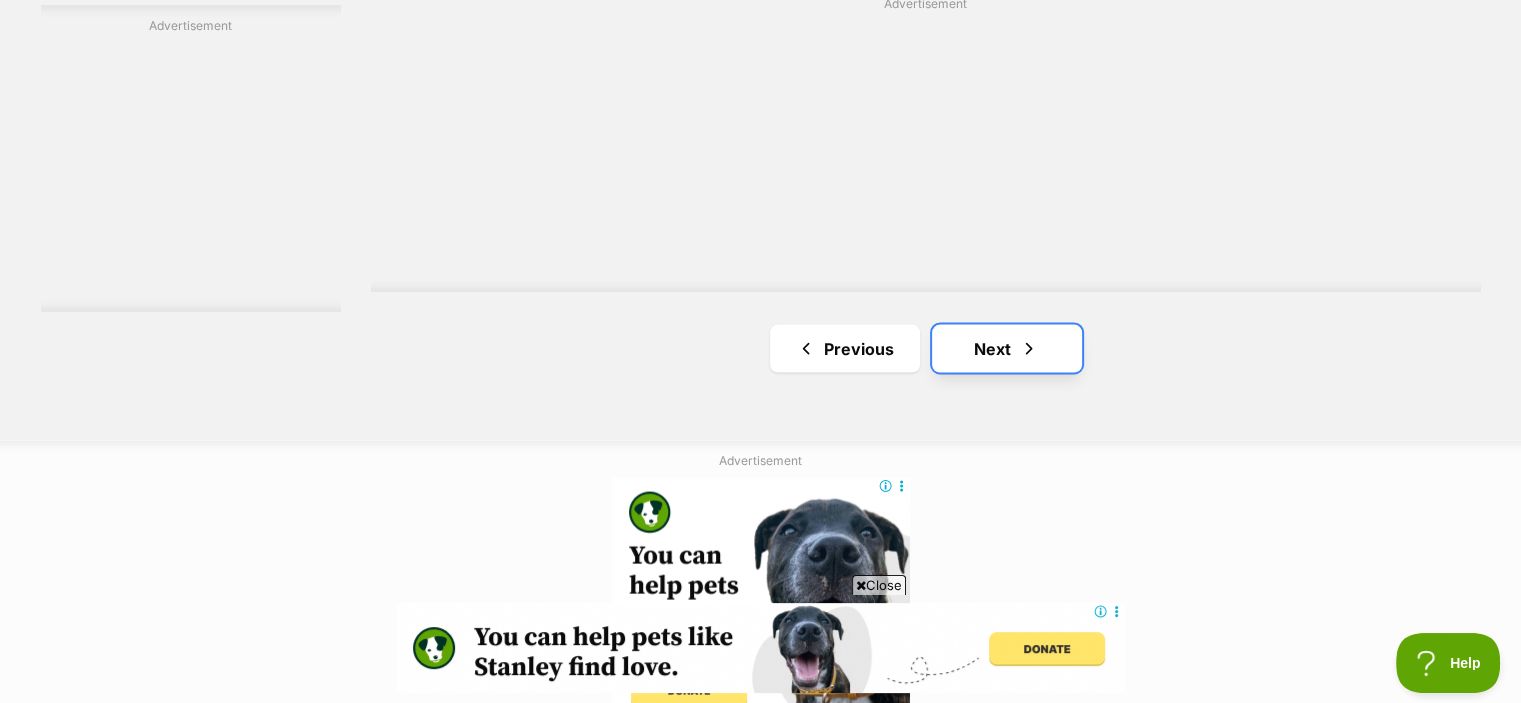 click on "Next" at bounding box center (1007, 348) 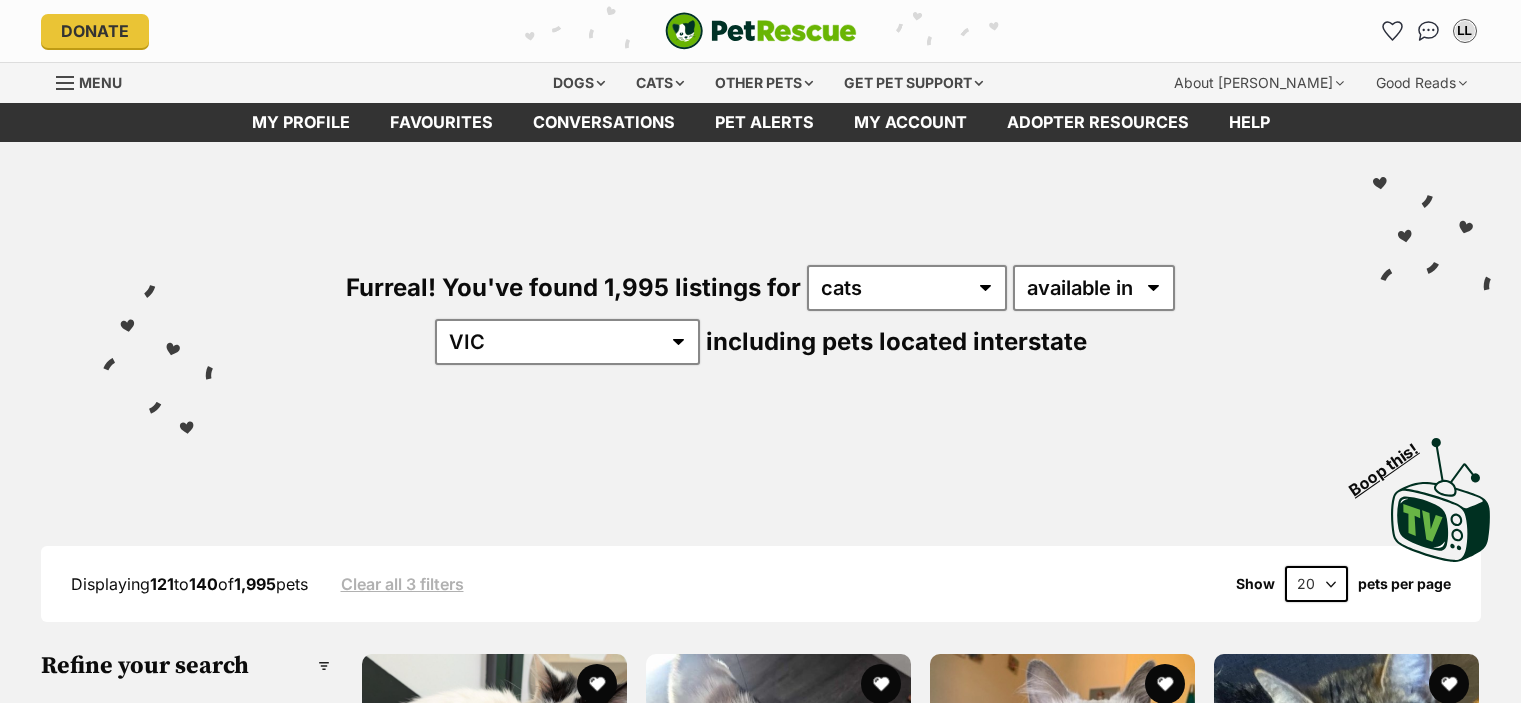 scroll, scrollTop: 343, scrollLeft: 0, axis: vertical 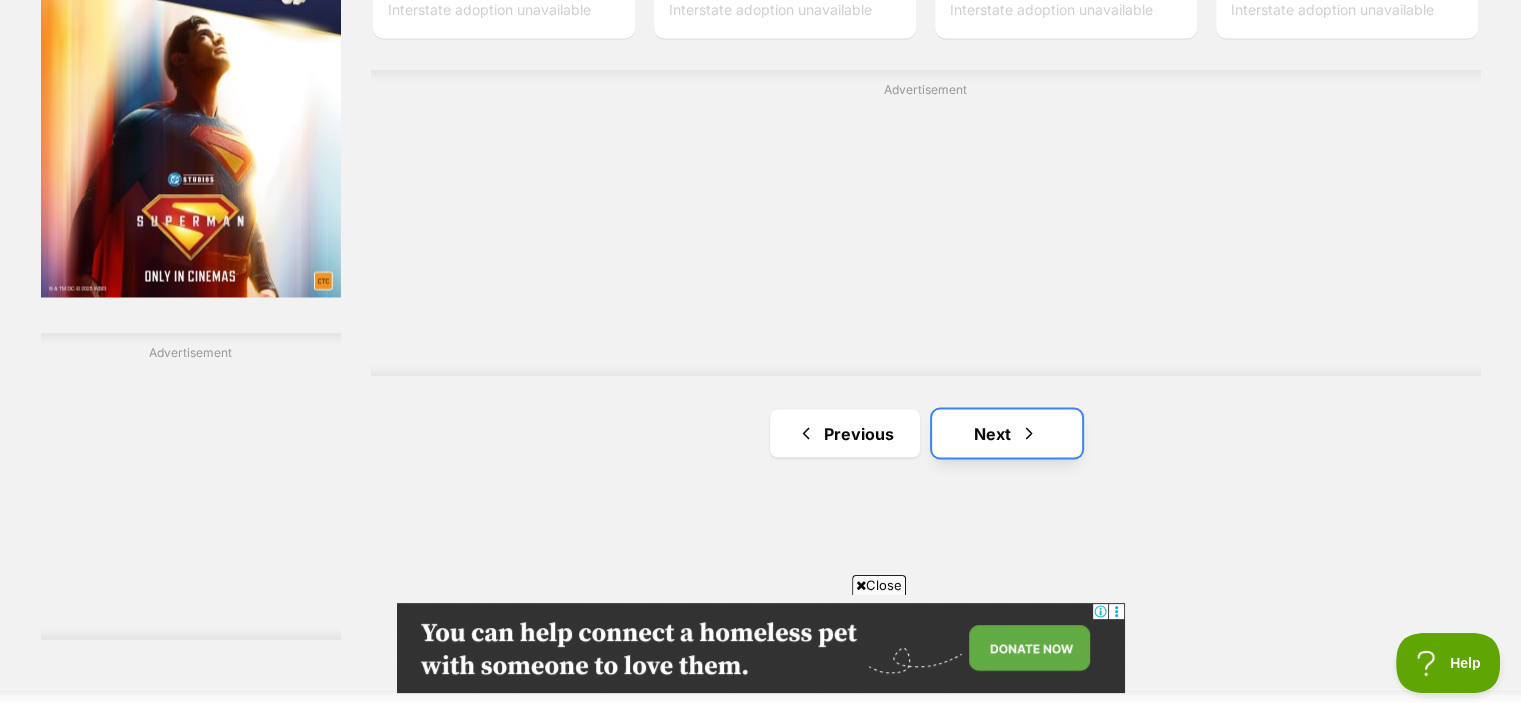 click on "Next" at bounding box center [1007, 433] 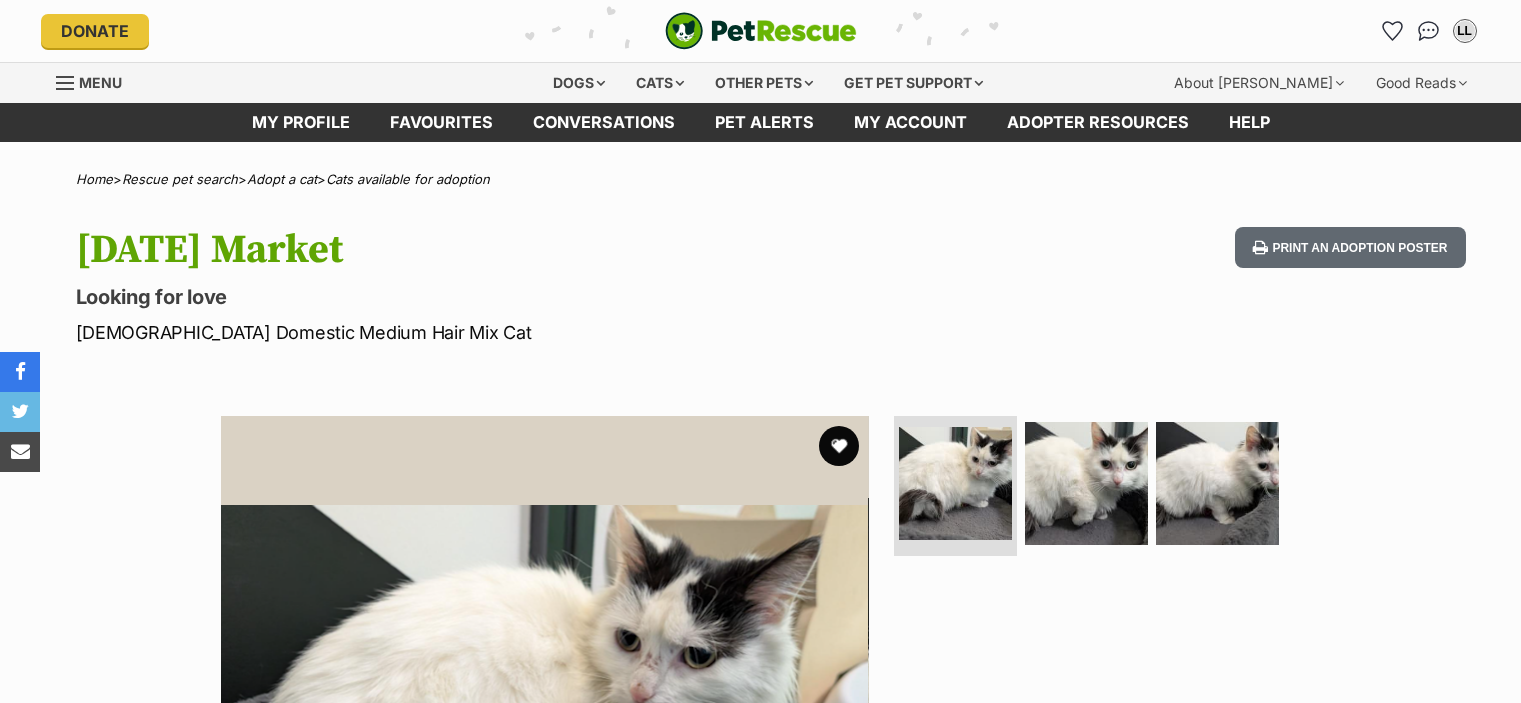 scroll, scrollTop: 0, scrollLeft: 0, axis: both 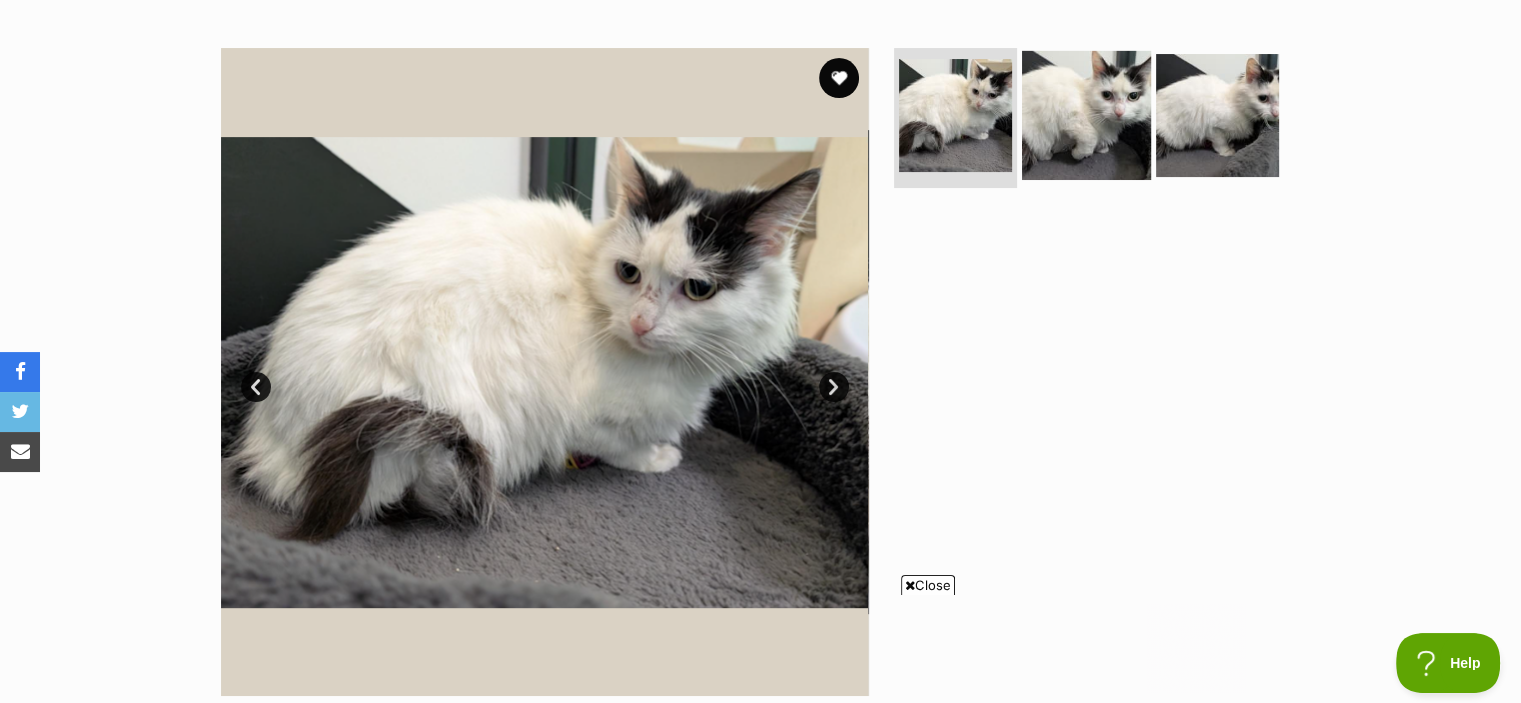 click at bounding box center (1086, 115) 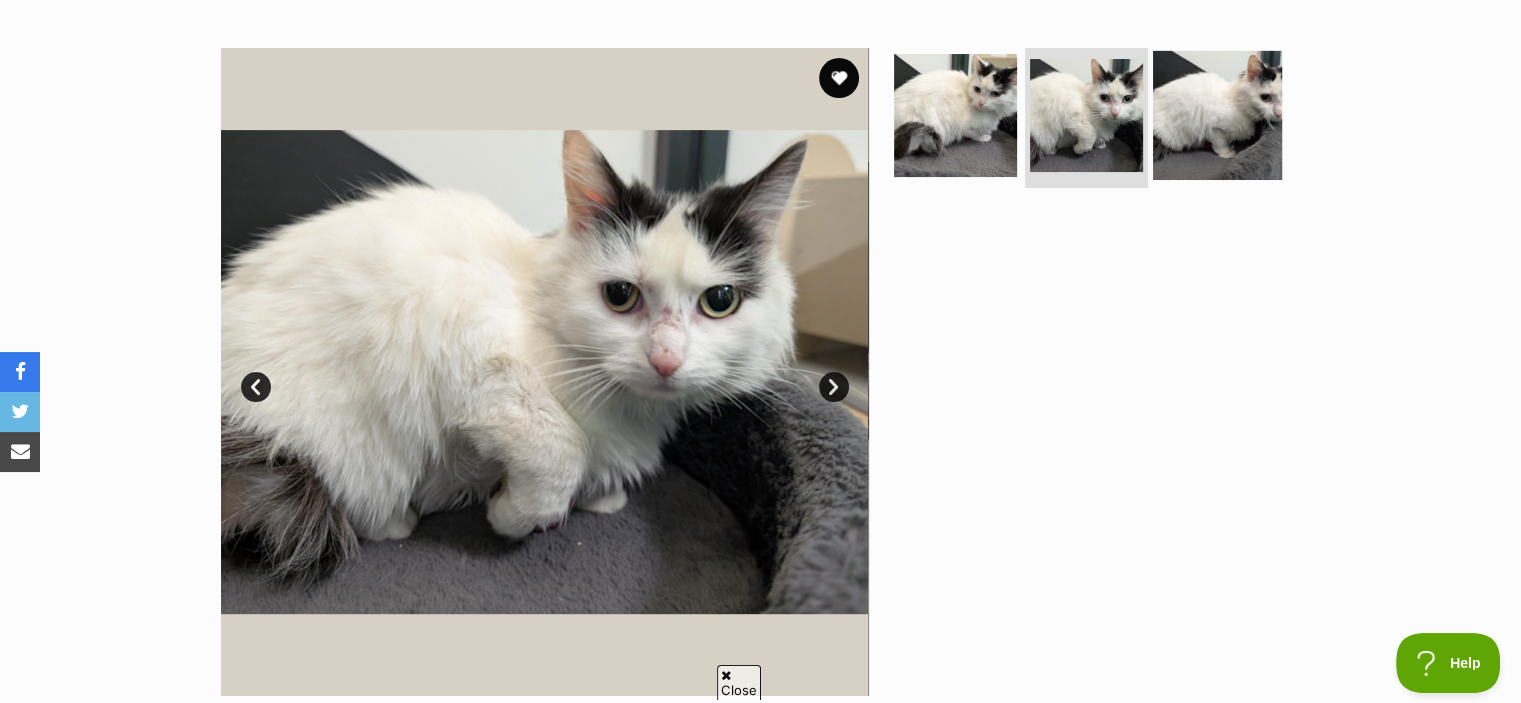 click at bounding box center (1217, 115) 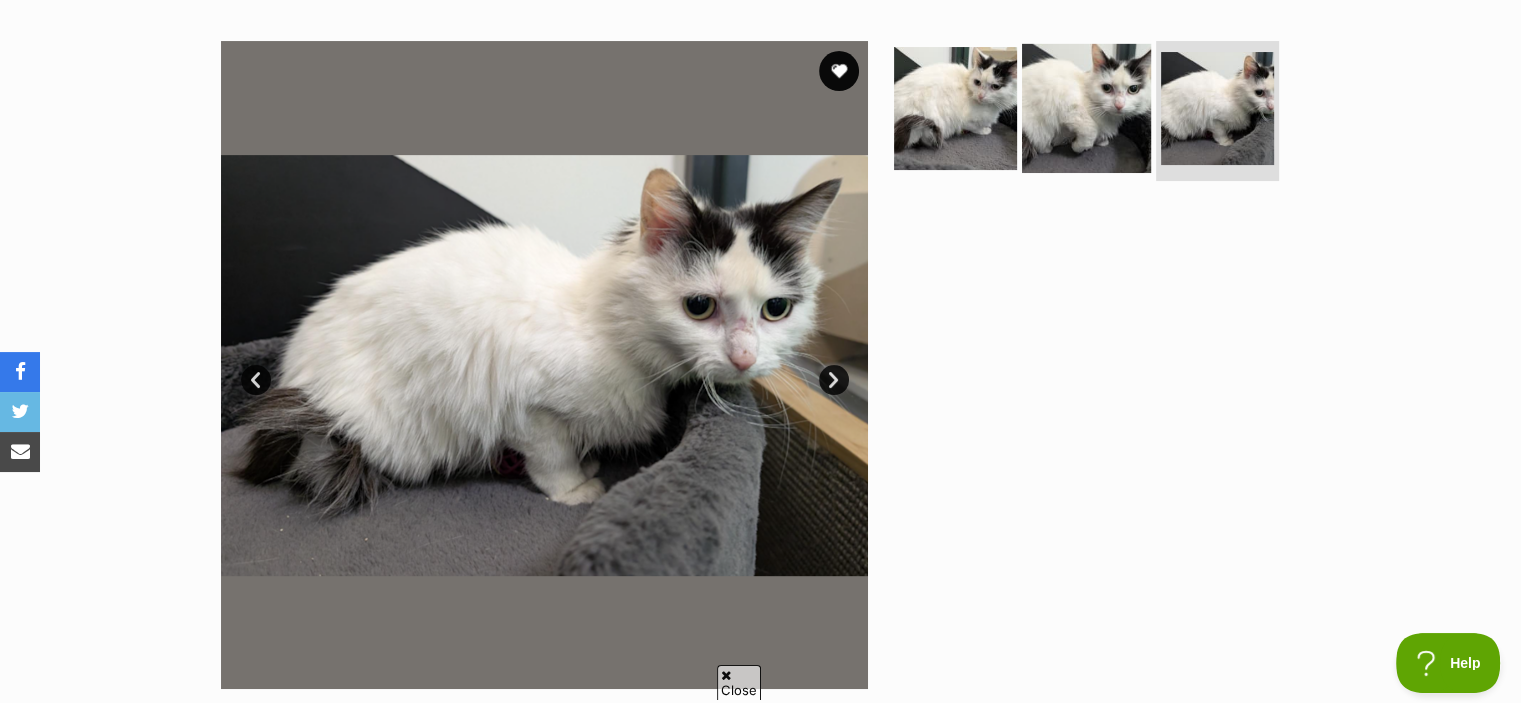 scroll, scrollTop: 0, scrollLeft: 0, axis: both 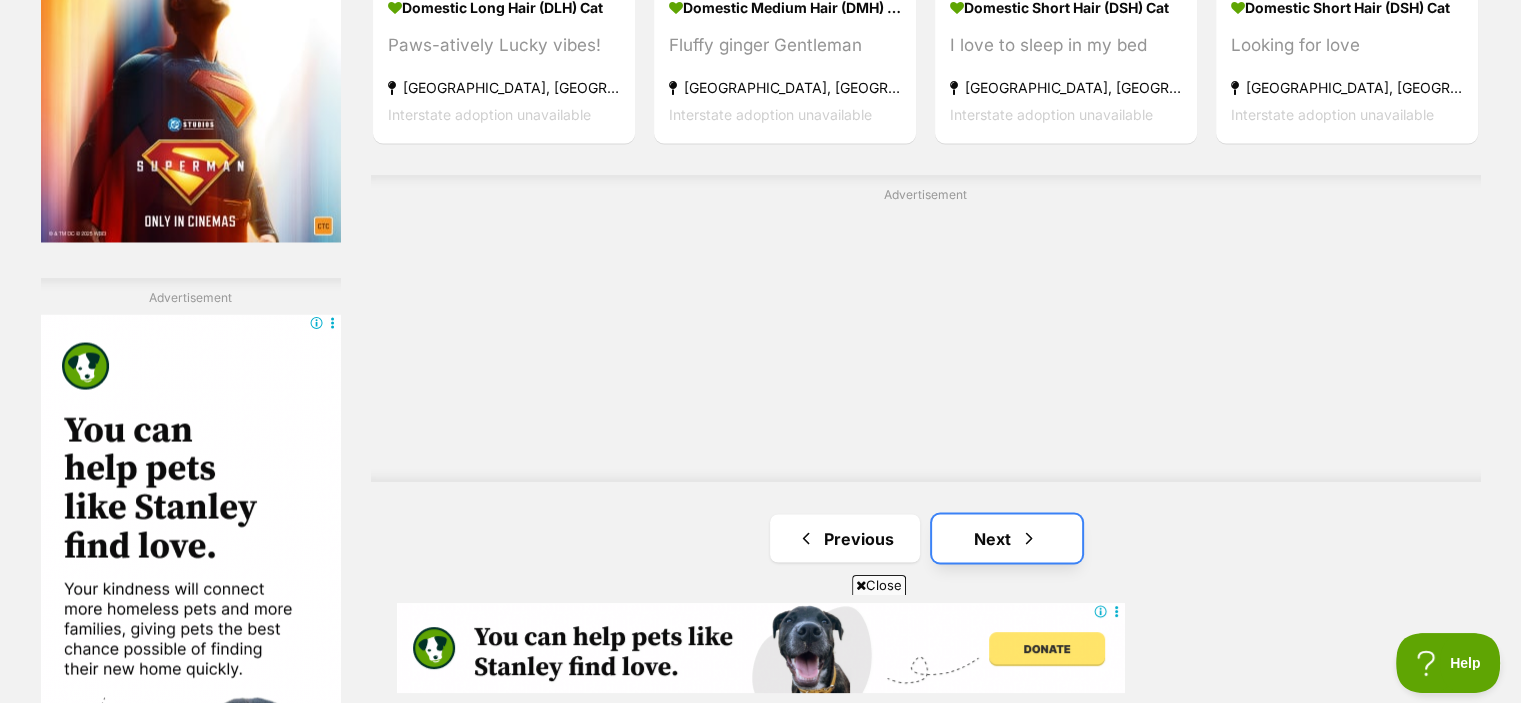 click at bounding box center (1029, 538) 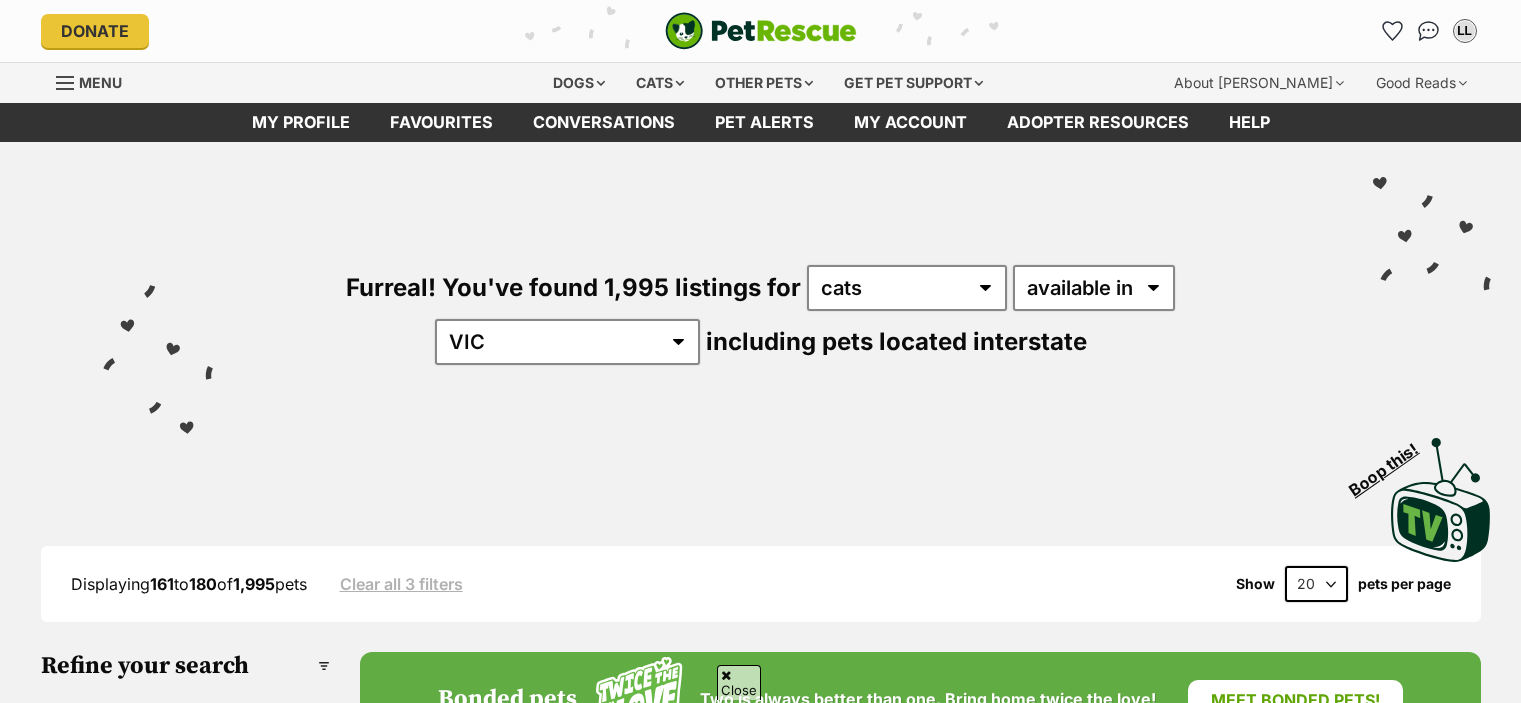 scroll, scrollTop: 399, scrollLeft: 0, axis: vertical 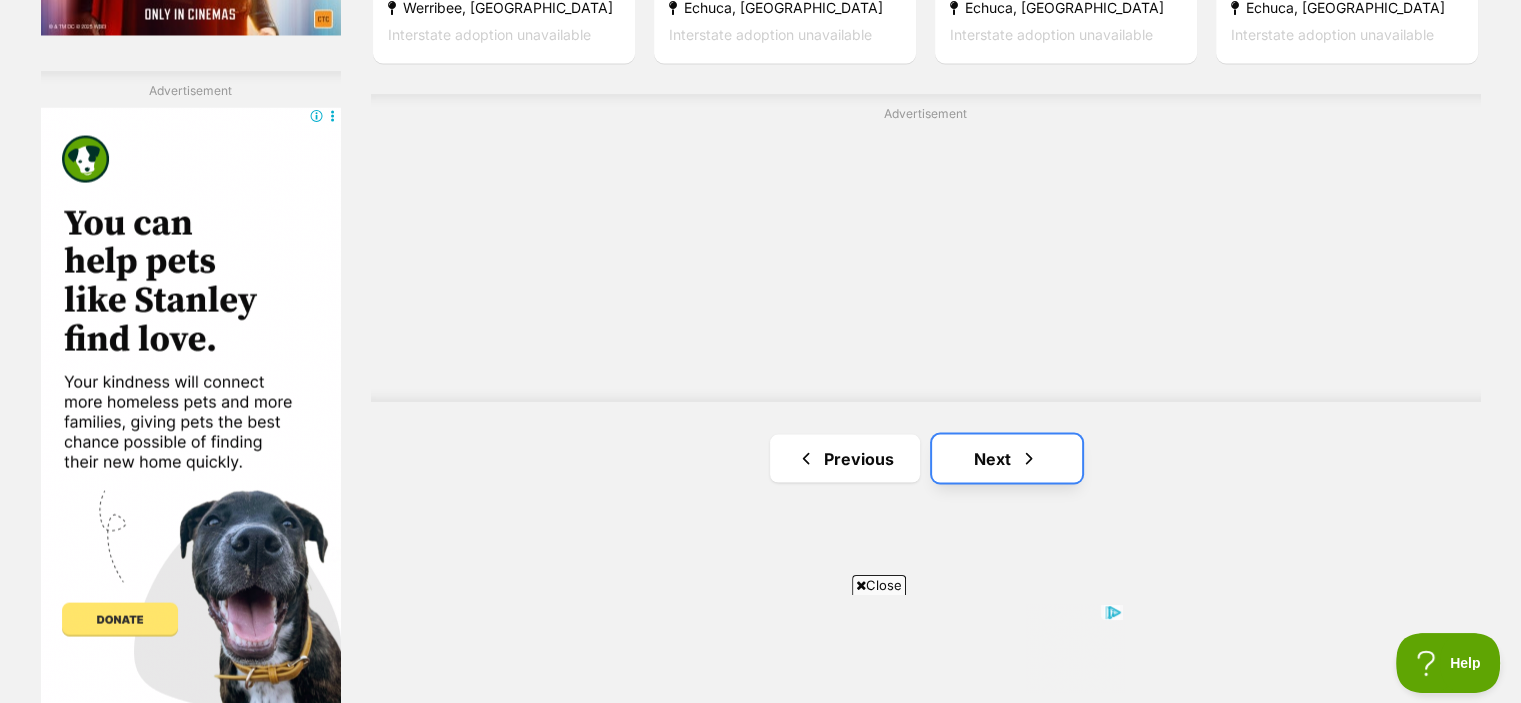 click on "Next" at bounding box center (1007, 458) 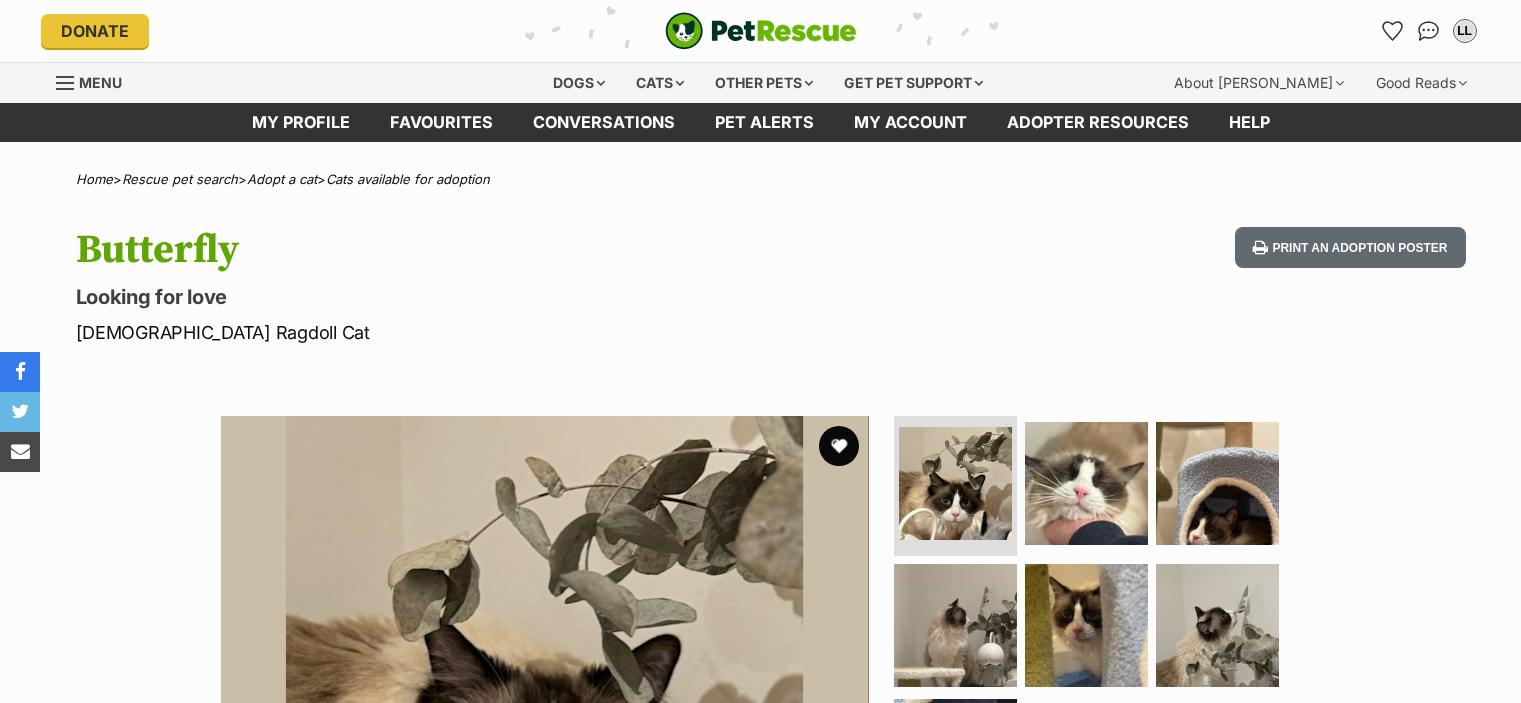 scroll, scrollTop: 0, scrollLeft: 0, axis: both 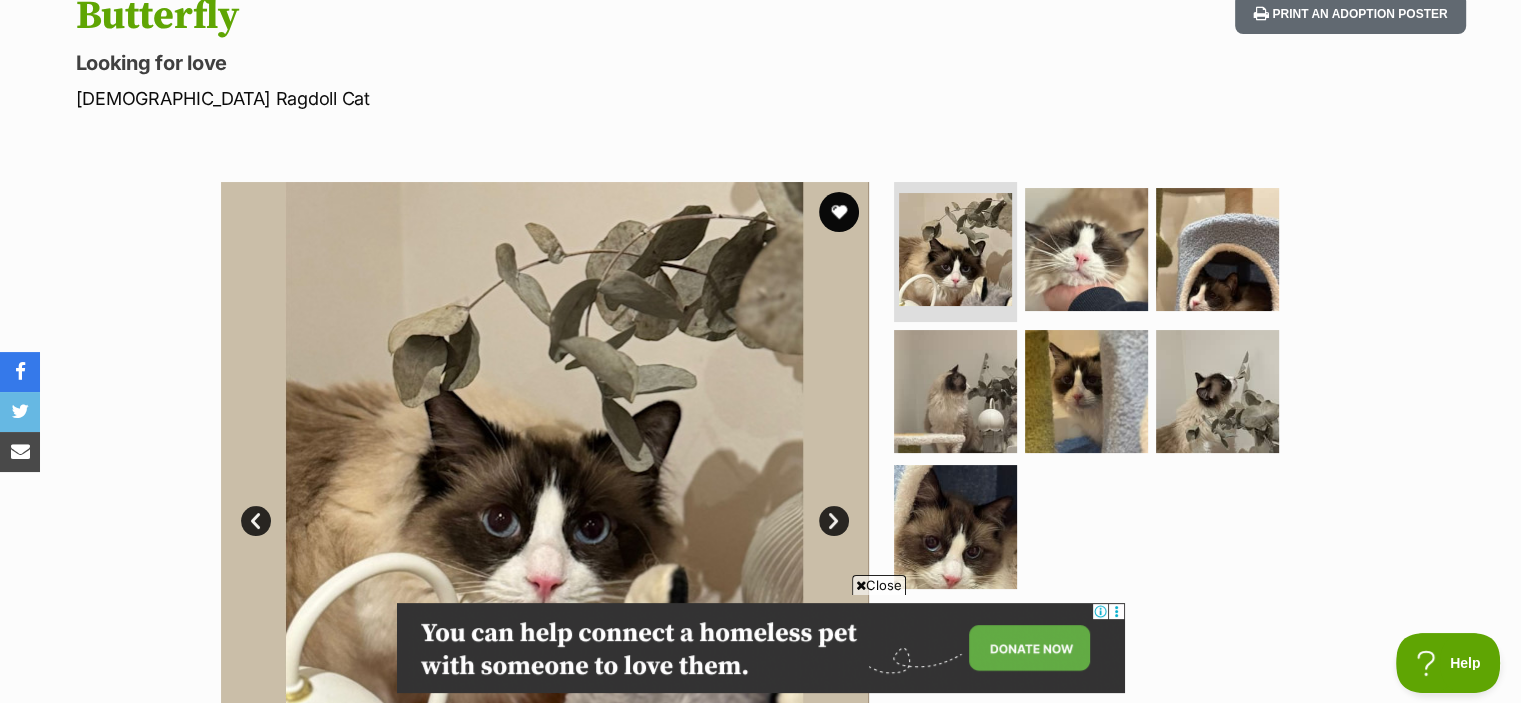 click at bounding box center [545, 506] 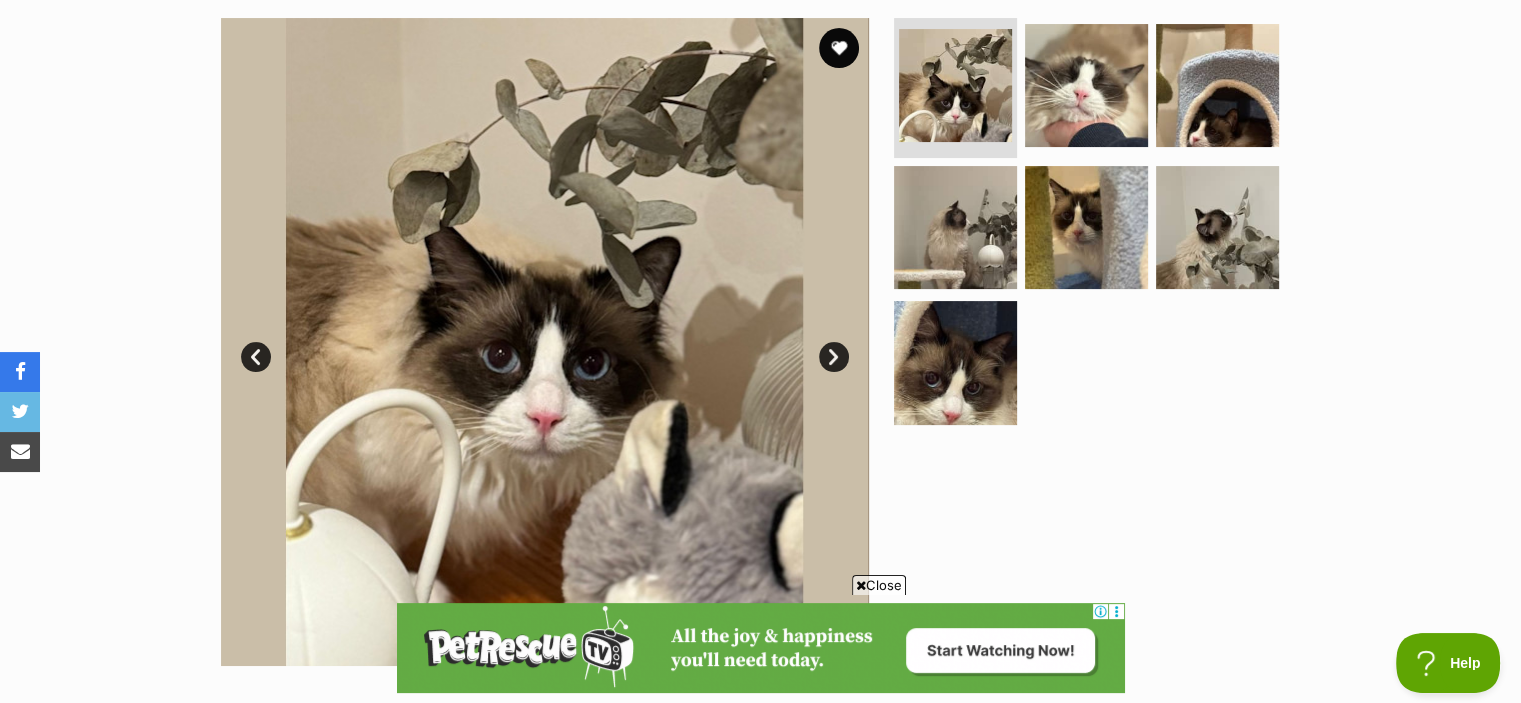 scroll, scrollTop: 392, scrollLeft: 0, axis: vertical 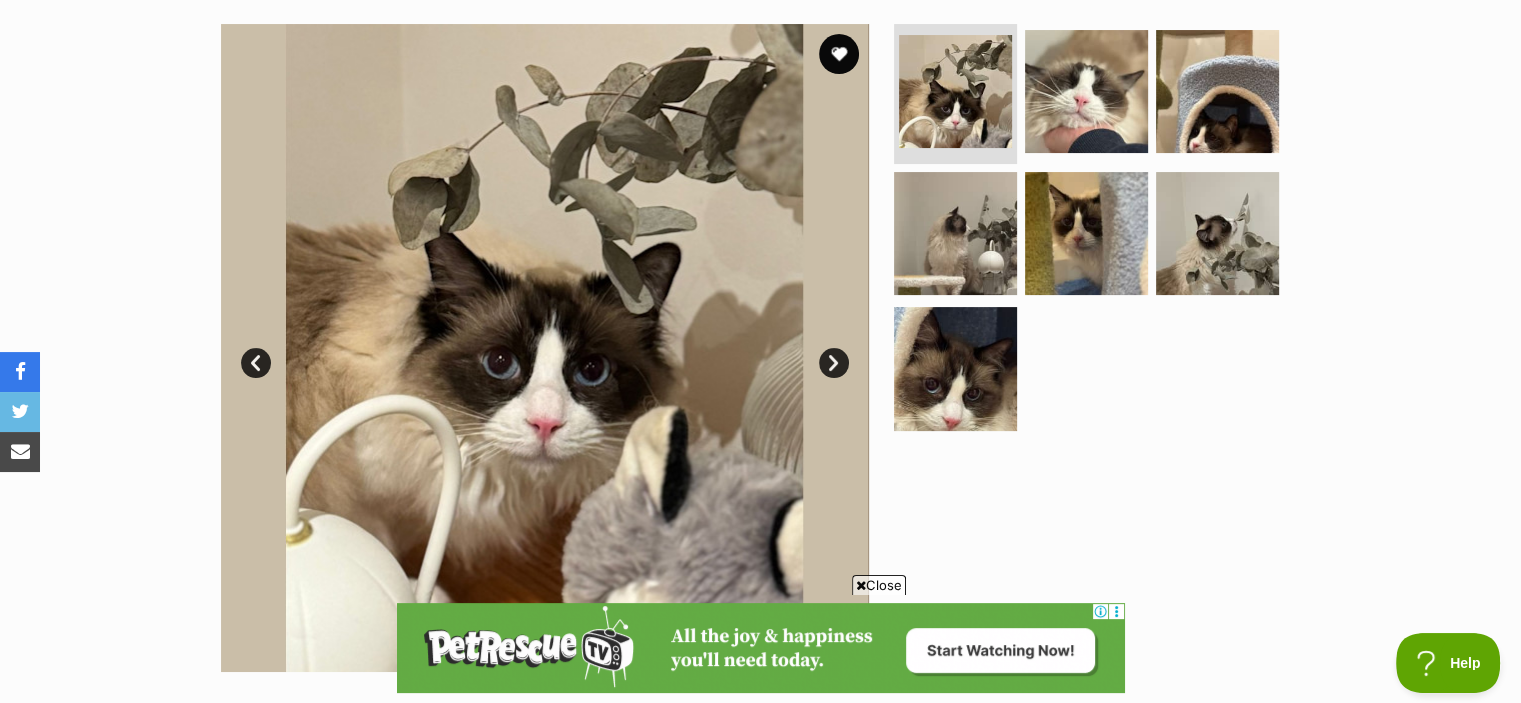 click at bounding box center [545, 348] 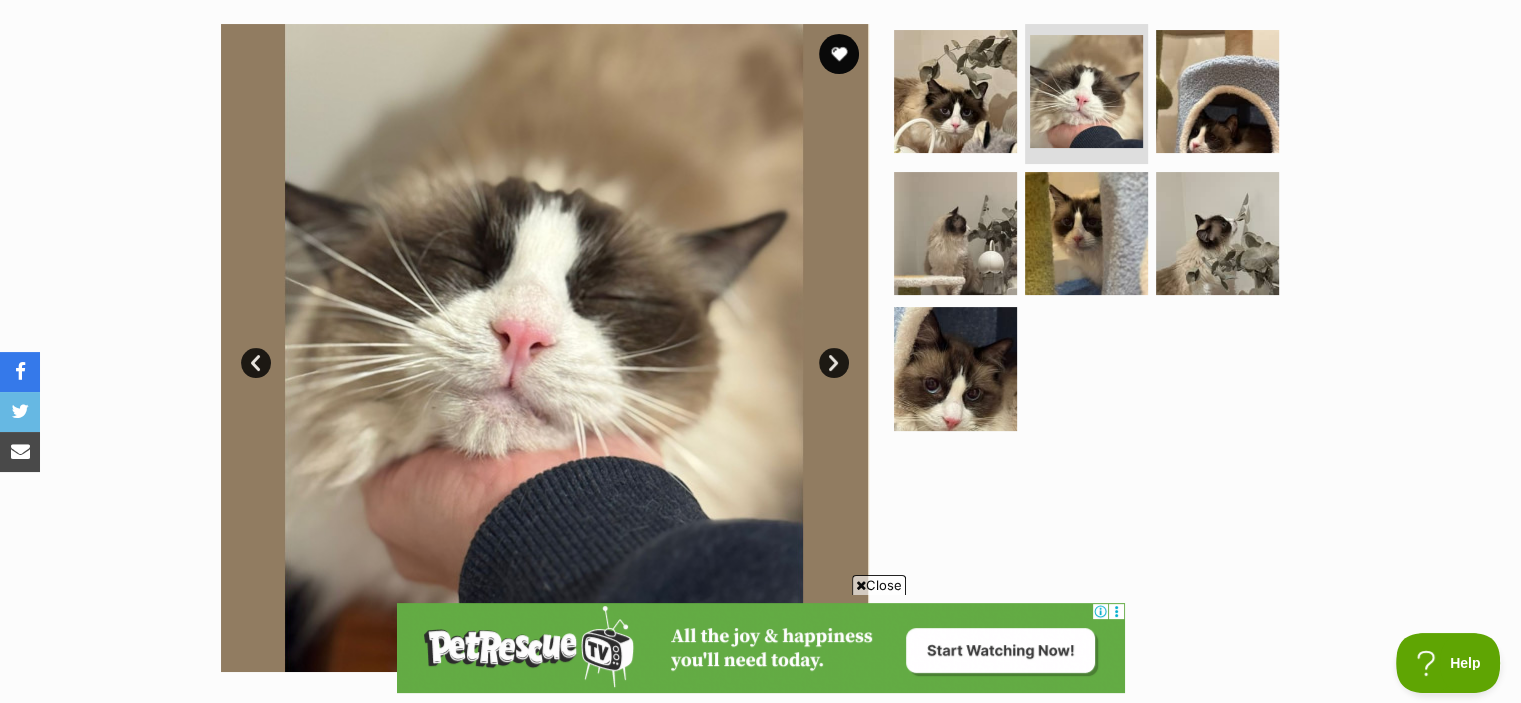 click on "Next" at bounding box center [834, 363] 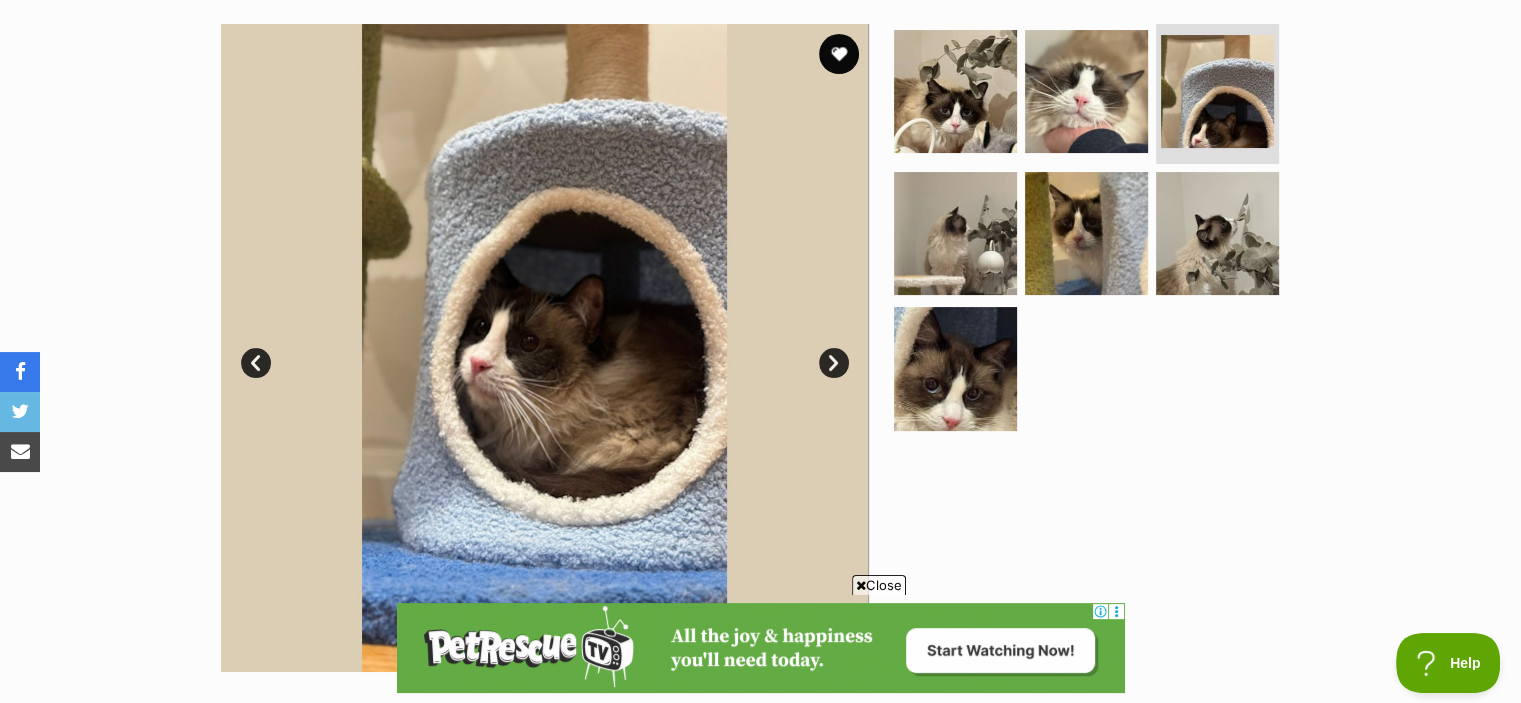 click on "Next" at bounding box center [834, 363] 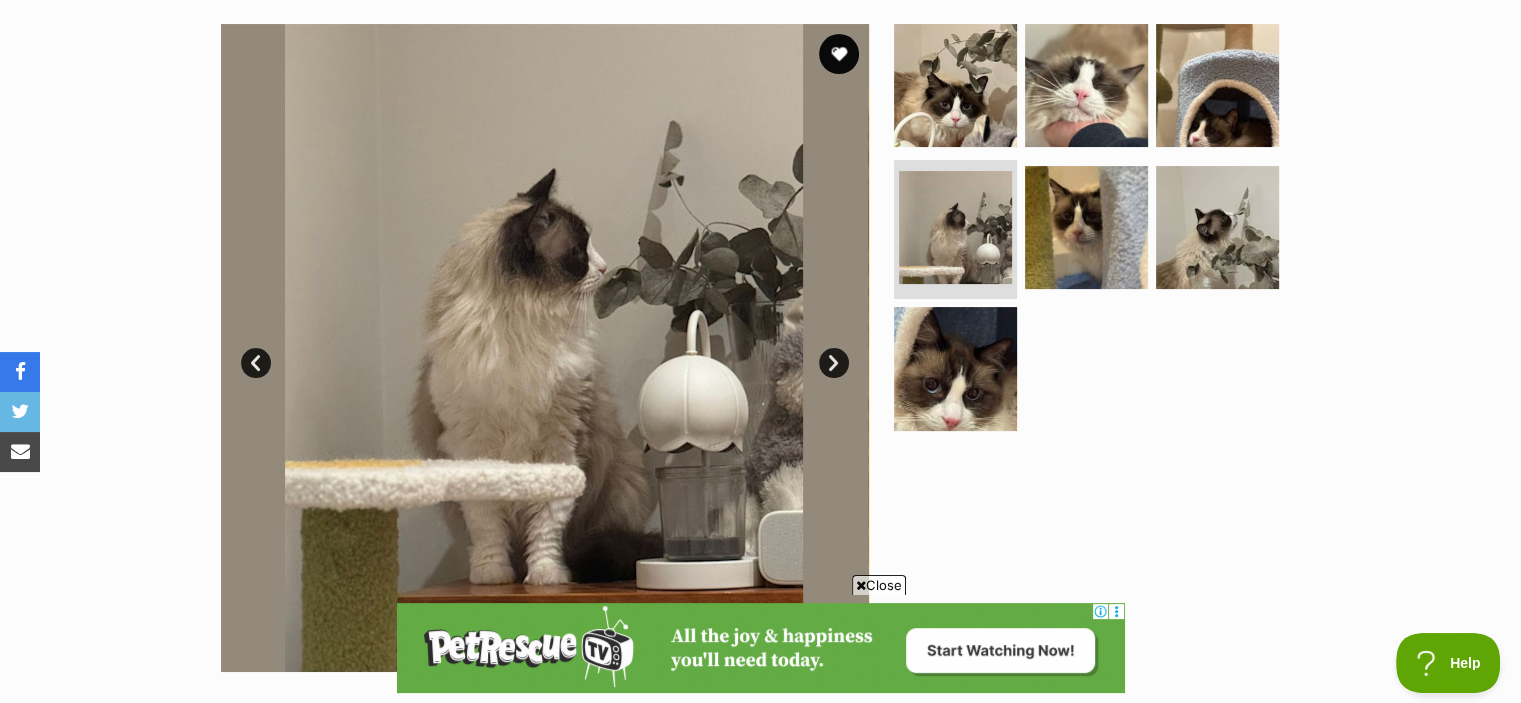 click on "Next" at bounding box center [834, 363] 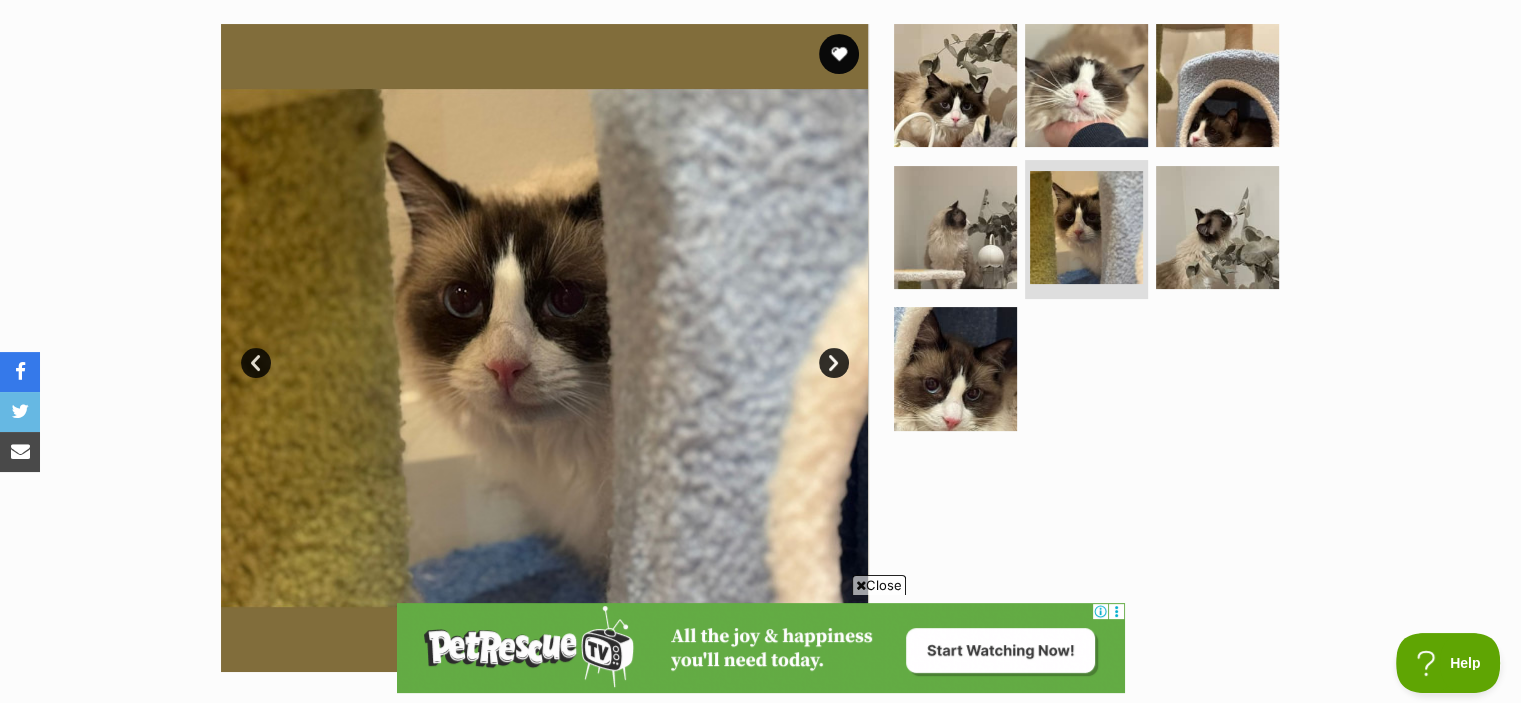 click on "Next" at bounding box center [834, 363] 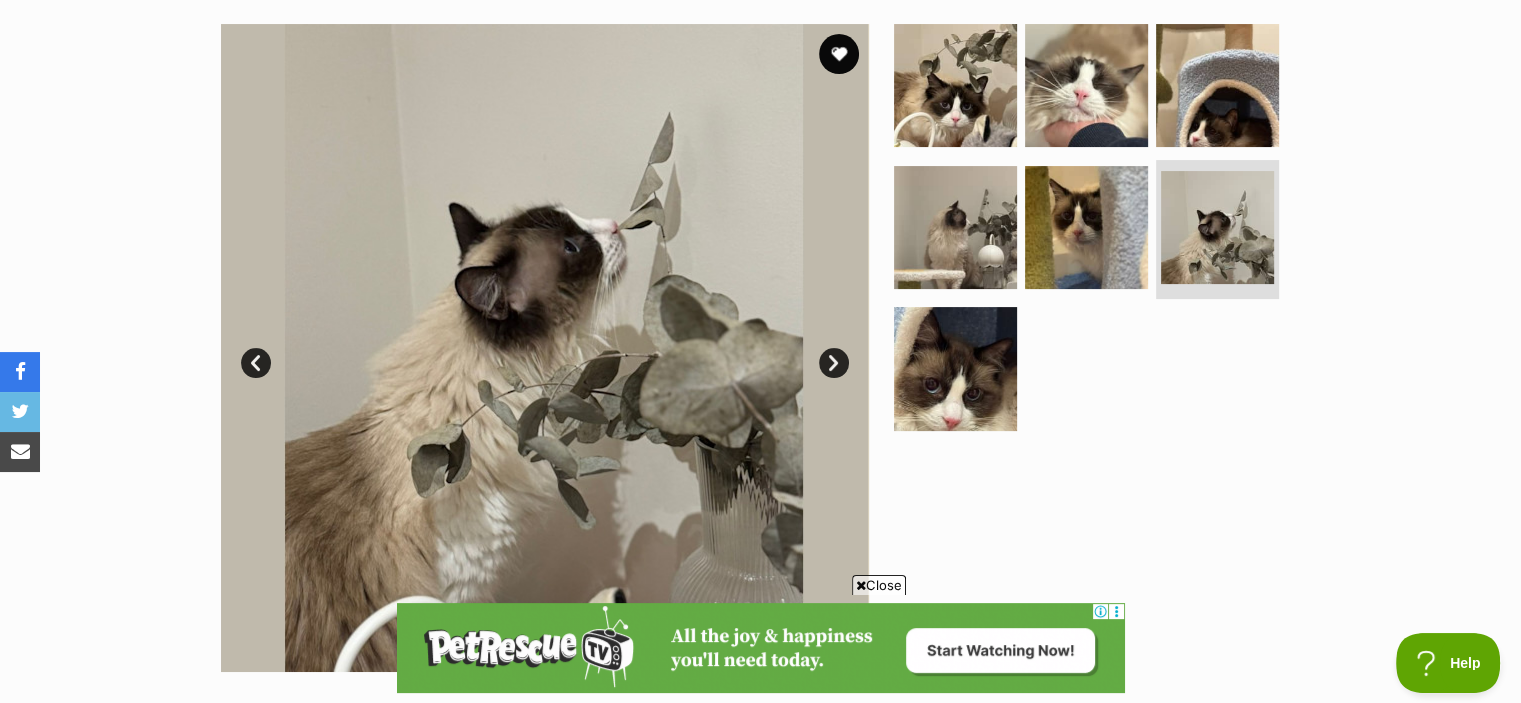 click on "Next" at bounding box center (834, 363) 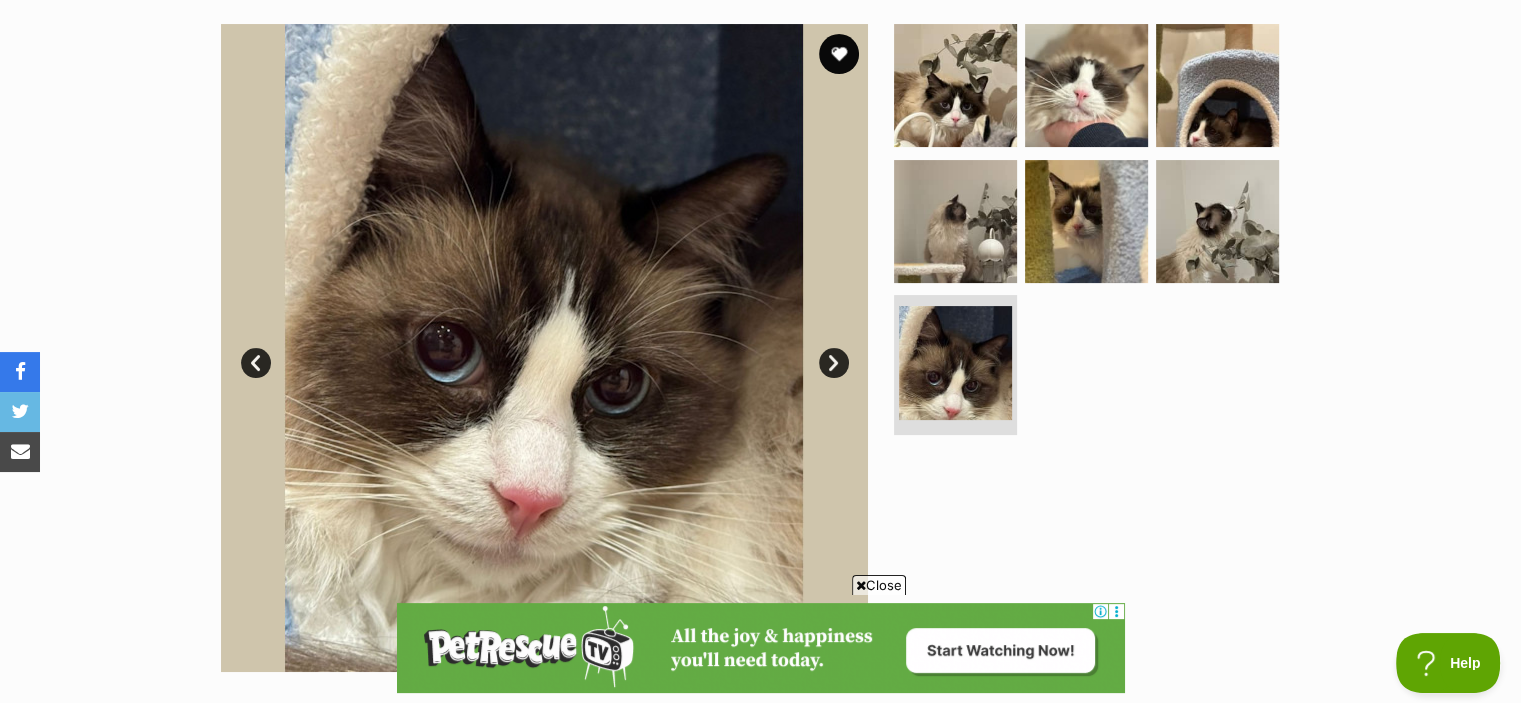 click on "Next" at bounding box center [834, 363] 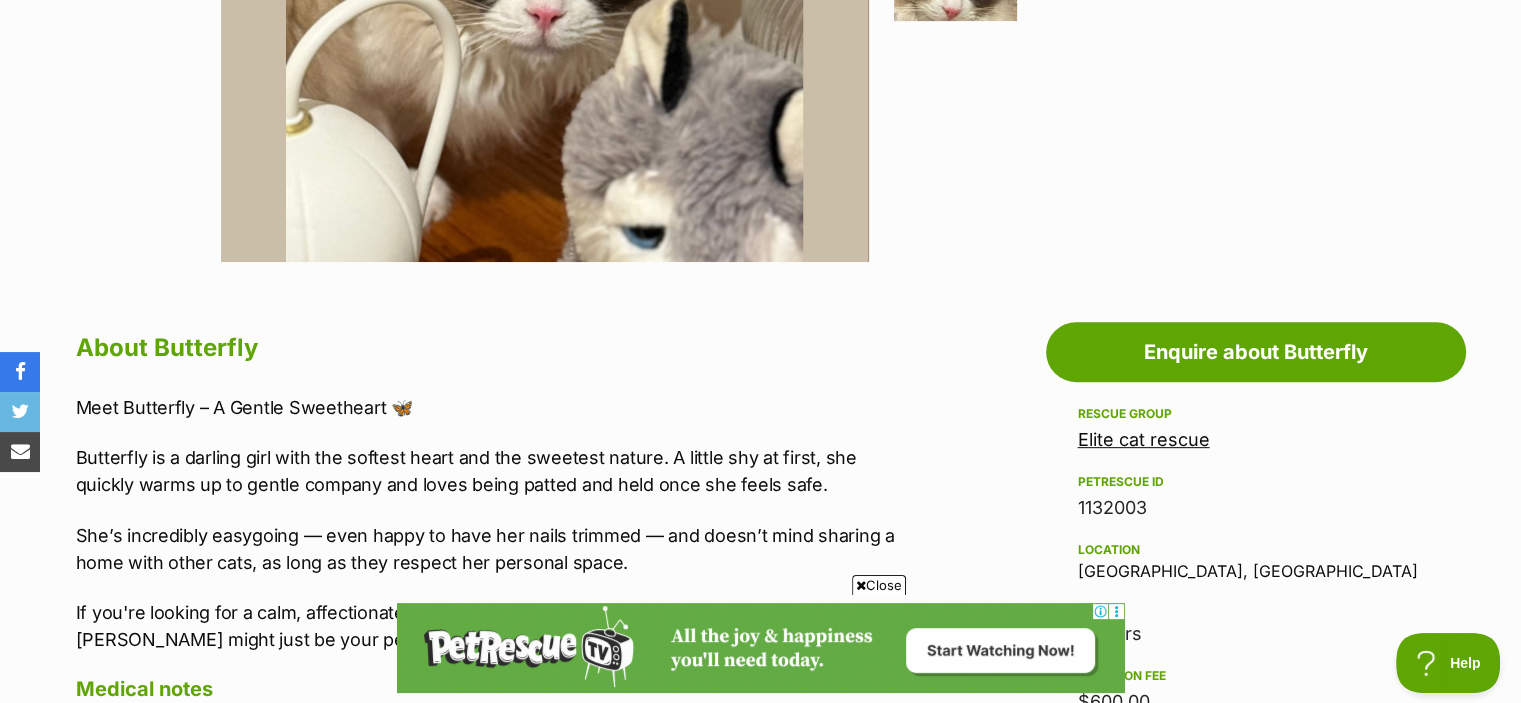 scroll, scrollTop: 804, scrollLeft: 0, axis: vertical 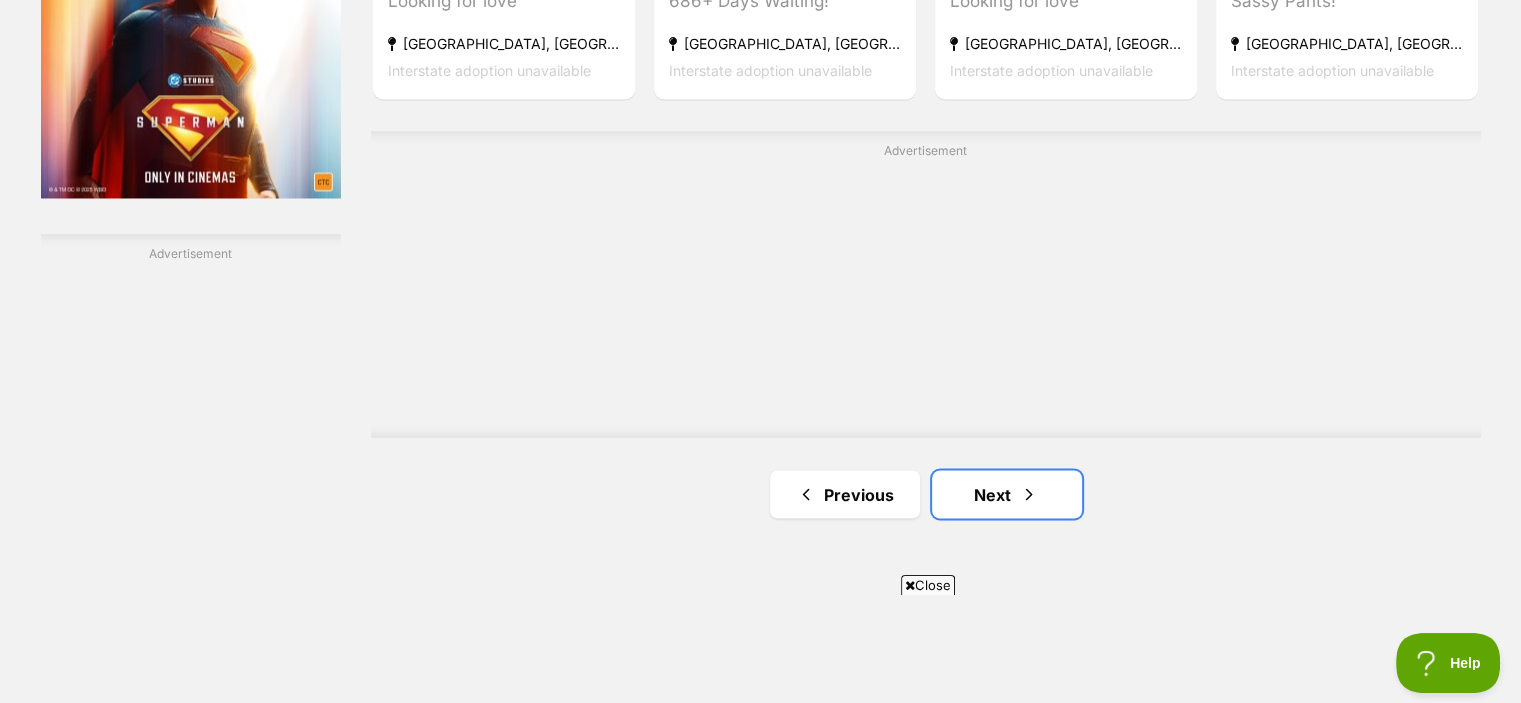 click on "Next" at bounding box center [1007, 494] 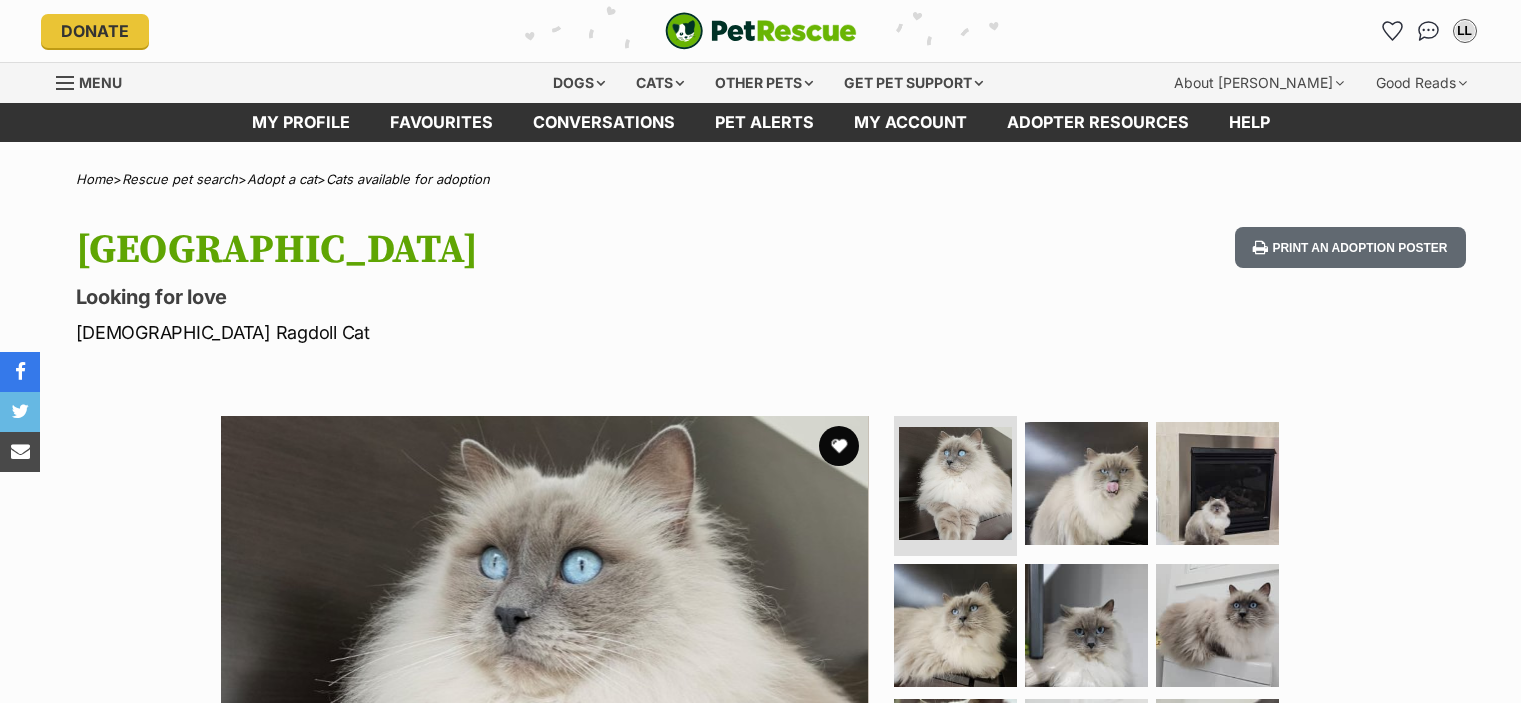scroll, scrollTop: 0, scrollLeft: 0, axis: both 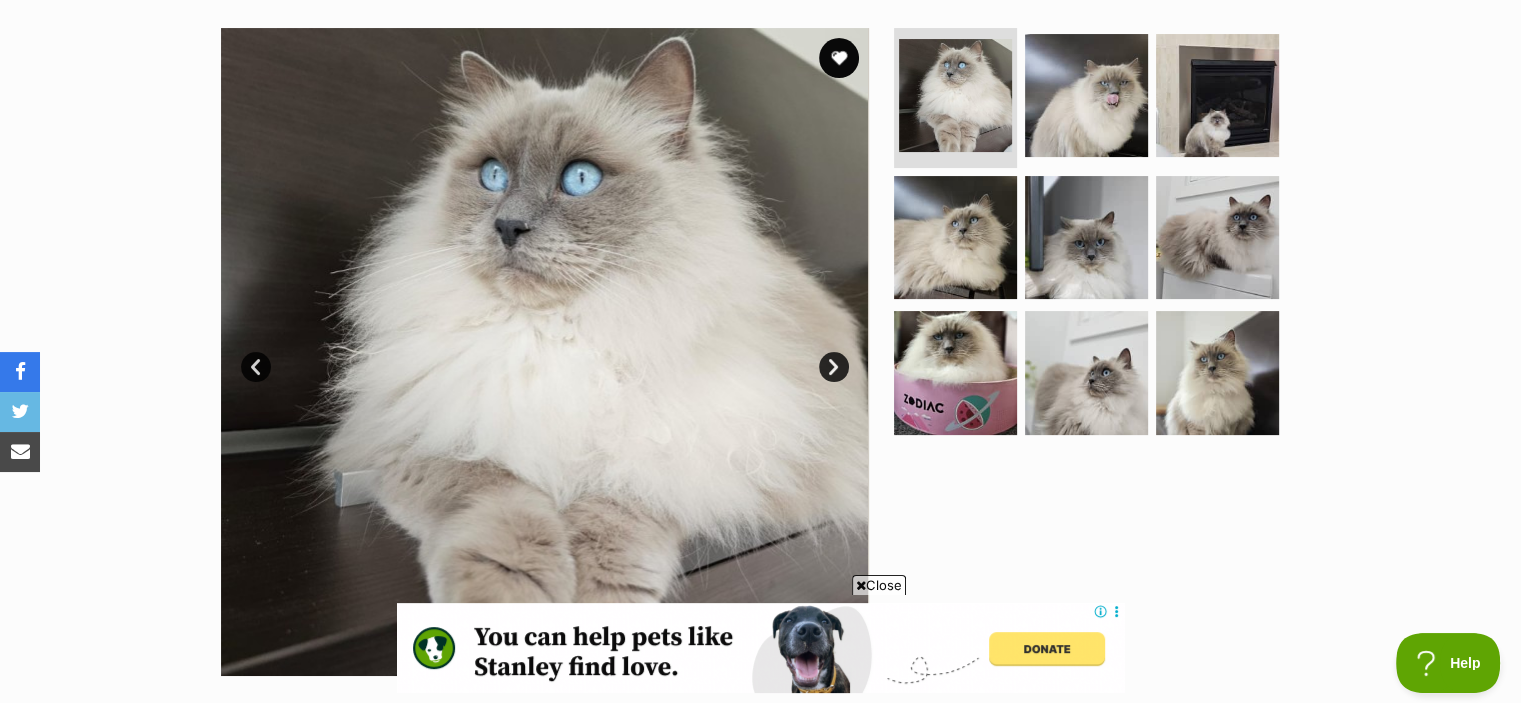 click on "Next" at bounding box center (834, 367) 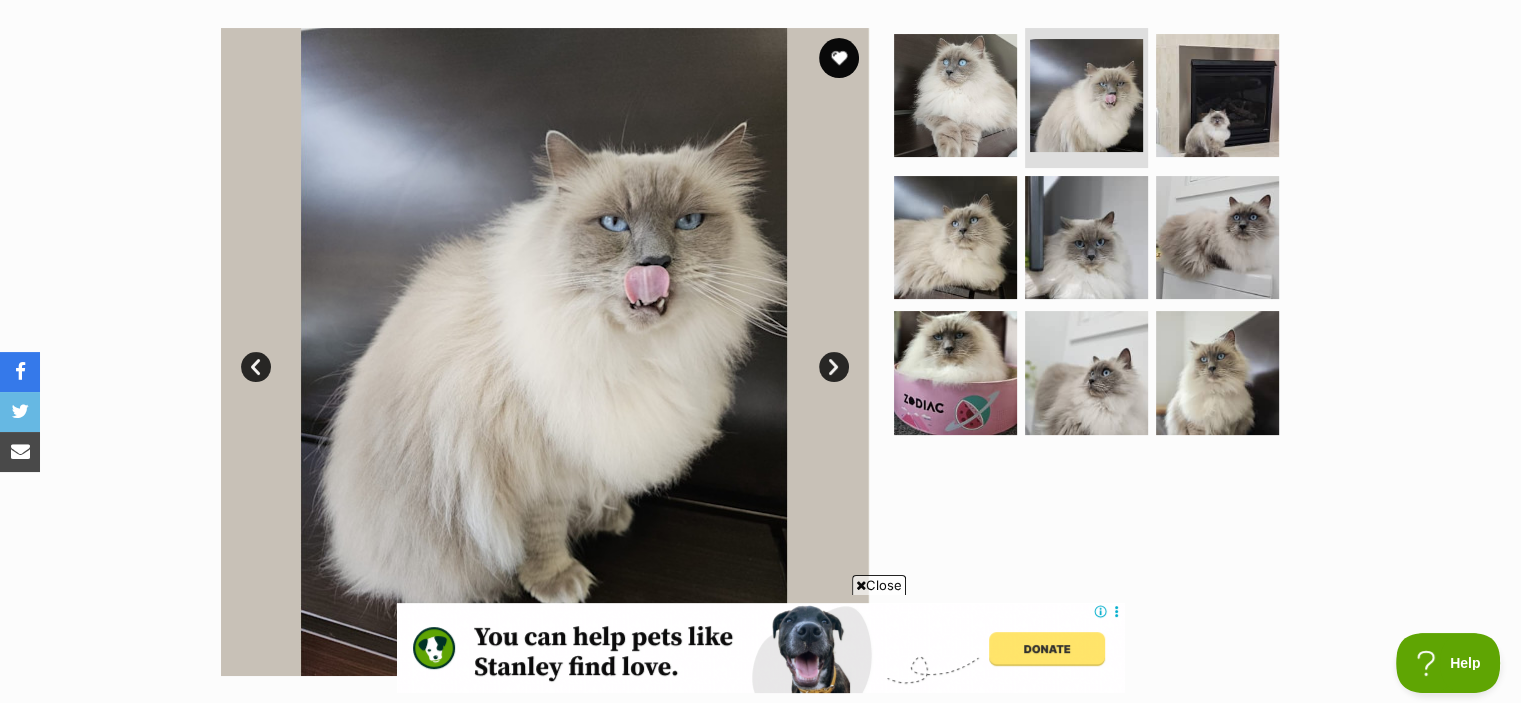 click on "Next" at bounding box center [834, 367] 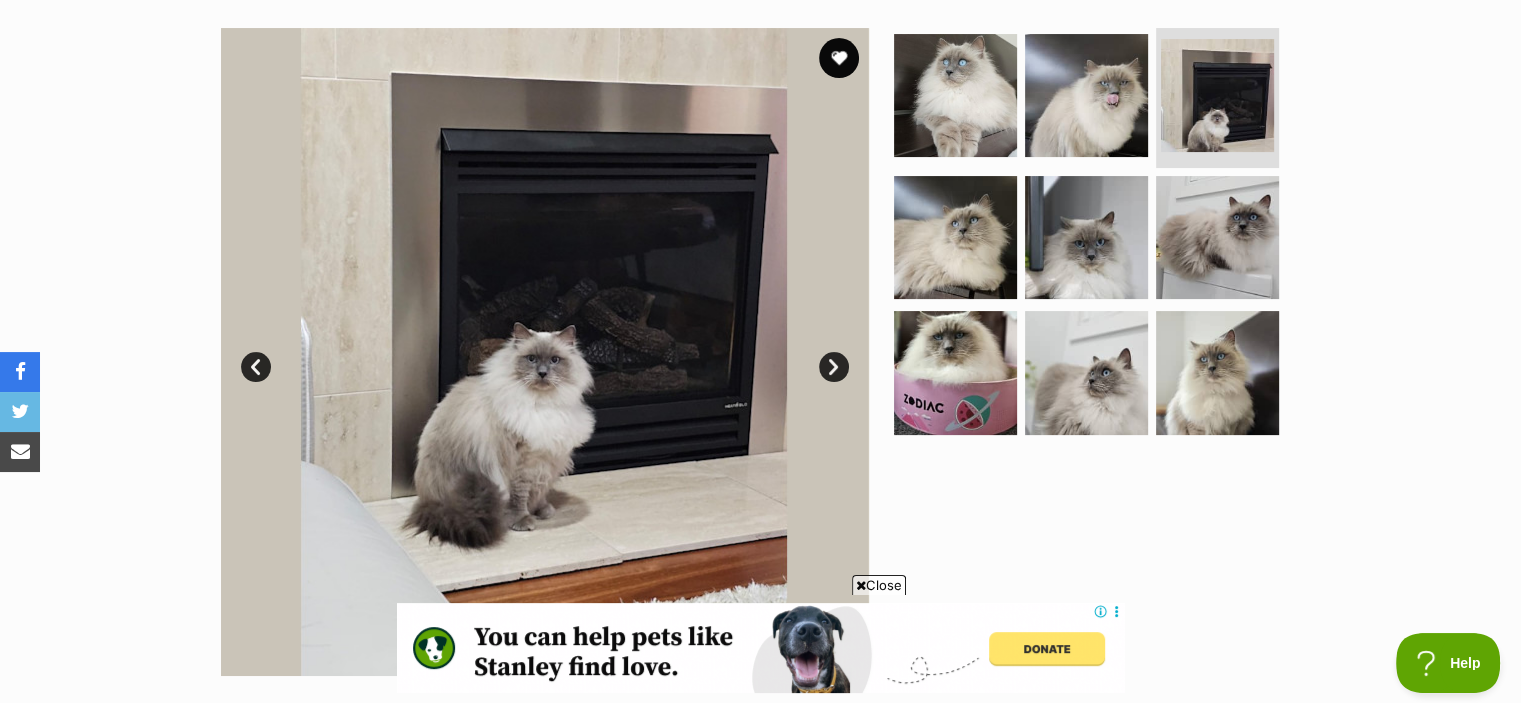 click on "Next" at bounding box center (834, 367) 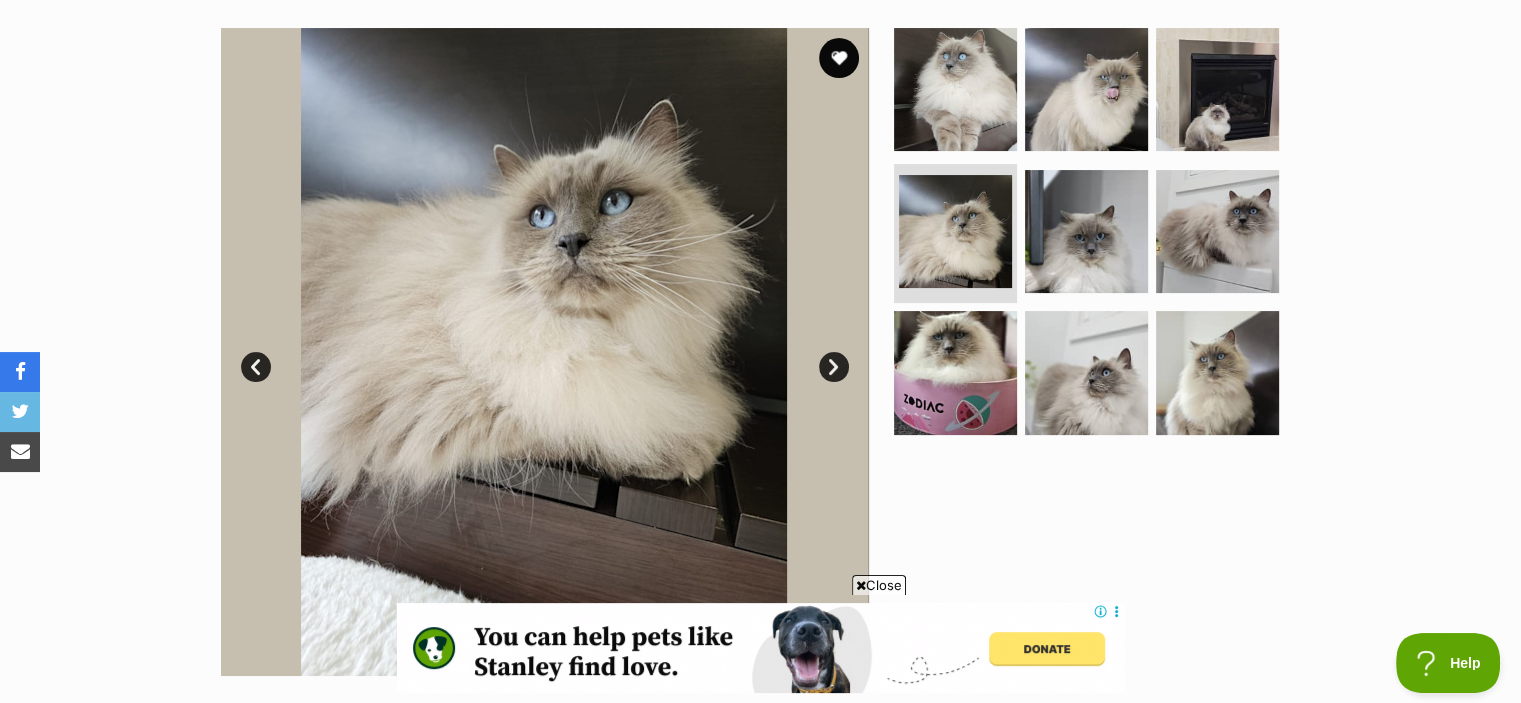 click on "Prev" at bounding box center [256, 367] 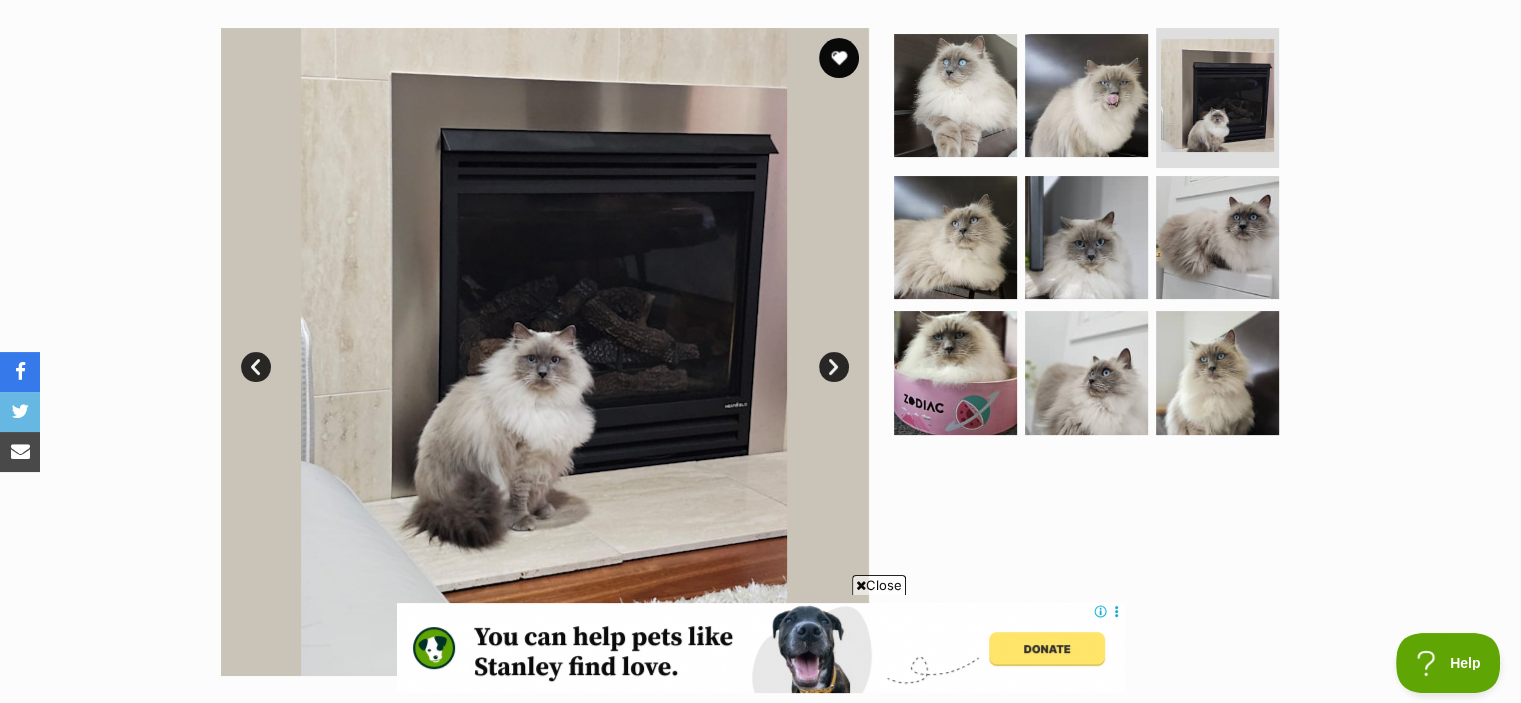 click on "Next" at bounding box center [834, 367] 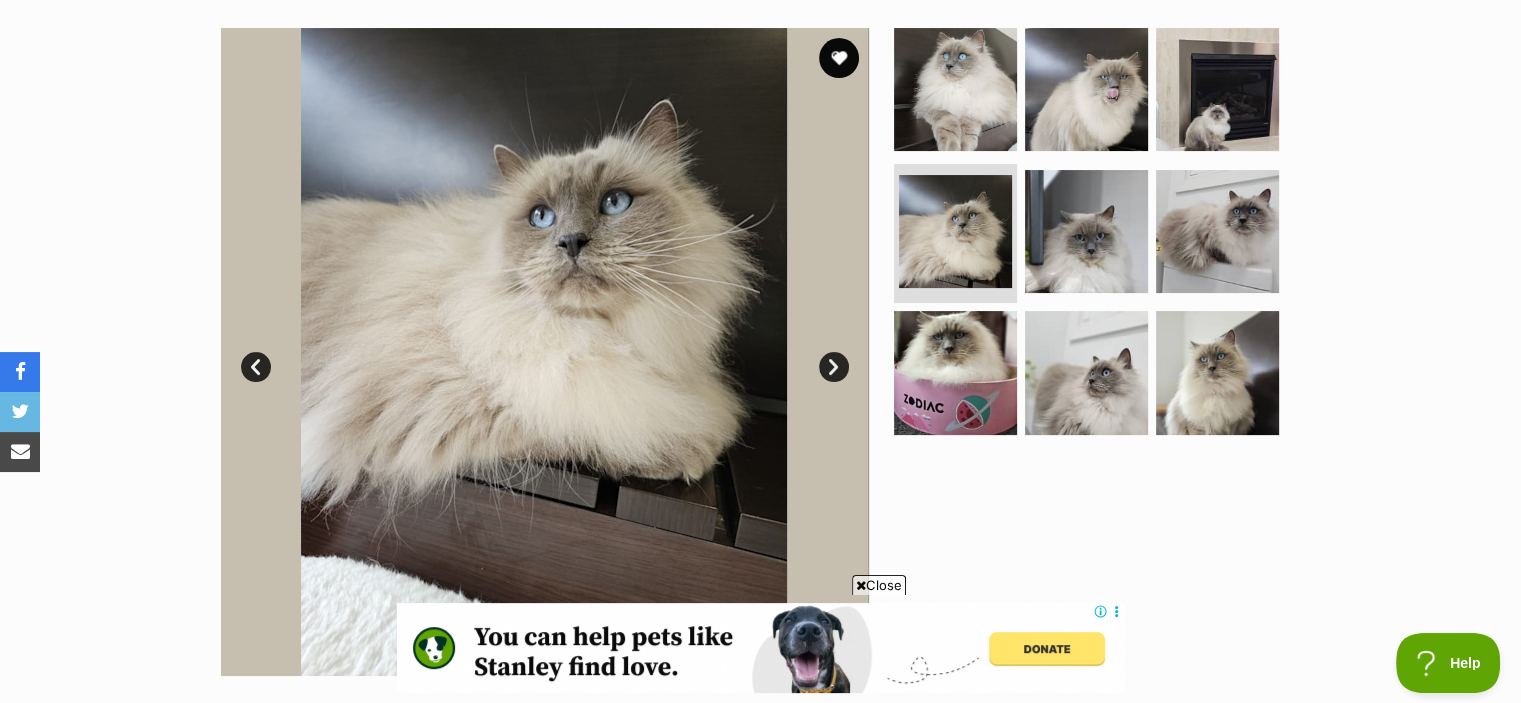 click on "Next" at bounding box center (834, 367) 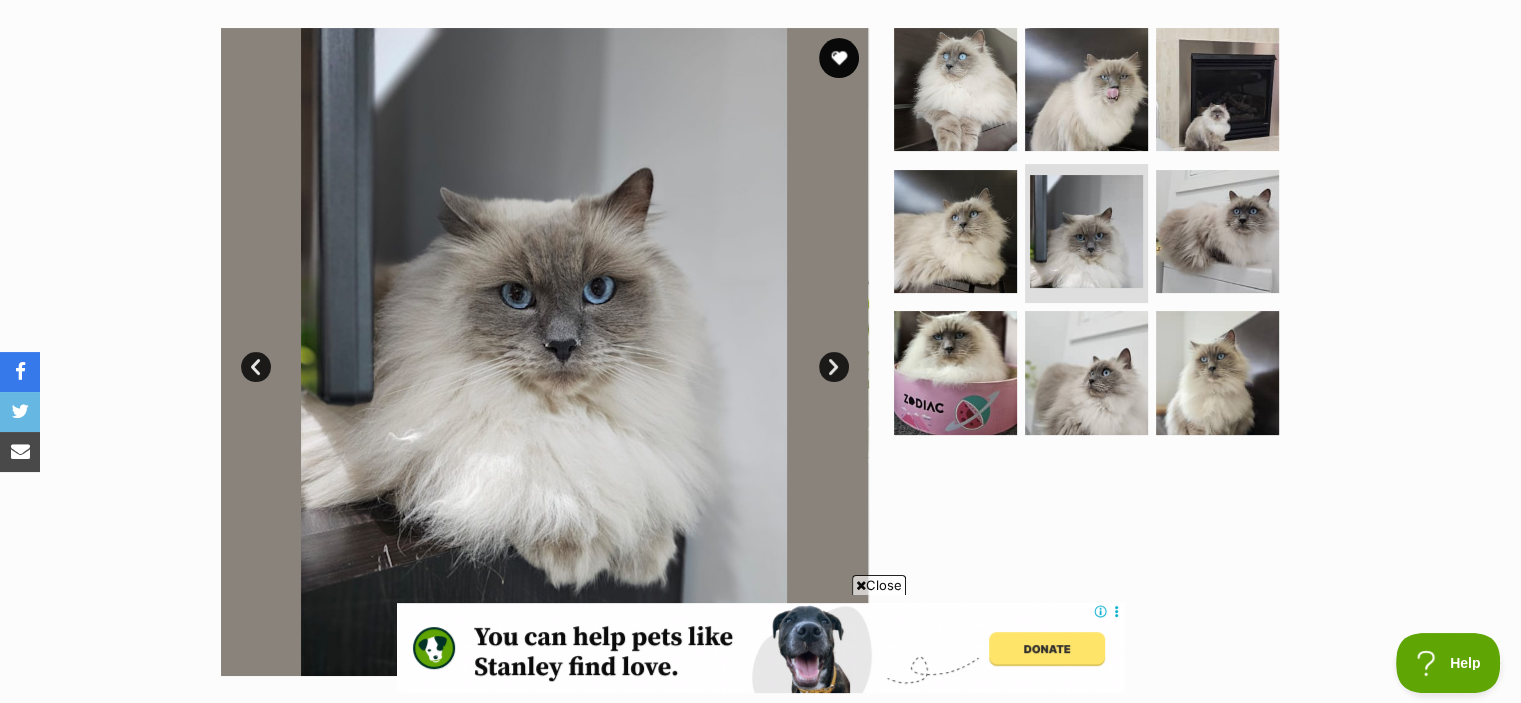 click on "Next" at bounding box center (834, 367) 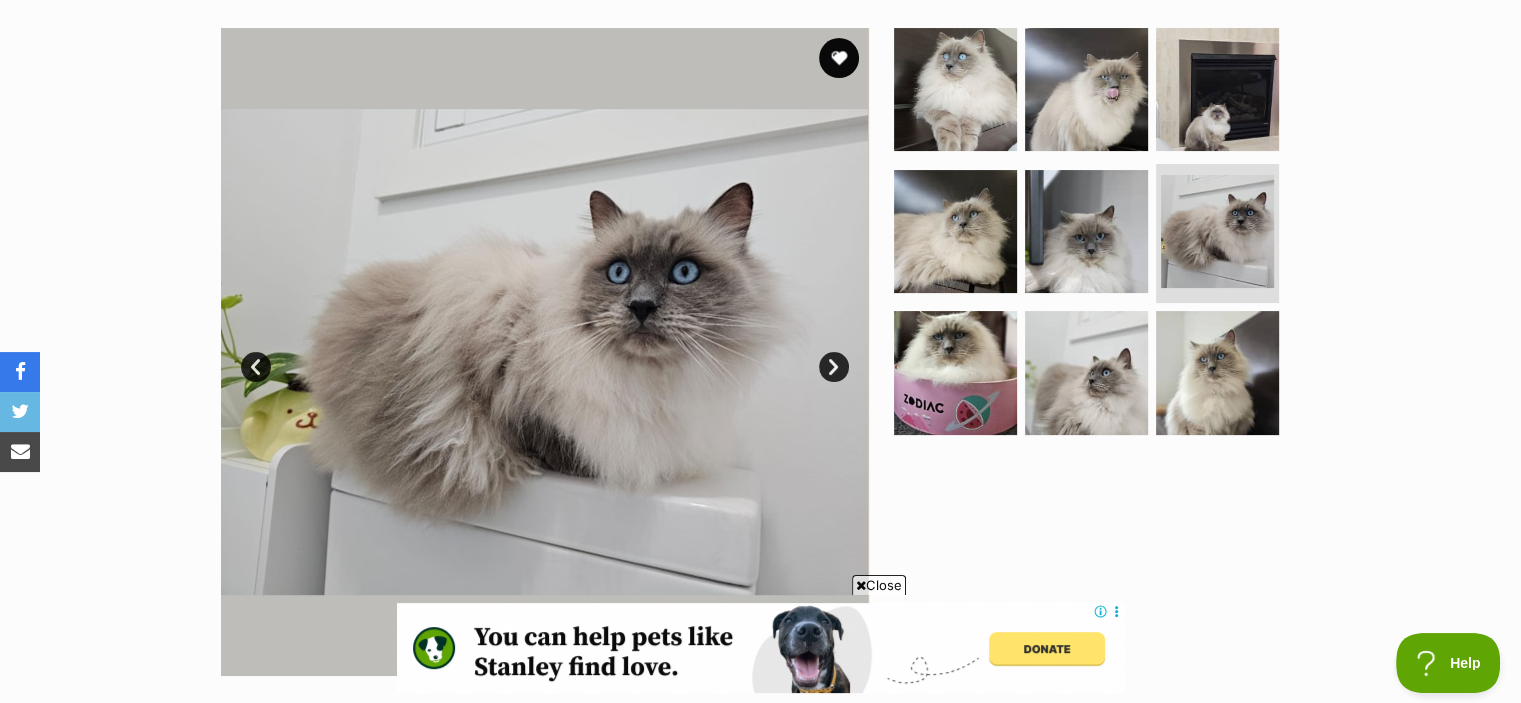 click on "Next" at bounding box center [834, 367] 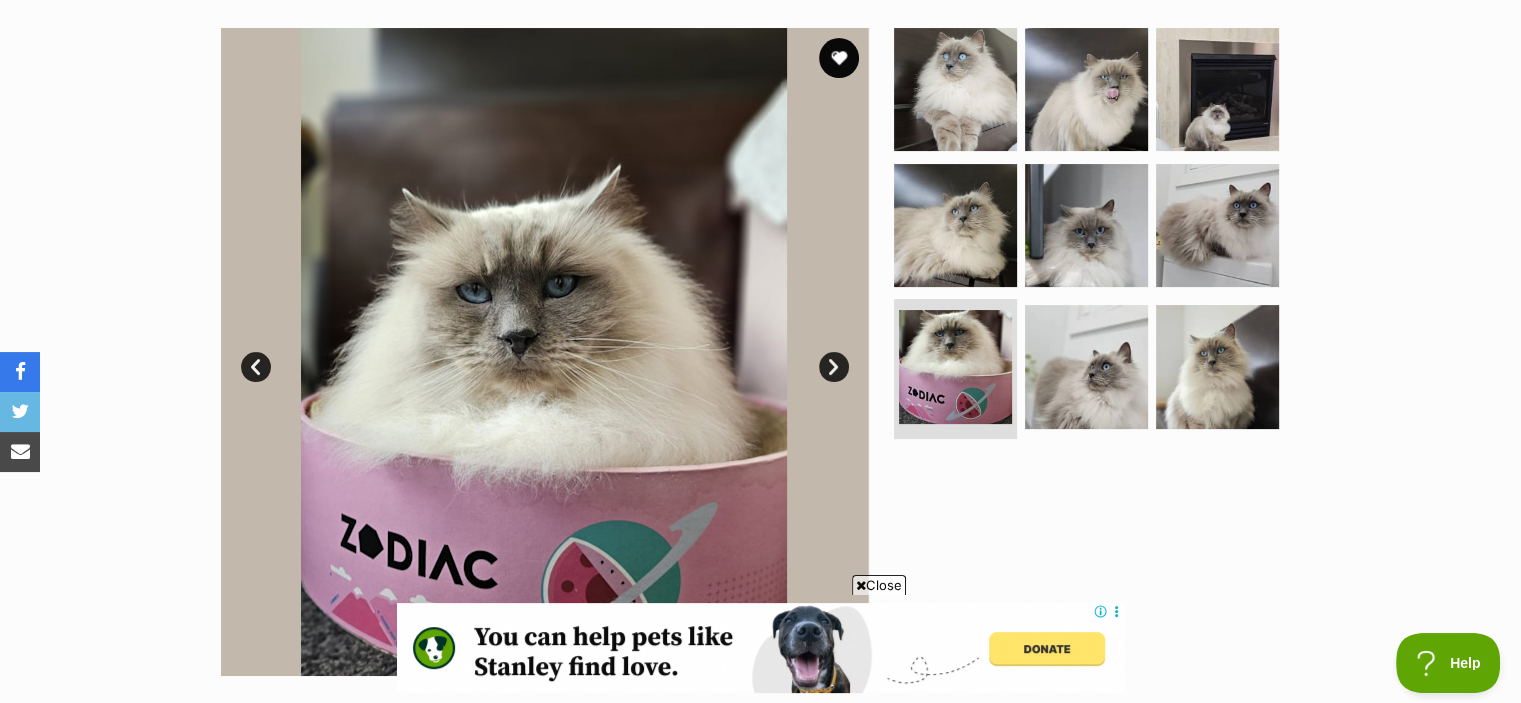 click on "Next" at bounding box center [834, 367] 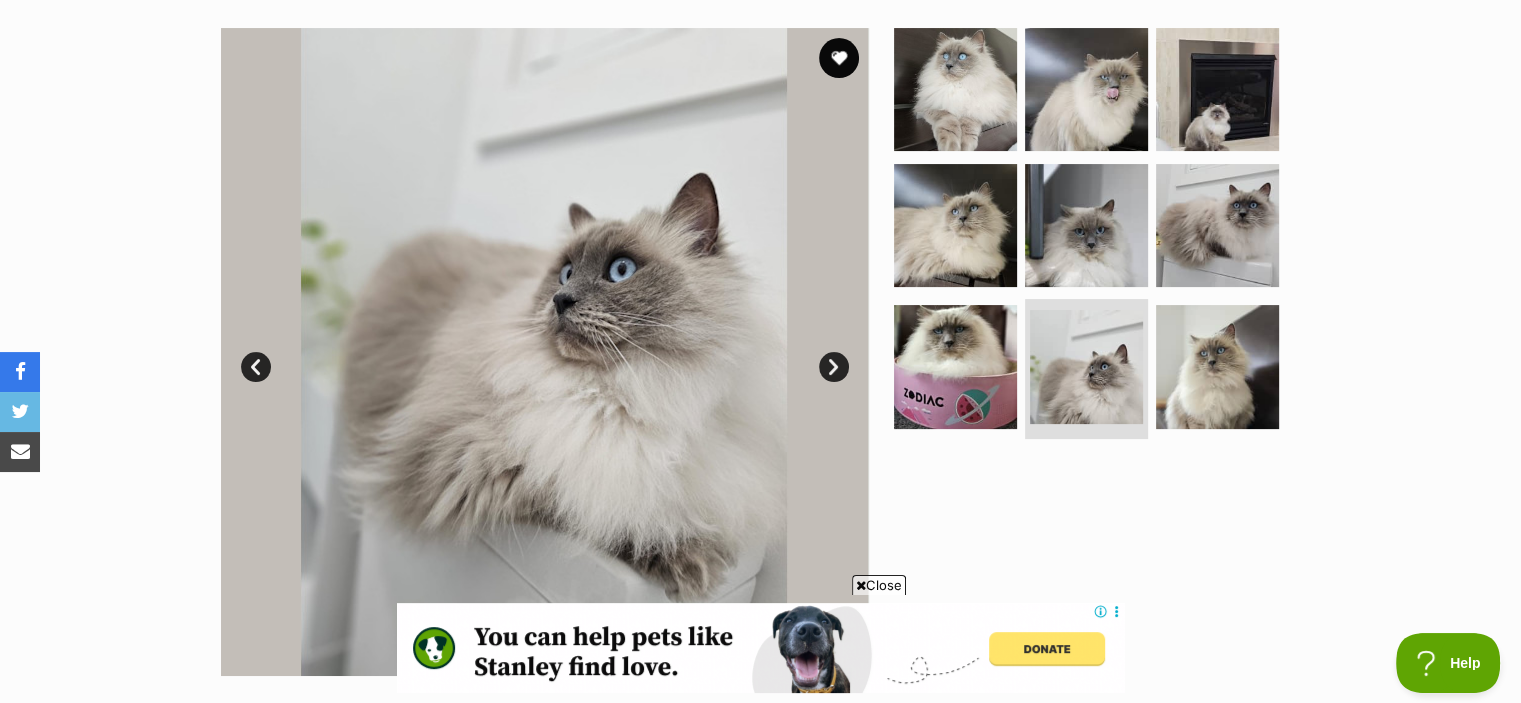 click on "Next" at bounding box center (834, 367) 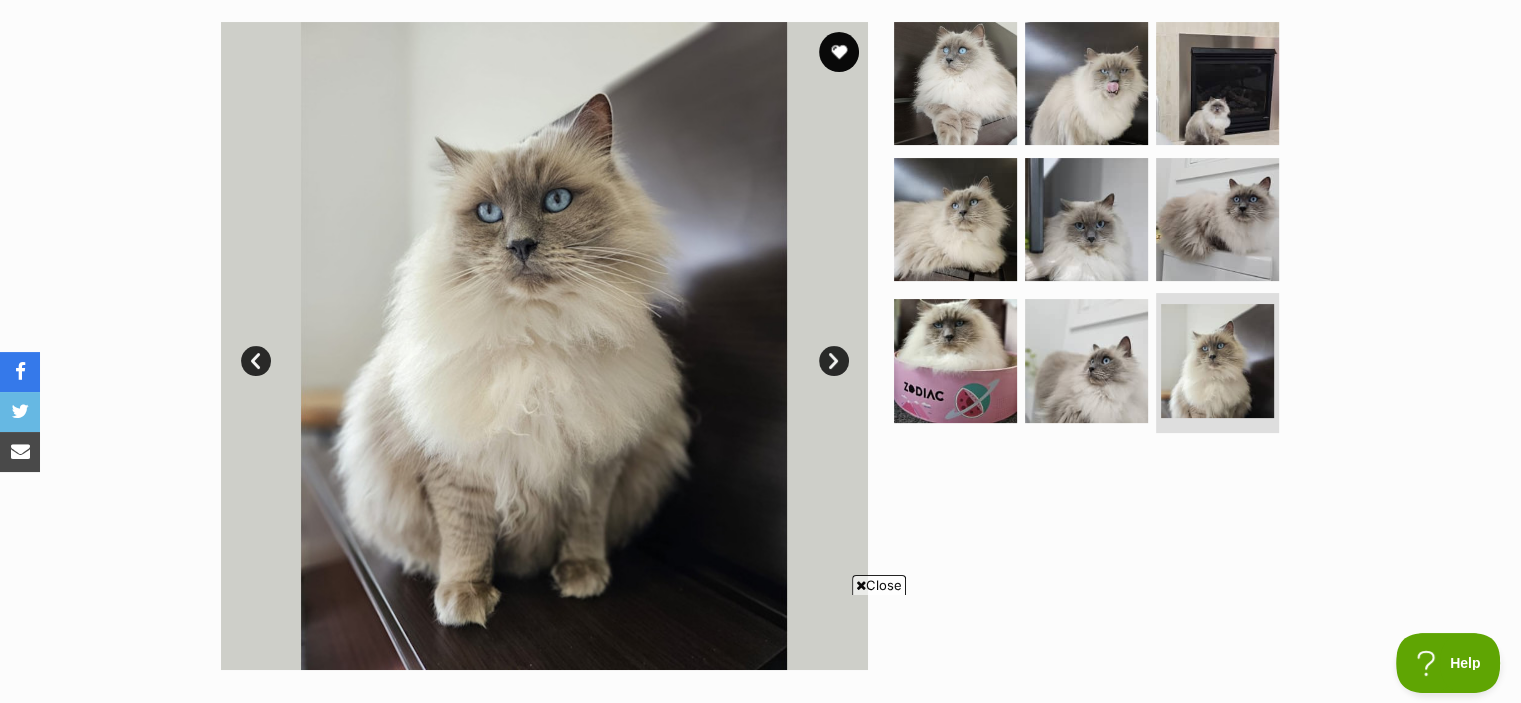scroll, scrollTop: 392, scrollLeft: 0, axis: vertical 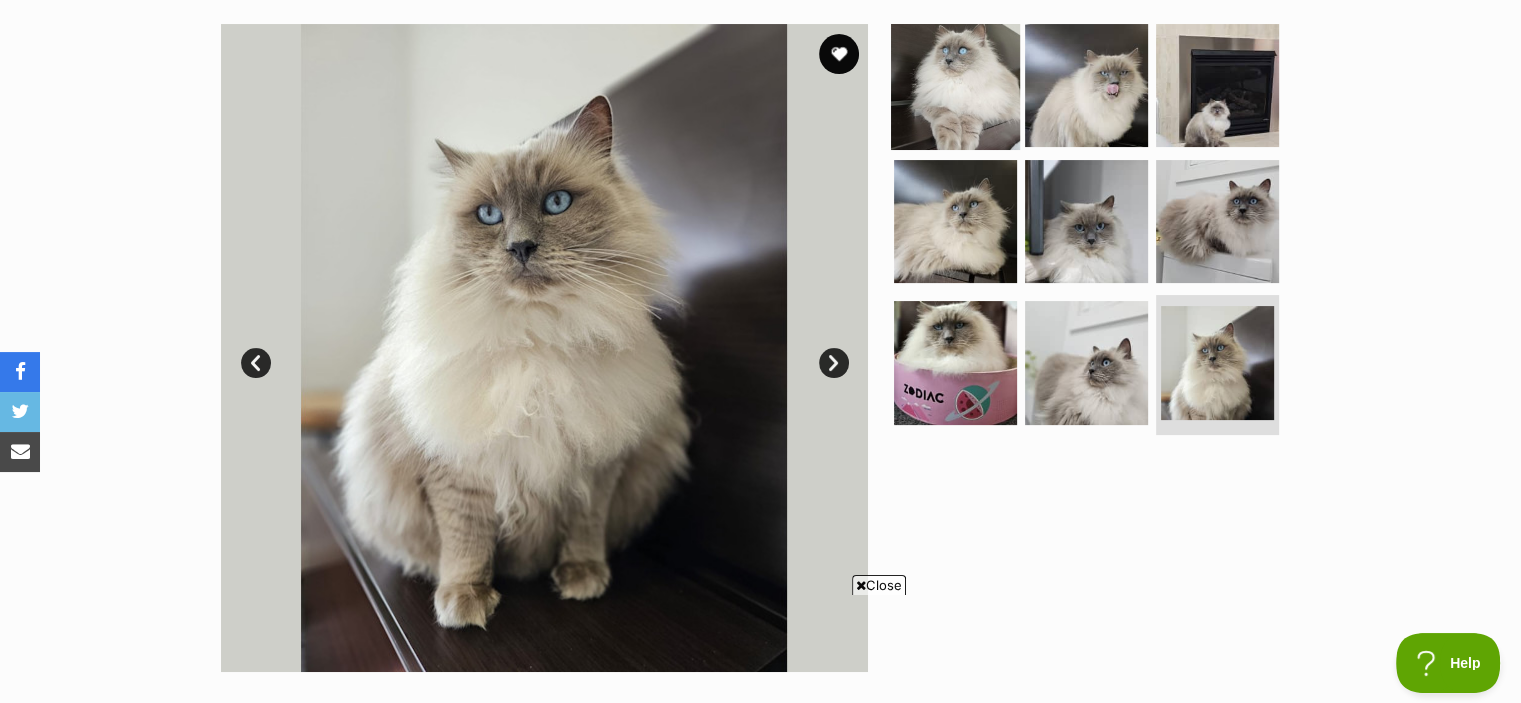 click at bounding box center (955, 85) 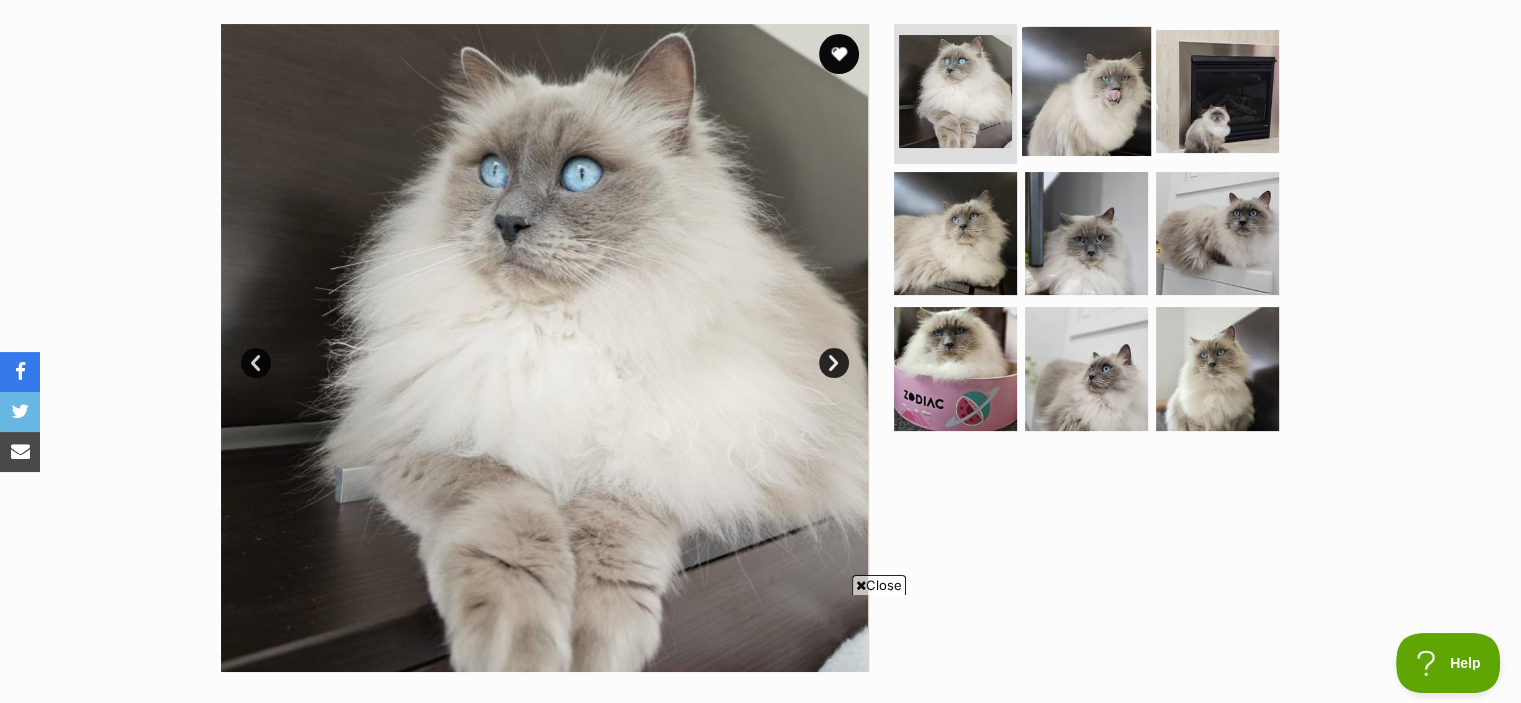 click at bounding box center (1086, 91) 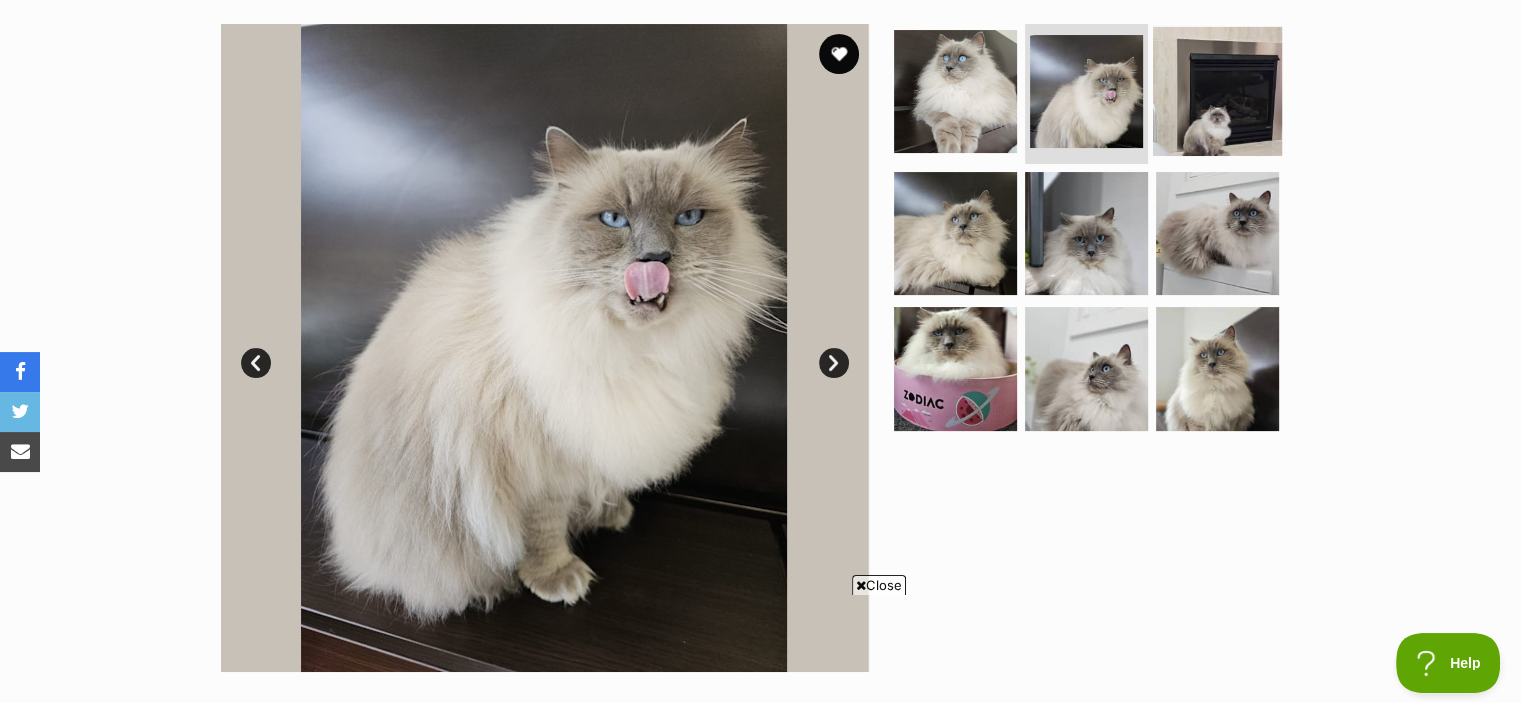 click at bounding box center (1217, 91) 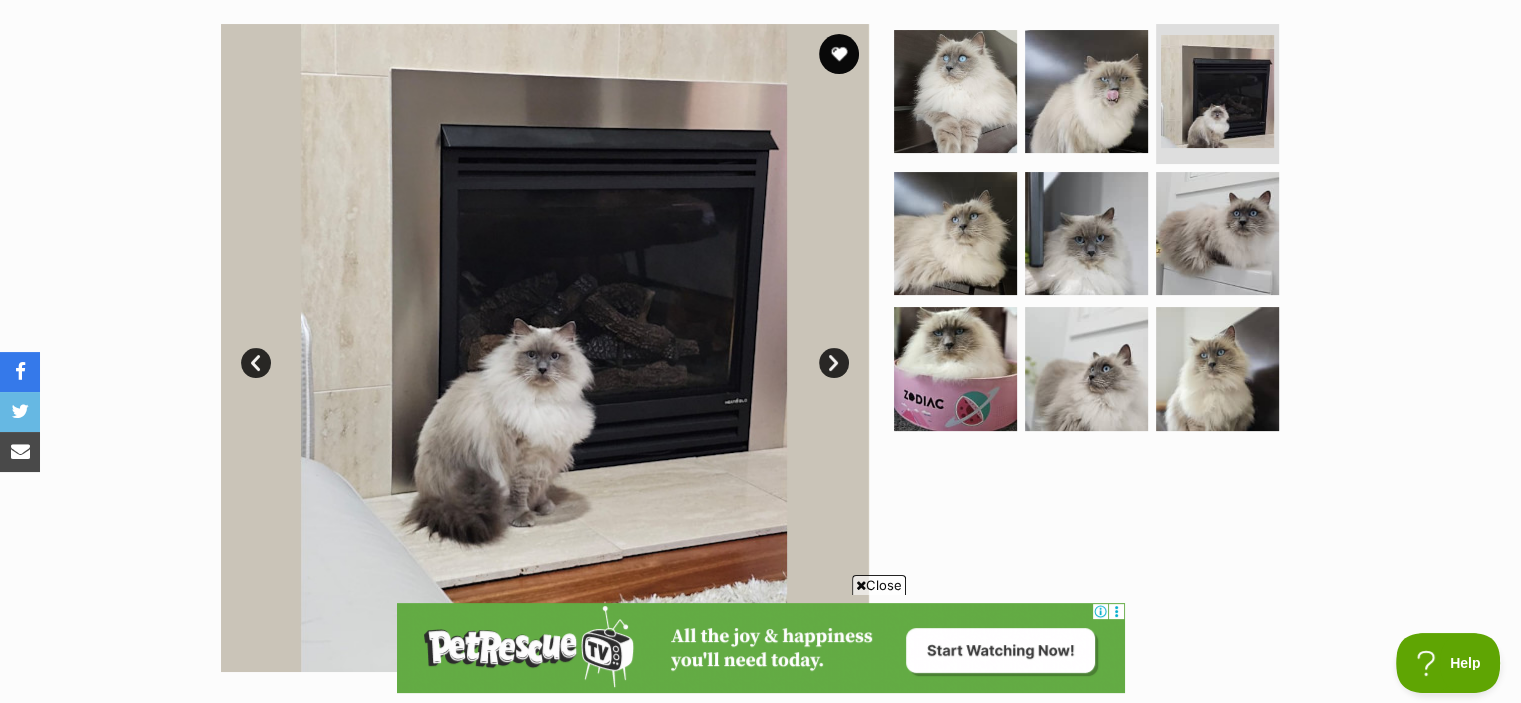 scroll, scrollTop: 0, scrollLeft: 0, axis: both 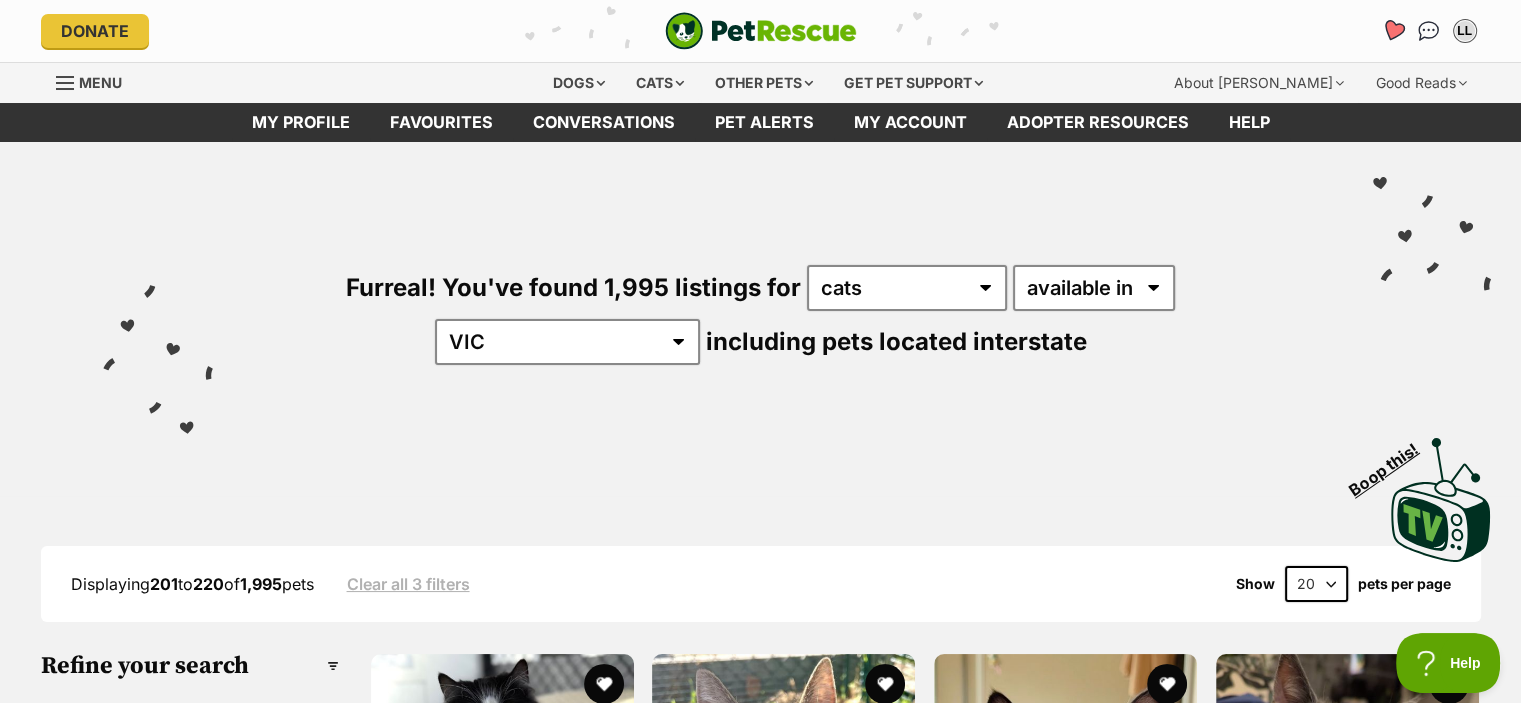 click 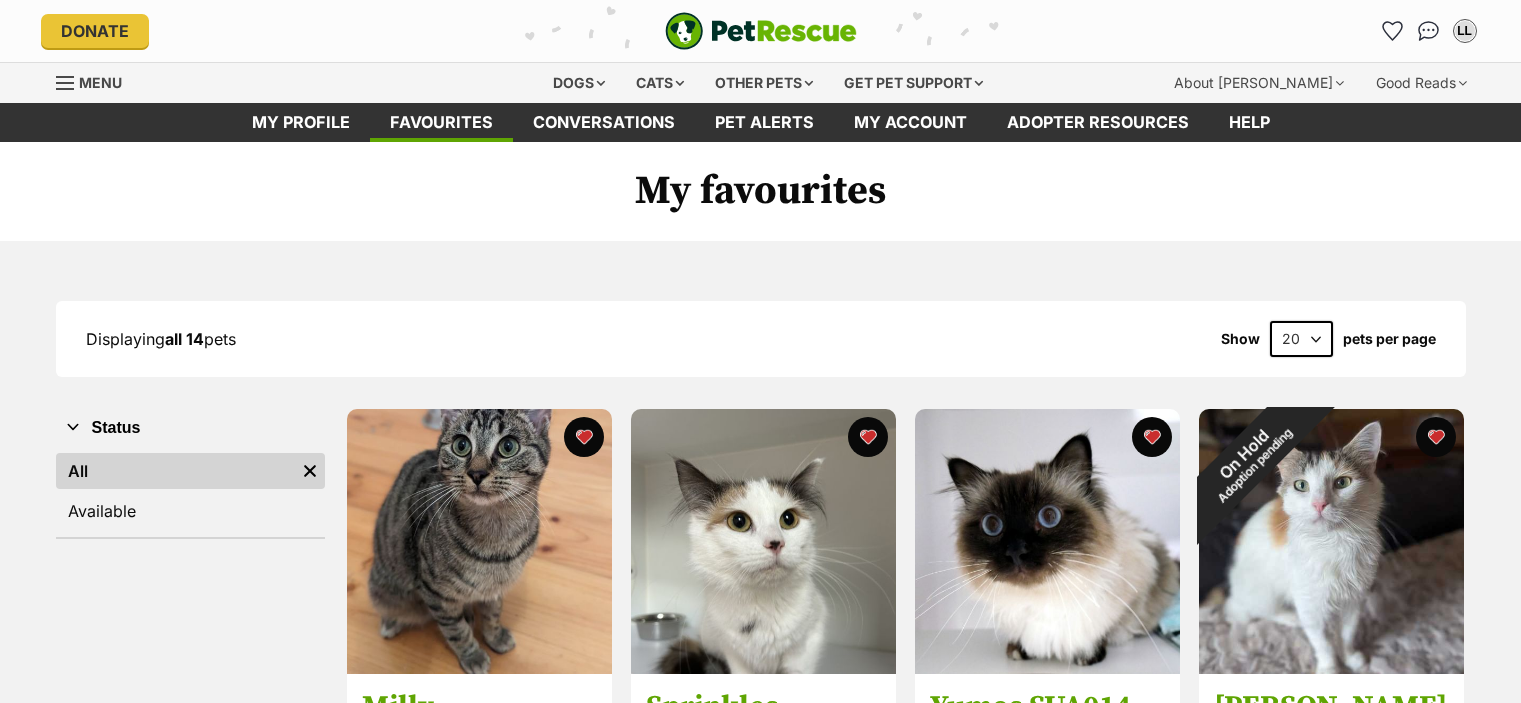 scroll, scrollTop: 0, scrollLeft: 0, axis: both 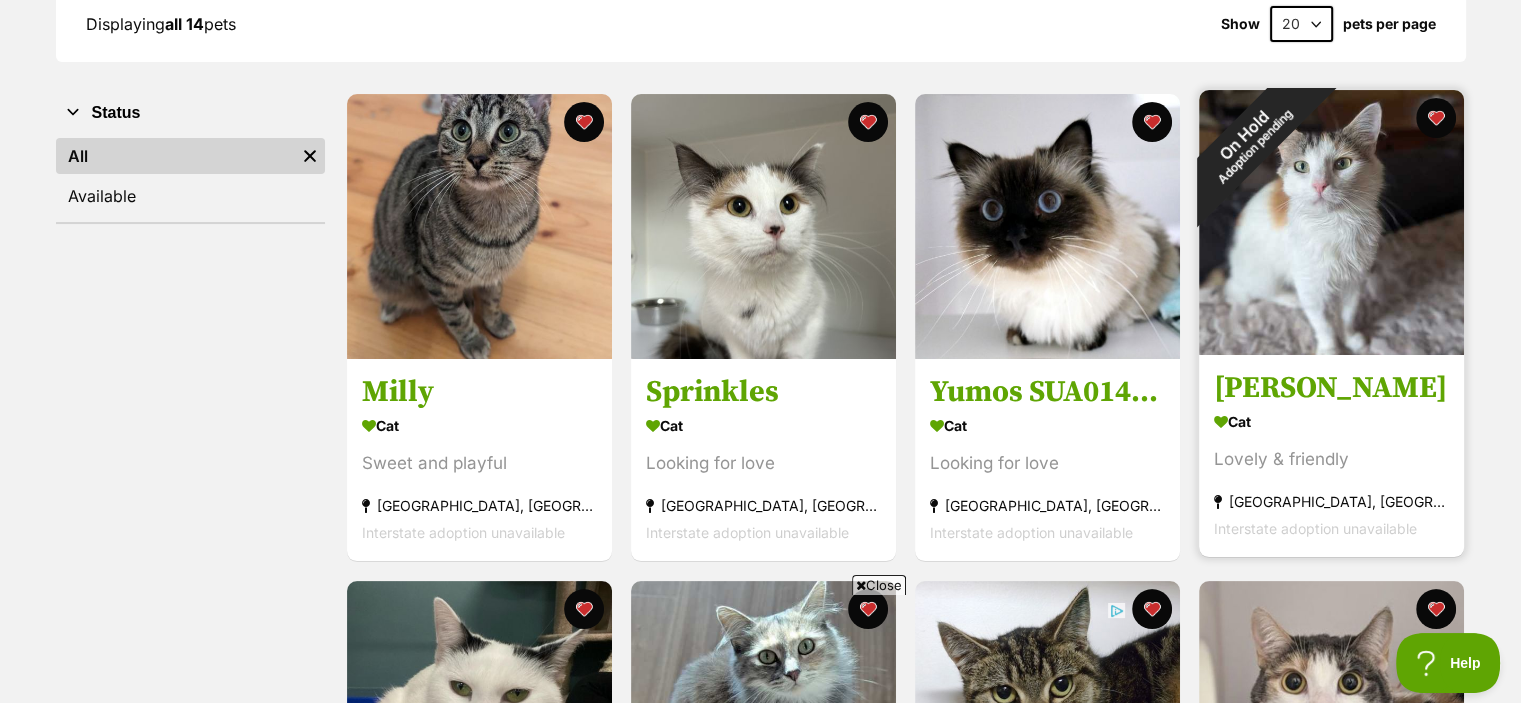 click at bounding box center [1331, 222] 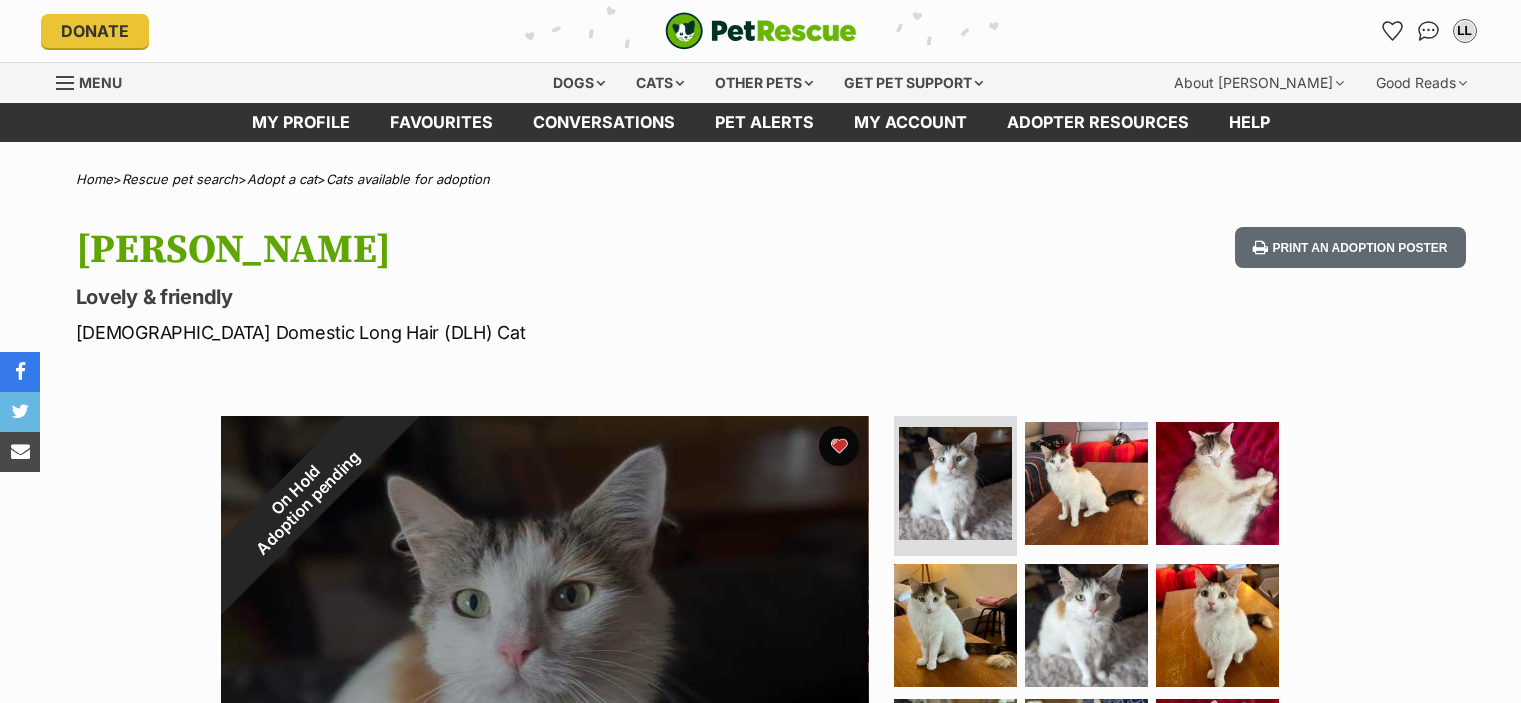 scroll, scrollTop: 0, scrollLeft: 0, axis: both 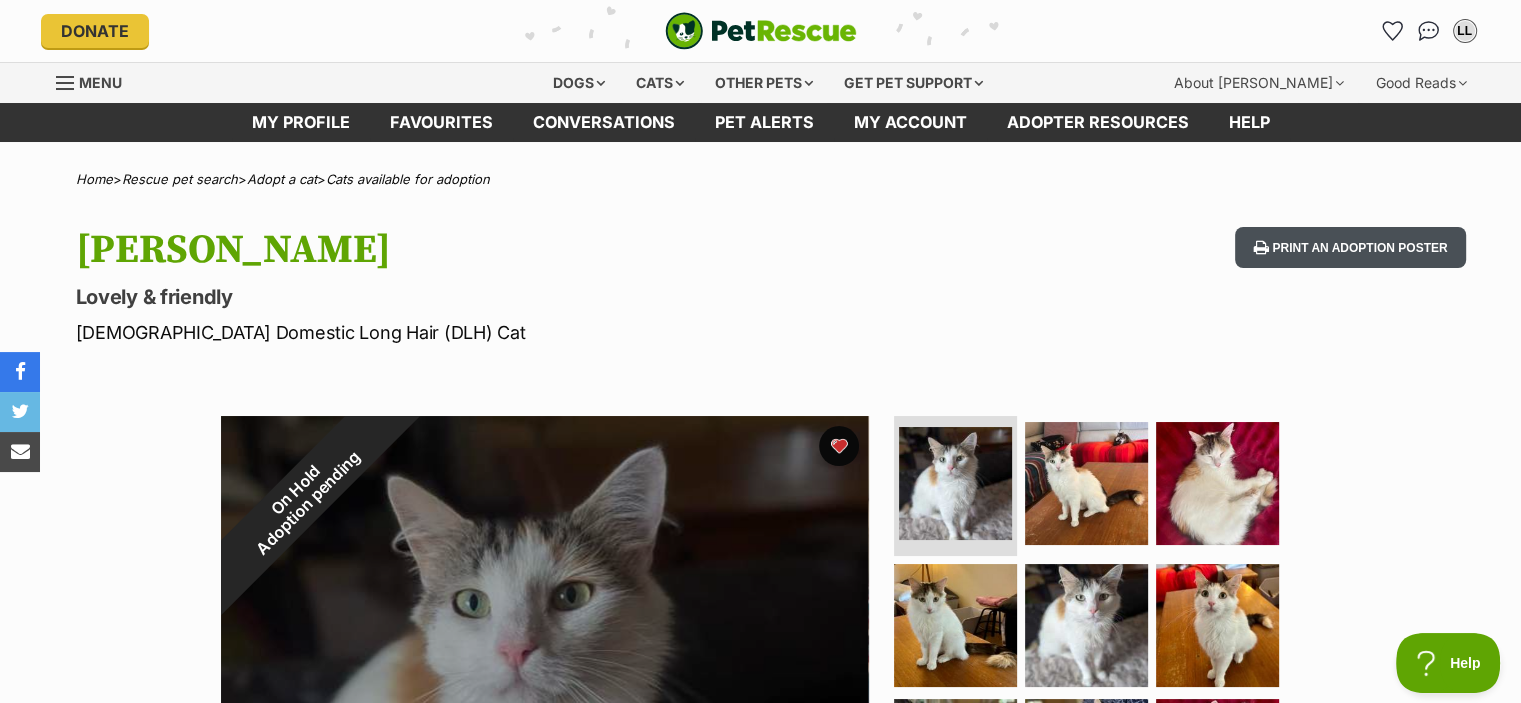 click on "Print an adoption poster" at bounding box center (1350, 247) 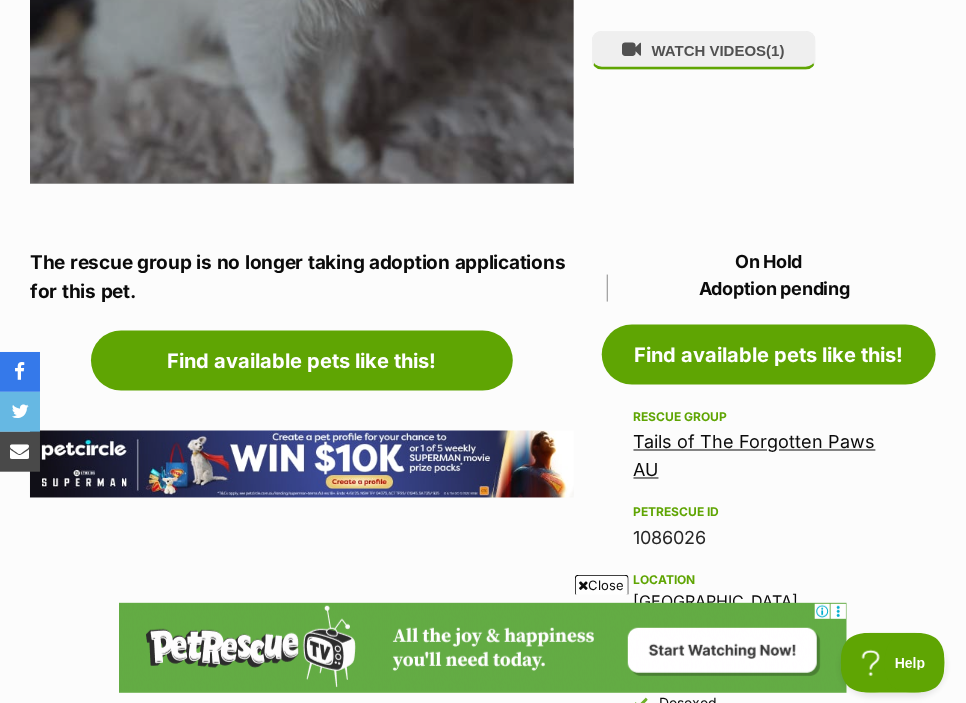 scroll, scrollTop: 776, scrollLeft: 0, axis: vertical 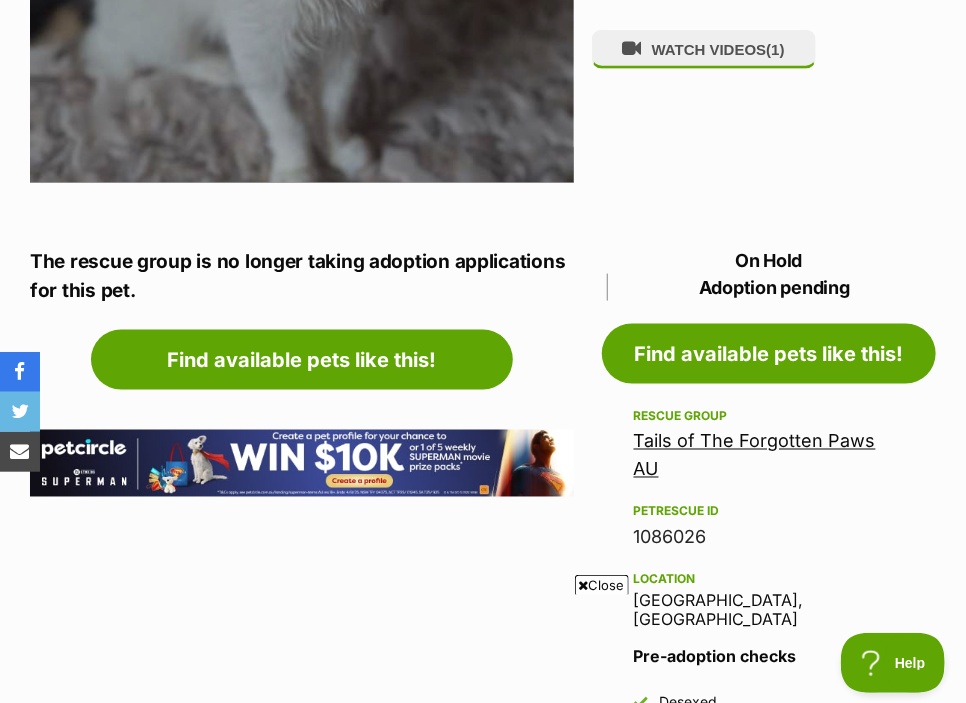 click on "Advertisement
Adoption information
I've been adopted!
This pet is no longer available
On Hold Adoption pending
Enquire about Cleo
Find available pets like this!
Rescue group
Tails of The Forgotten Paws AU
PetRescue ID
1086026
Location
Carnegie, VIC
Pre-adoption checks
Desexed
Vaccinated
Interstate adoption (VIC only)
Wormed
I'd prefer a home that
Doesn't have kids under 5
About Cleo
Meet Cleo, a delightful feline with a warm and friendly personality. With a curious nature that's both charming and captivating, Cleo is the cat who will brighten your day with her sheer presence. Cleo is likely to thrive as a solo pet in a serene and loving environment. She may also do well with another feline provided she has a slow introduction.
Apply to meet Cleo👇
➡️  https://zfrmz.com.au/8lV6kTX7SZ6DGEJ6wqiC" at bounding box center (302, 942) 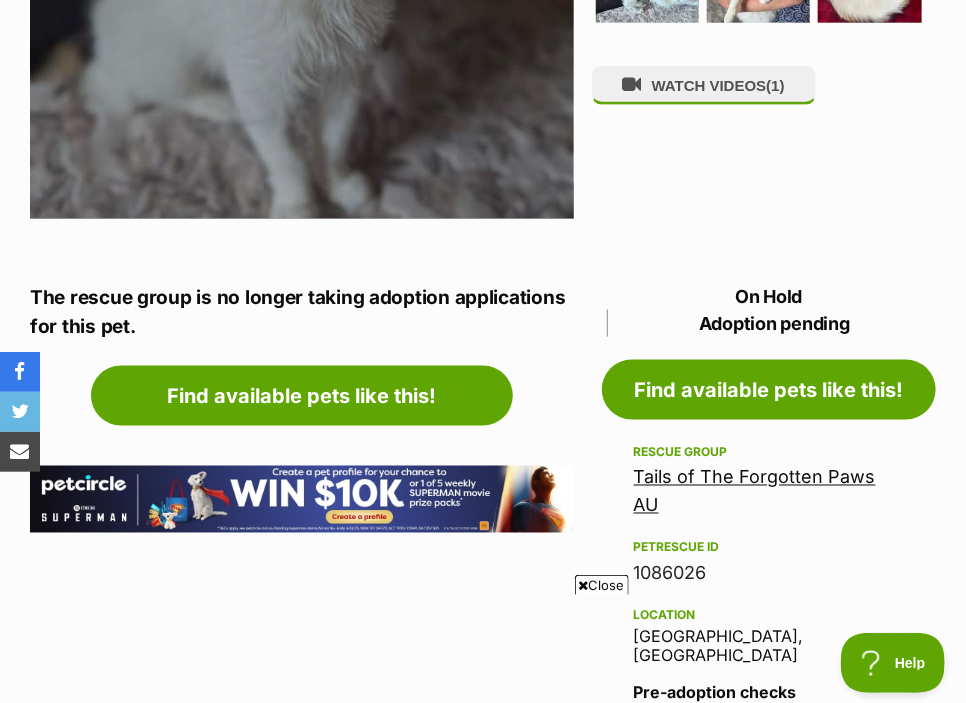 scroll, scrollTop: 844, scrollLeft: 0, axis: vertical 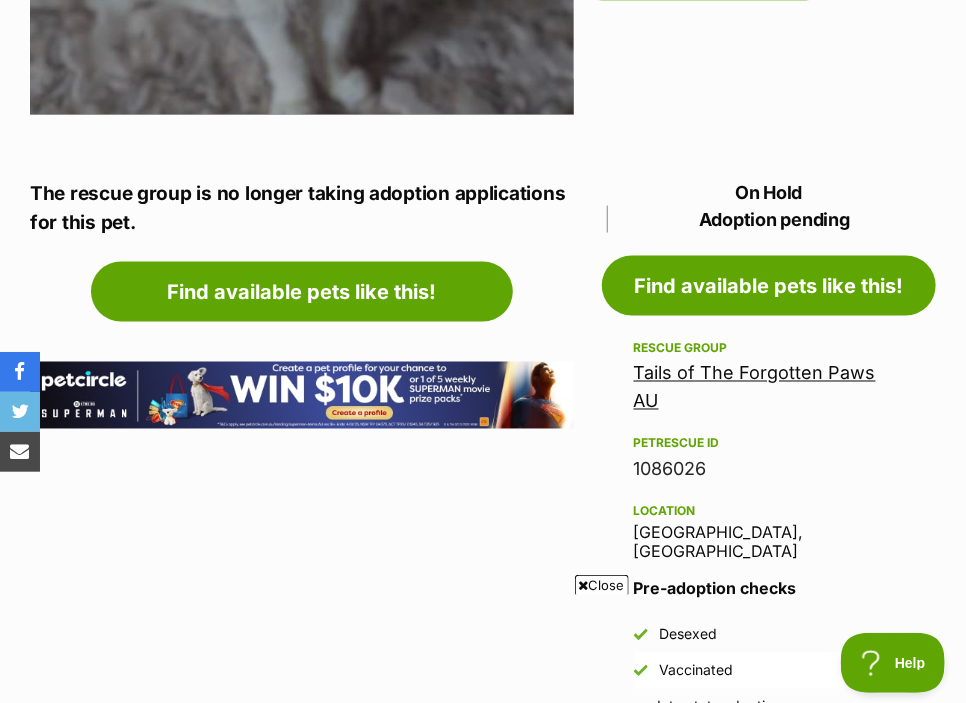 click on "Tails of The Forgotten Paws AU" at bounding box center (755, 387) 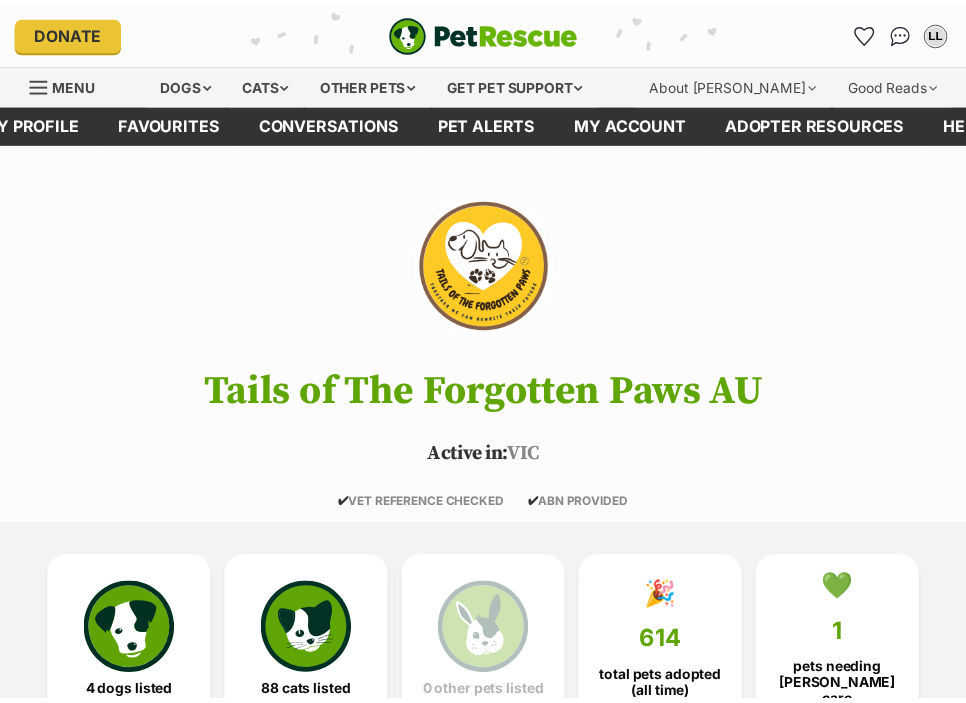 scroll, scrollTop: 0, scrollLeft: 0, axis: both 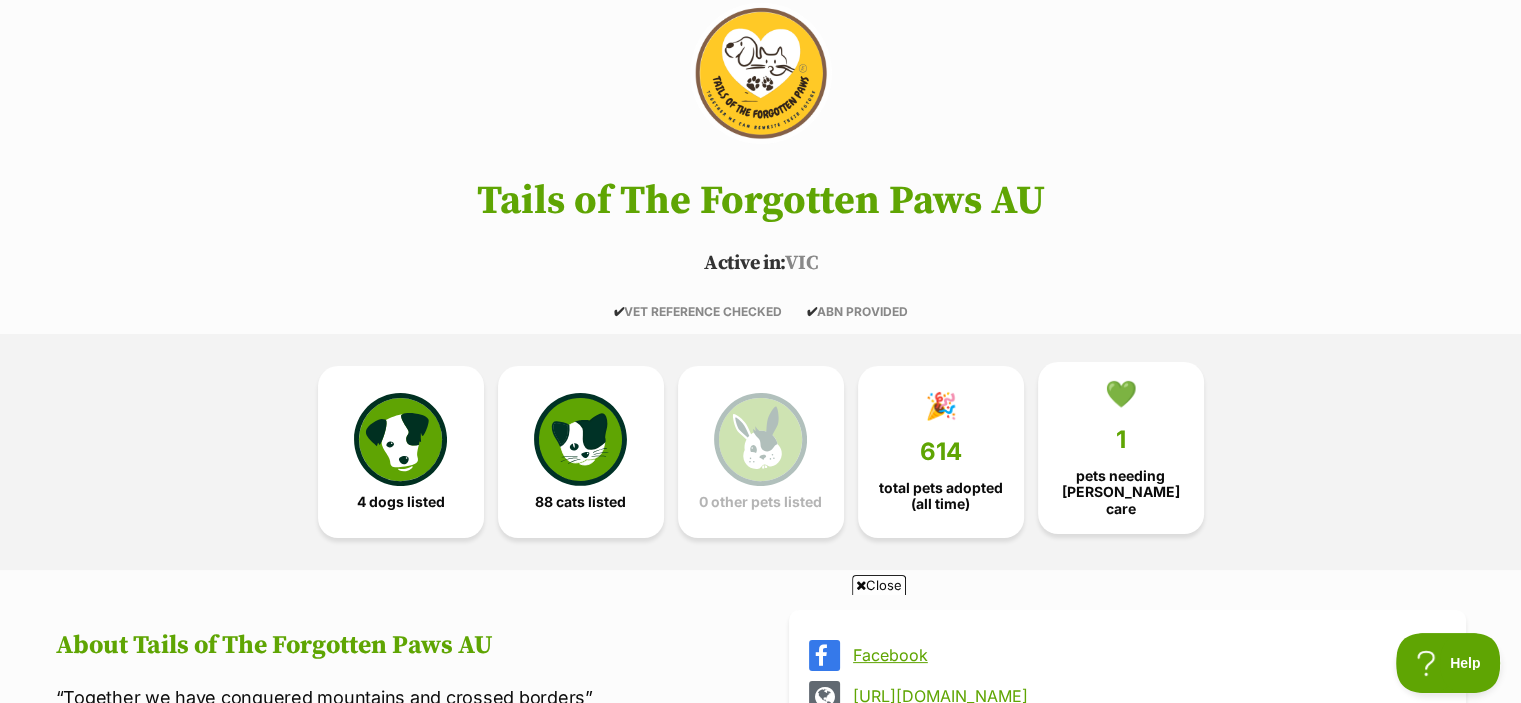 click on "💚
1
pets needing [PERSON_NAME] care" at bounding box center [1121, 448] 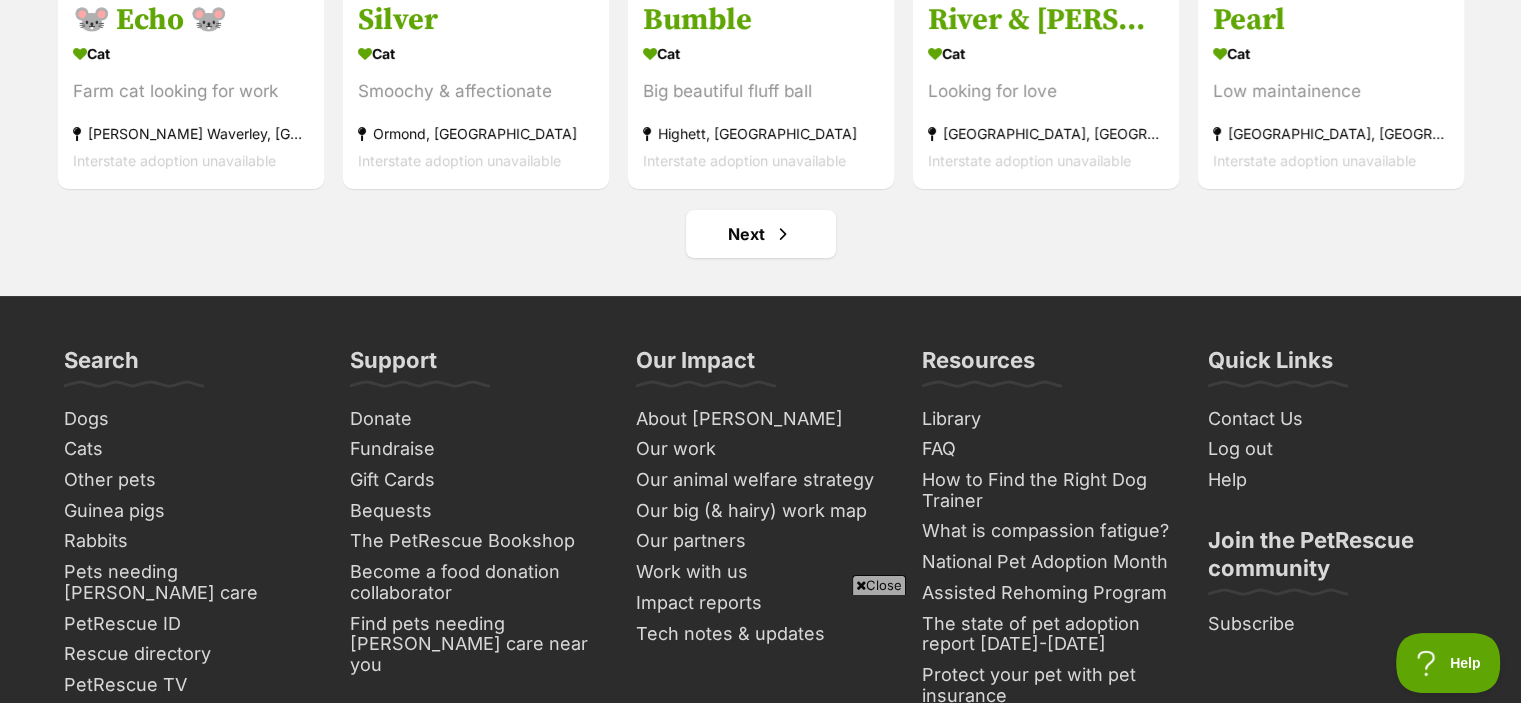 scroll, scrollTop: 7953, scrollLeft: 0, axis: vertical 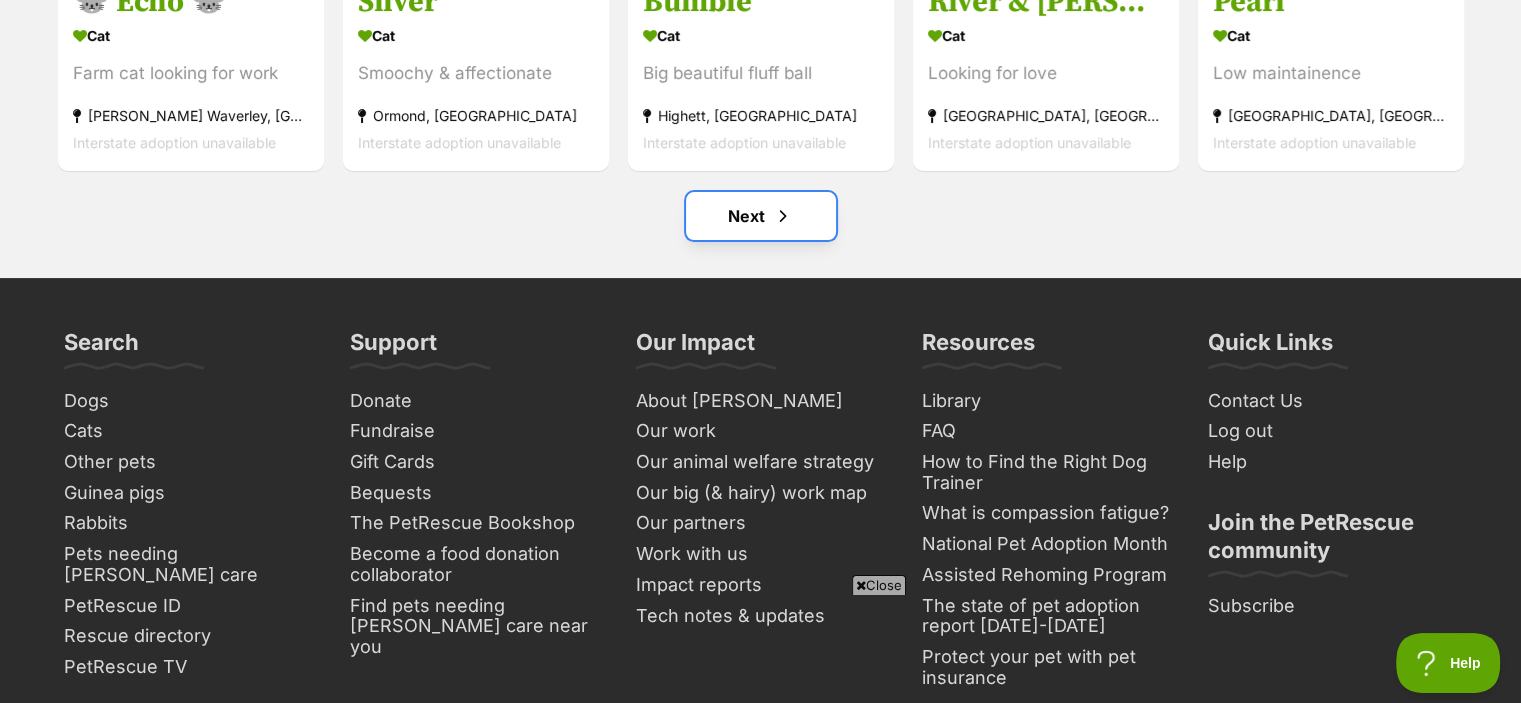 click on "Next" at bounding box center (761, 216) 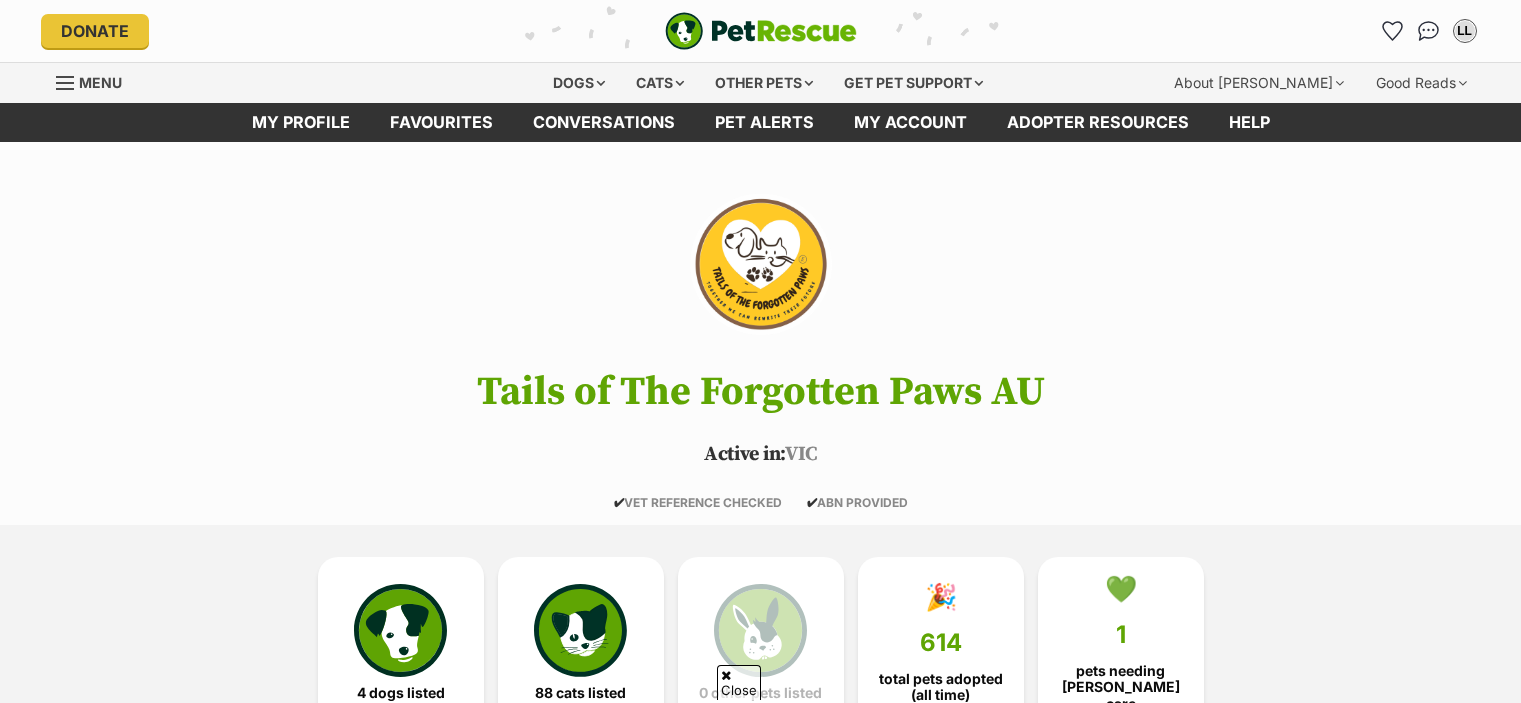 scroll, scrollTop: 592, scrollLeft: 0, axis: vertical 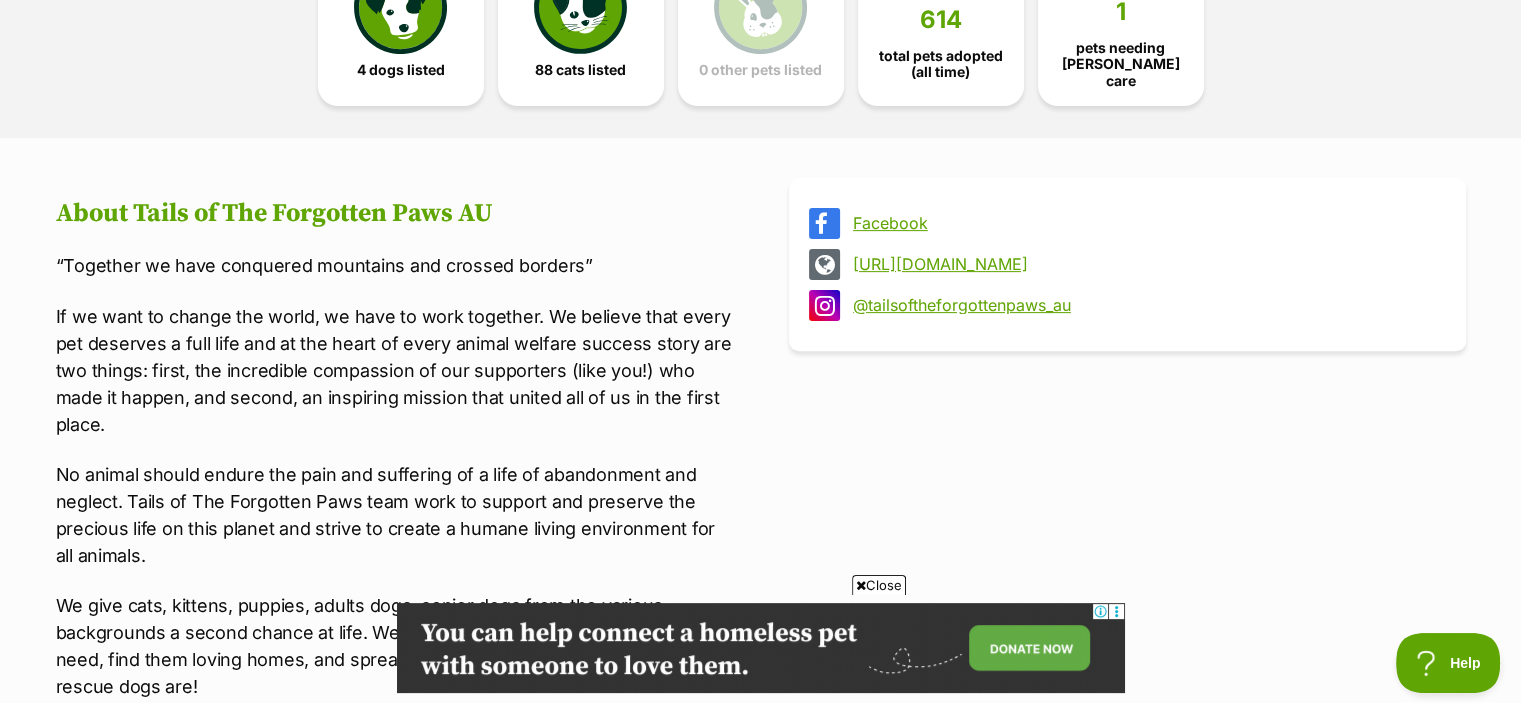 click on "Facebook" at bounding box center (1145, 223) 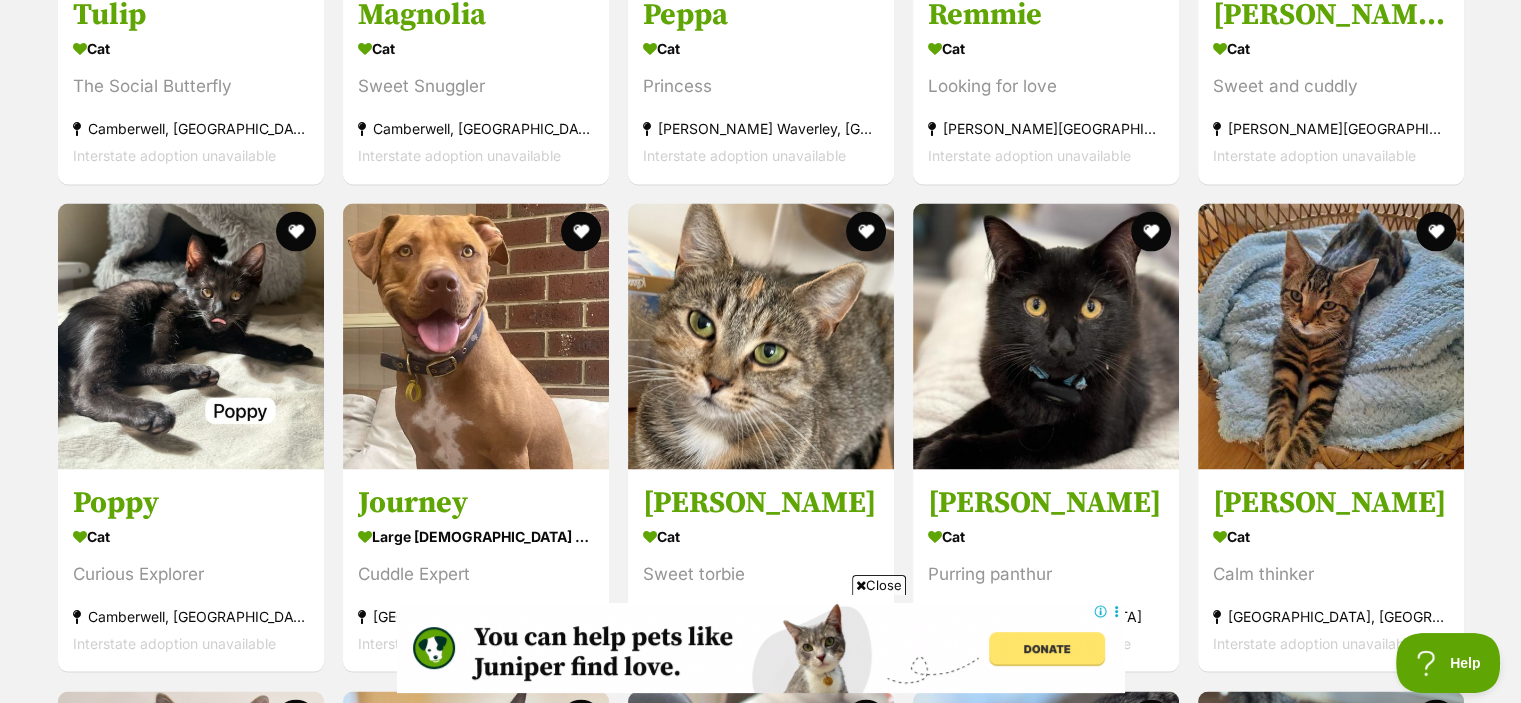scroll, scrollTop: 3568, scrollLeft: 0, axis: vertical 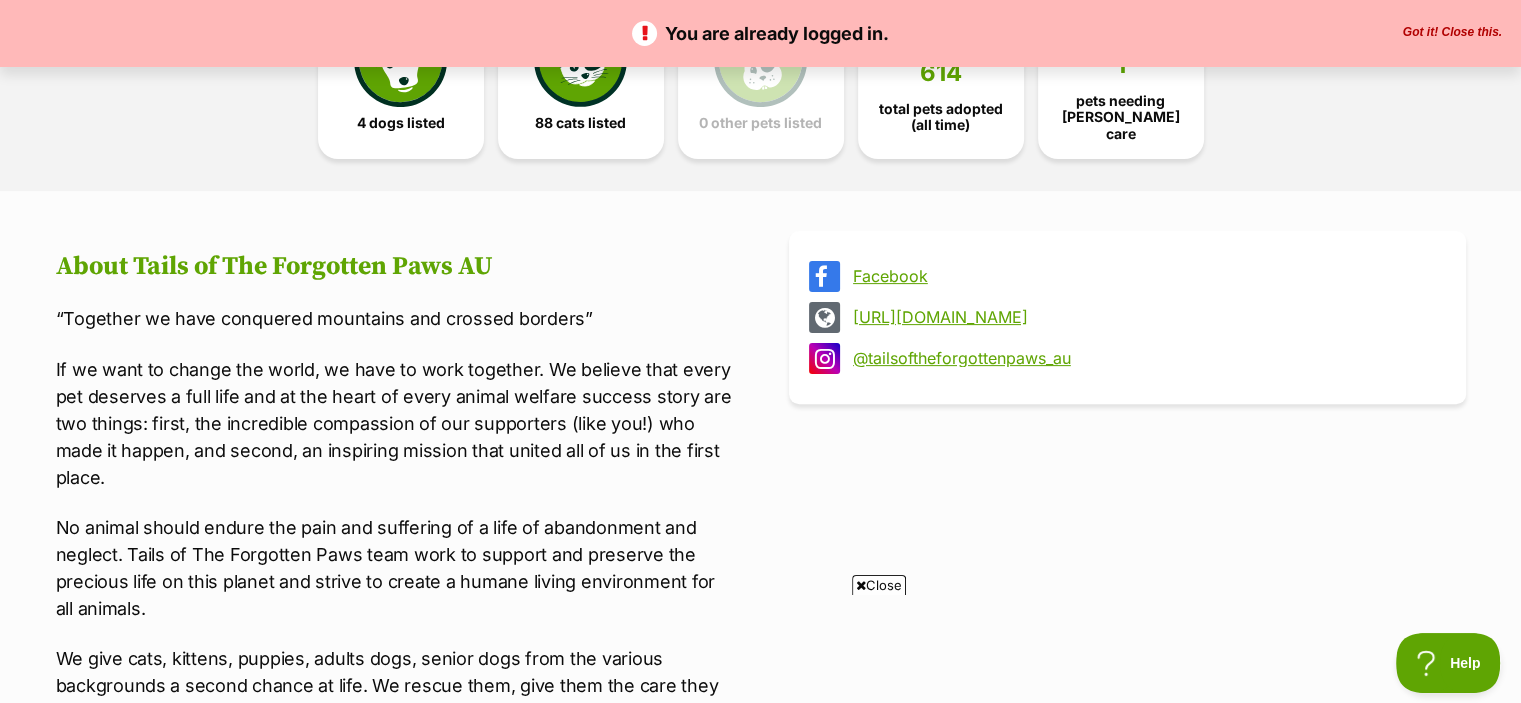 click on "Got it! Close this." at bounding box center [1452, 33] 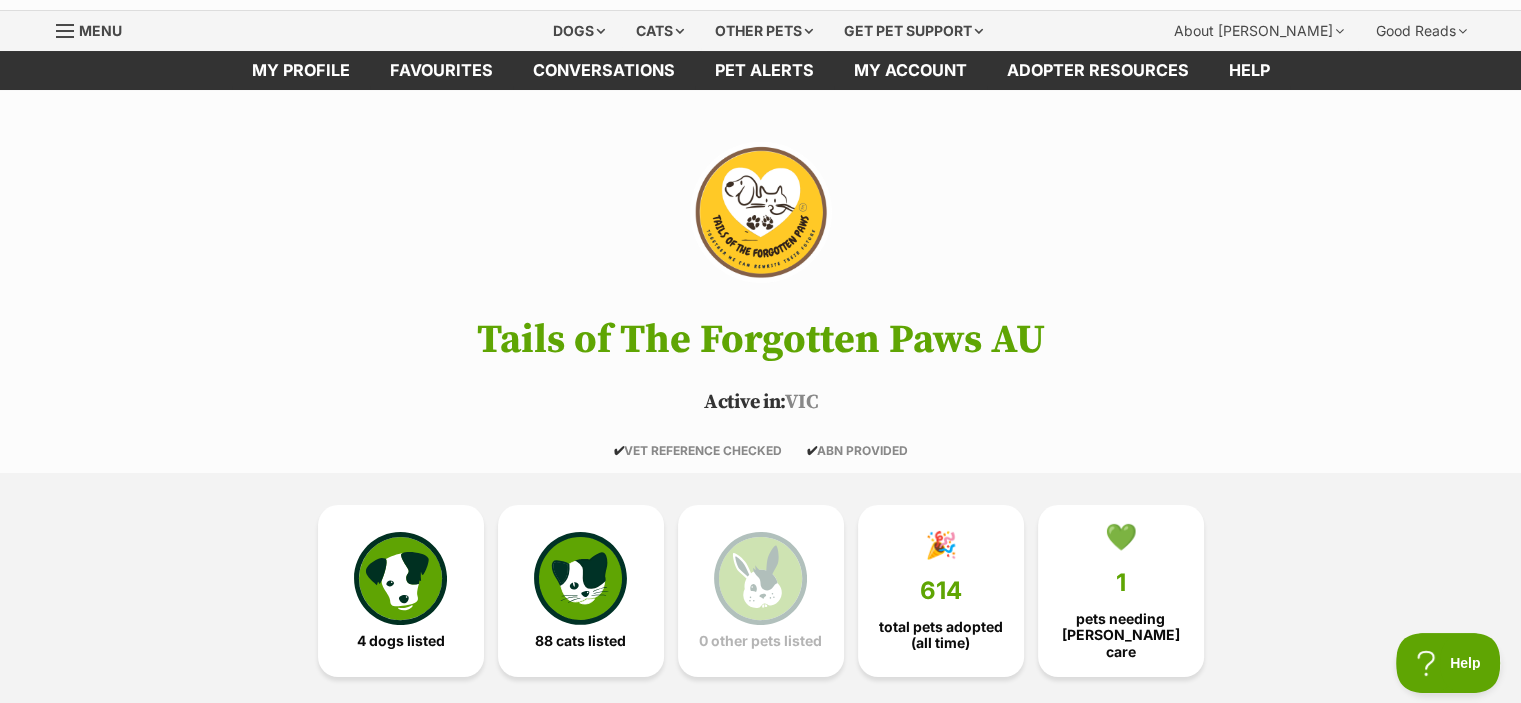 scroll, scrollTop: 0, scrollLeft: 0, axis: both 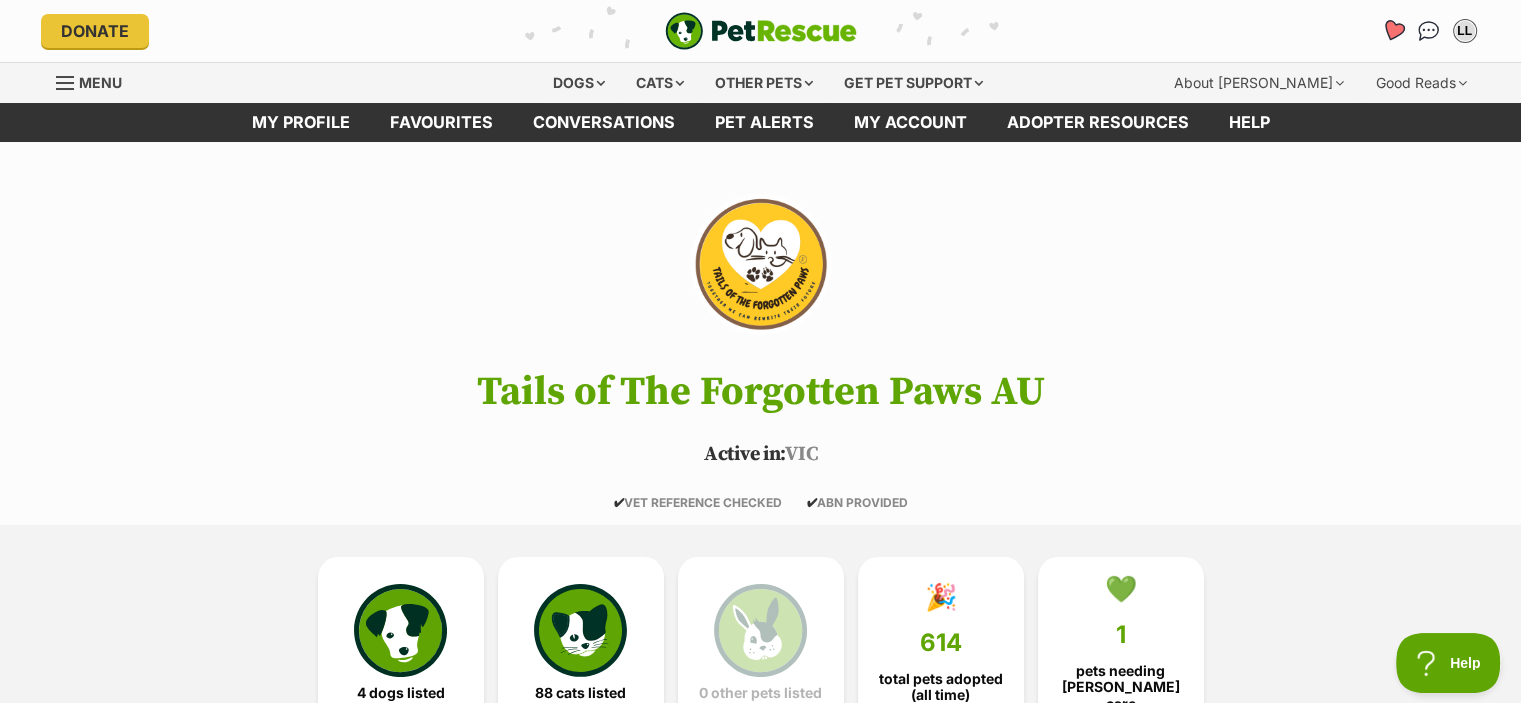click 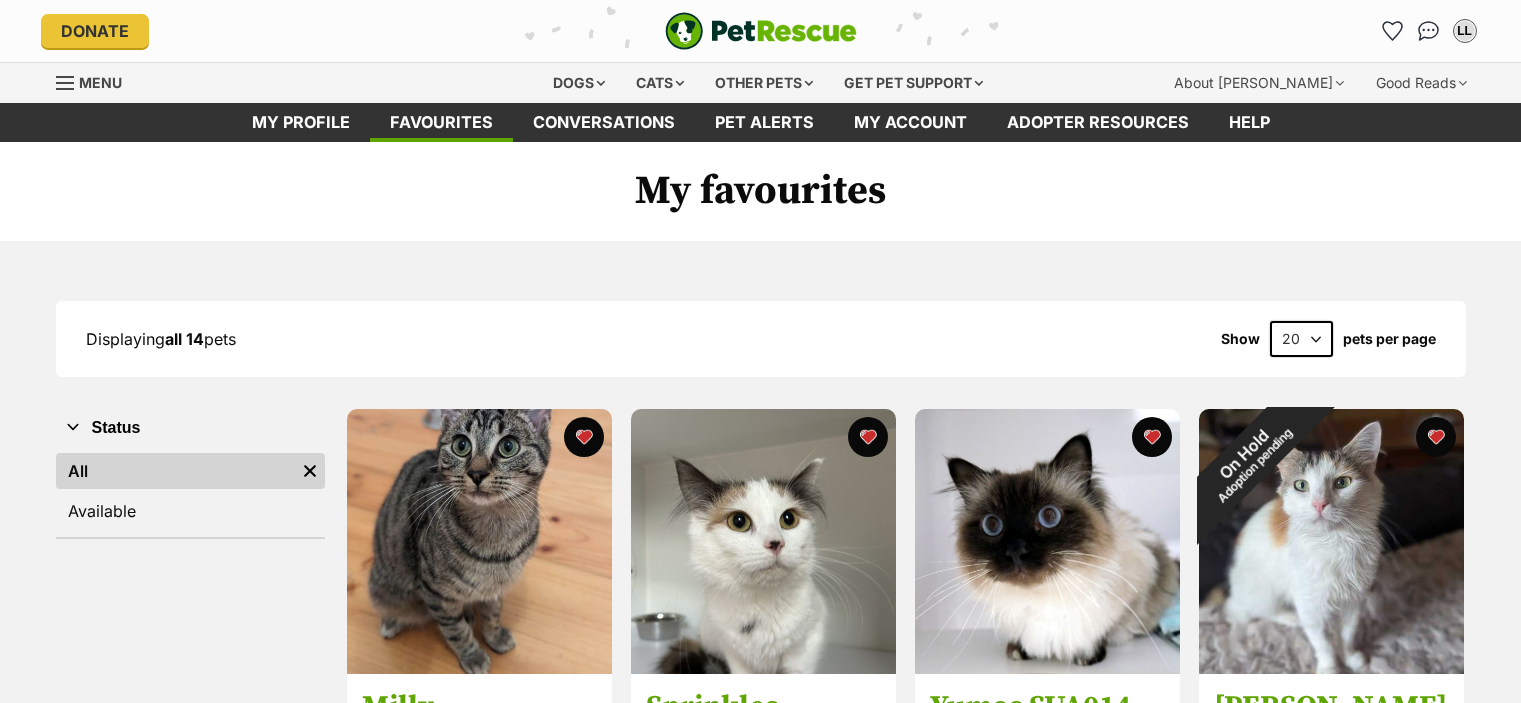 scroll, scrollTop: 23, scrollLeft: 0, axis: vertical 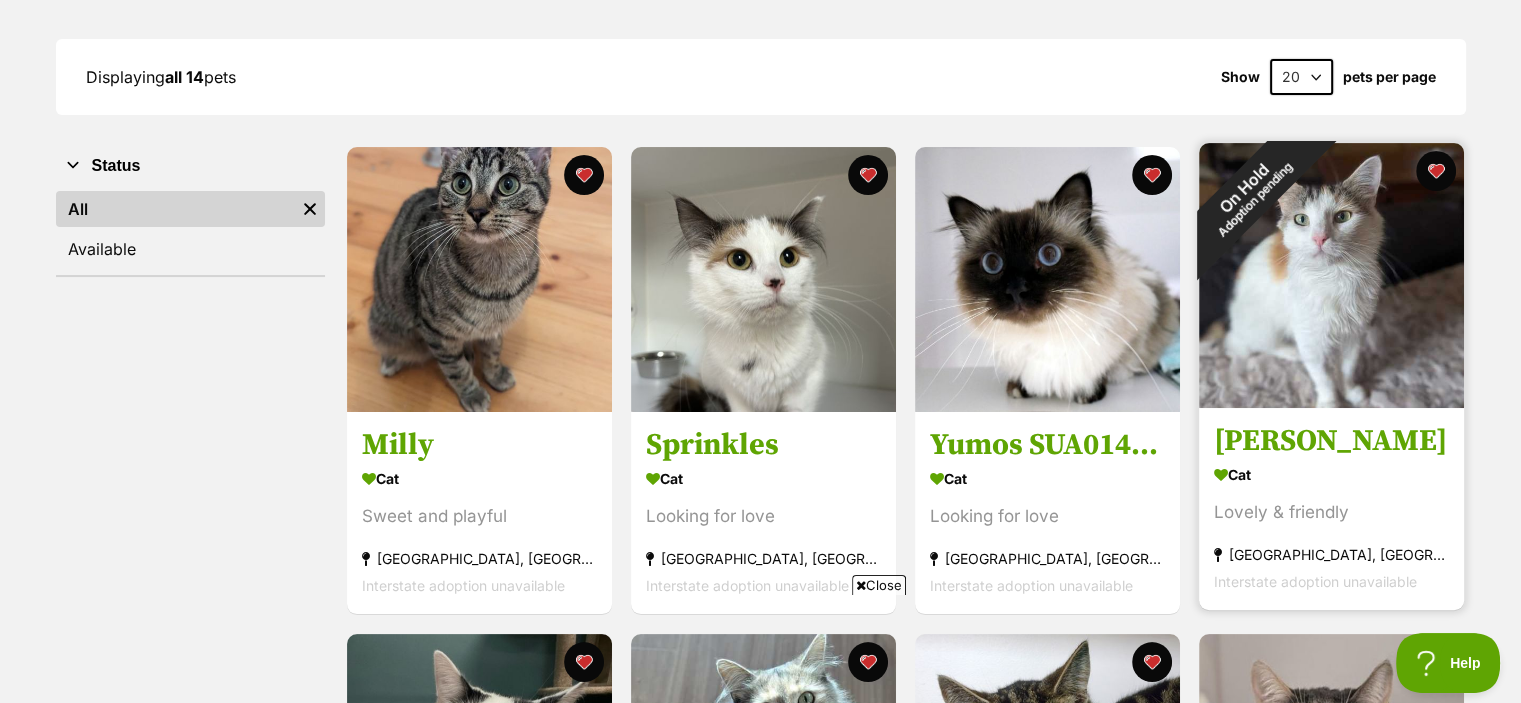 click at bounding box center [1331, 275] 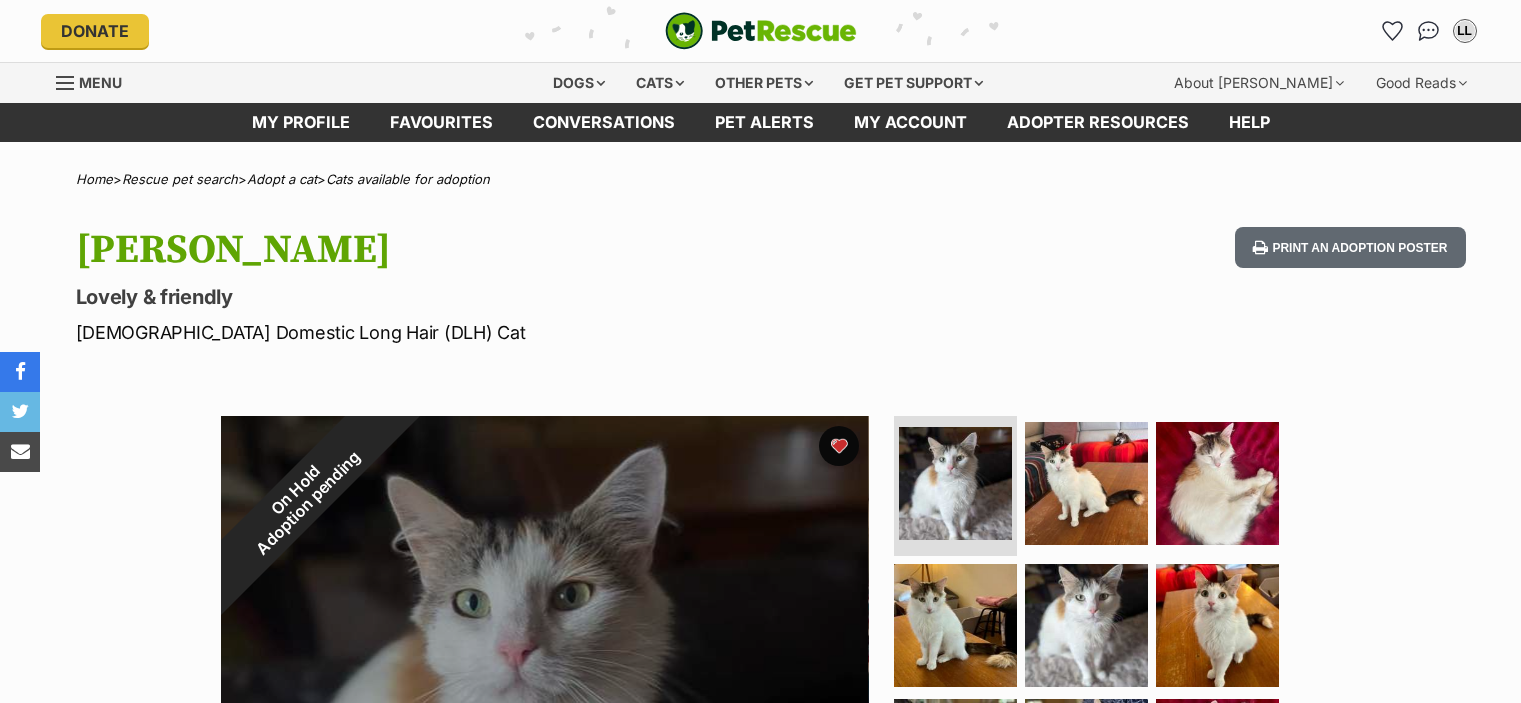 scroll, scrollTop: 0, scrollLeft: 0, axis: both 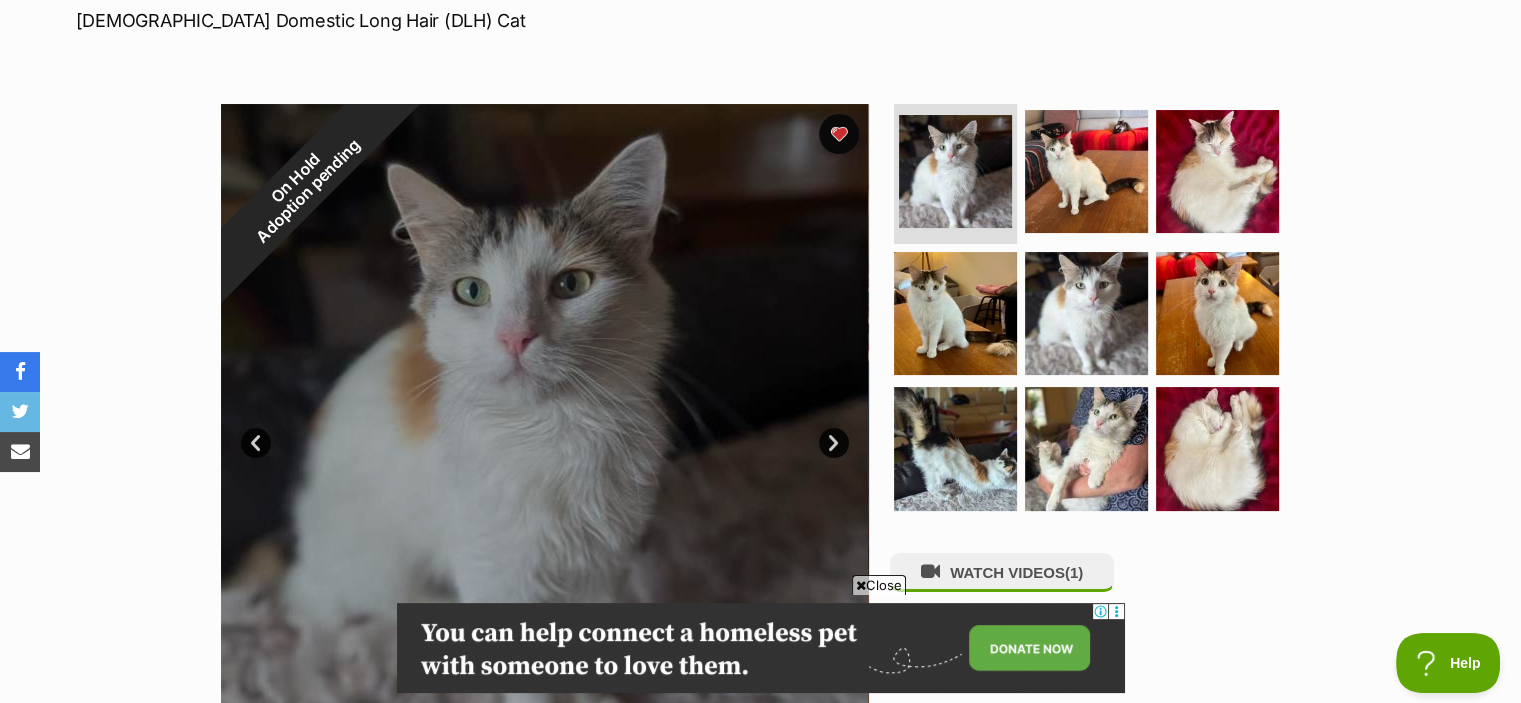 click on "Next" at bounding box center (834, 443) 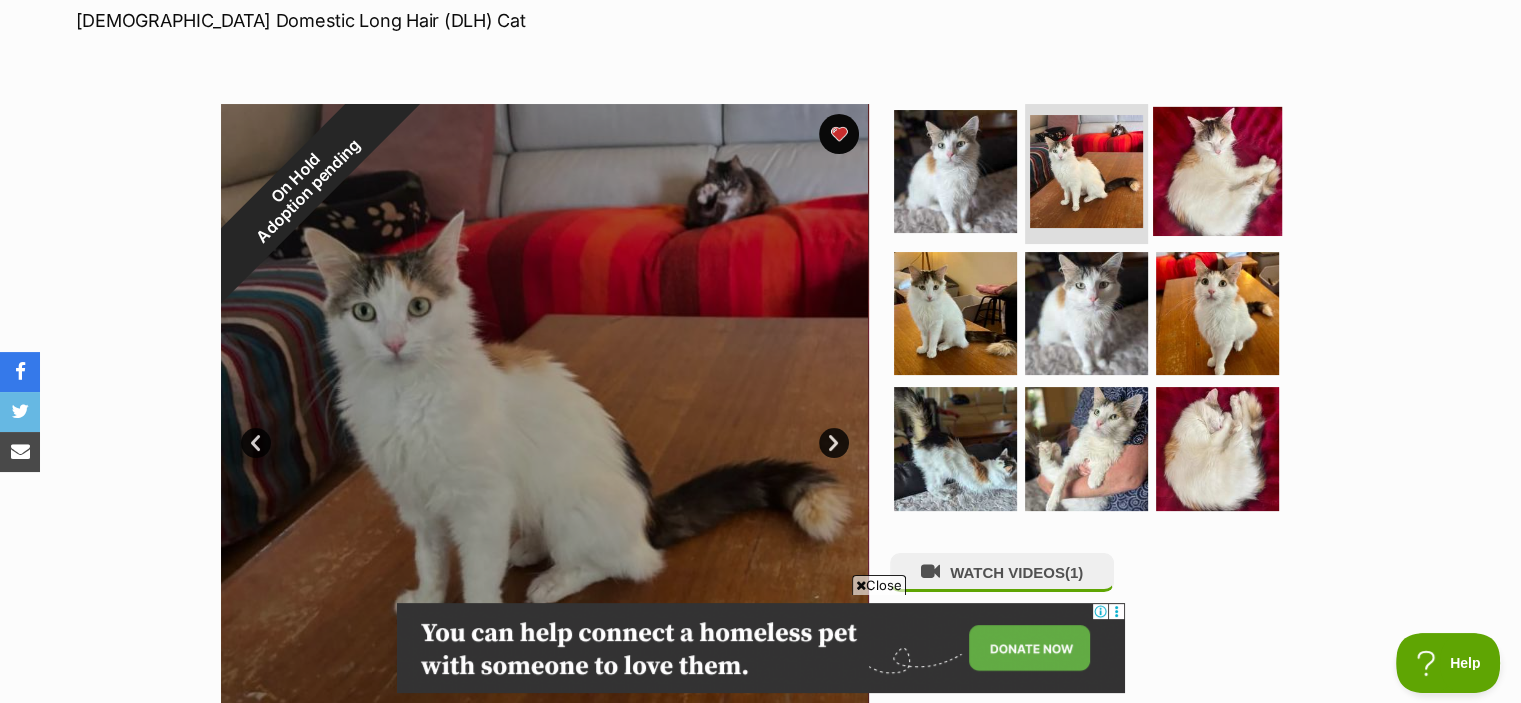click at bounding box center [1217, 171] 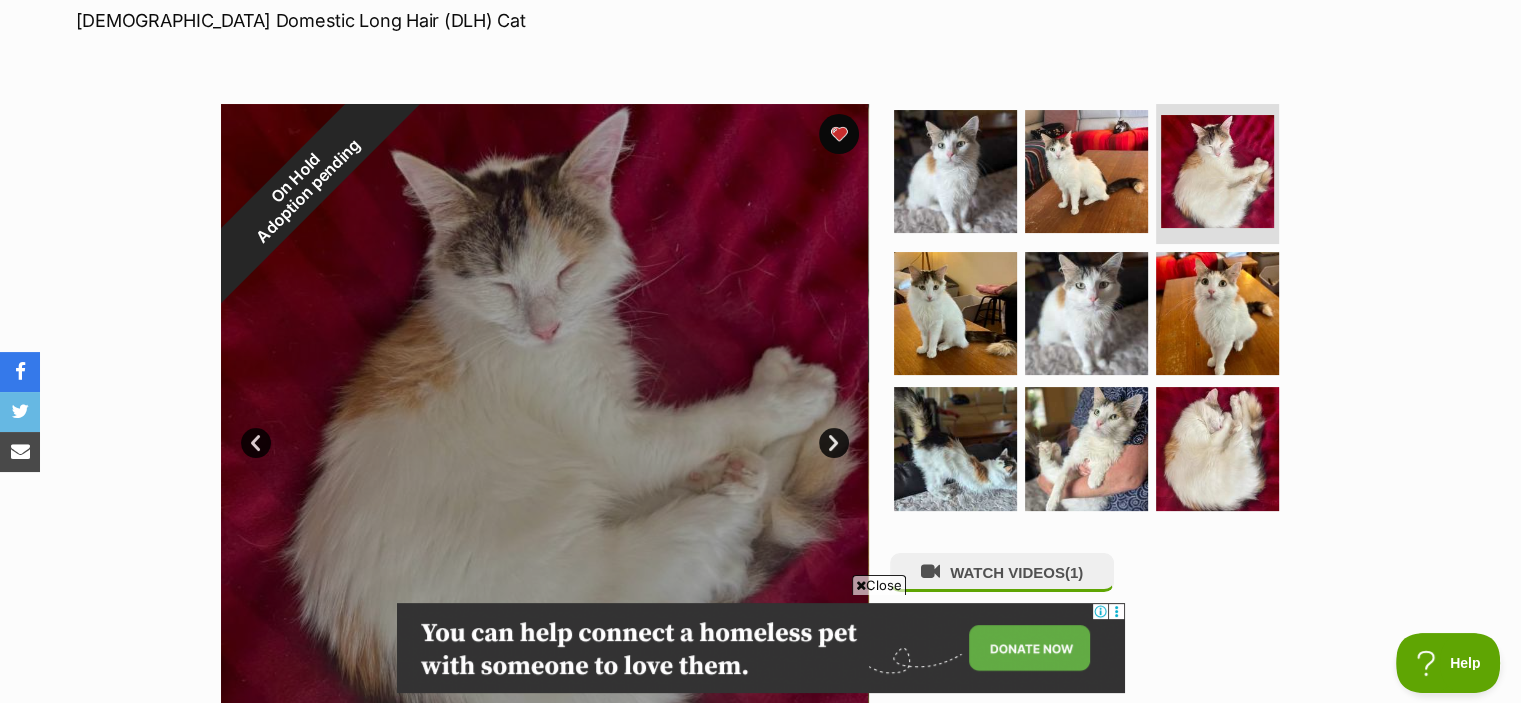 click at bounding box center (545, 428) 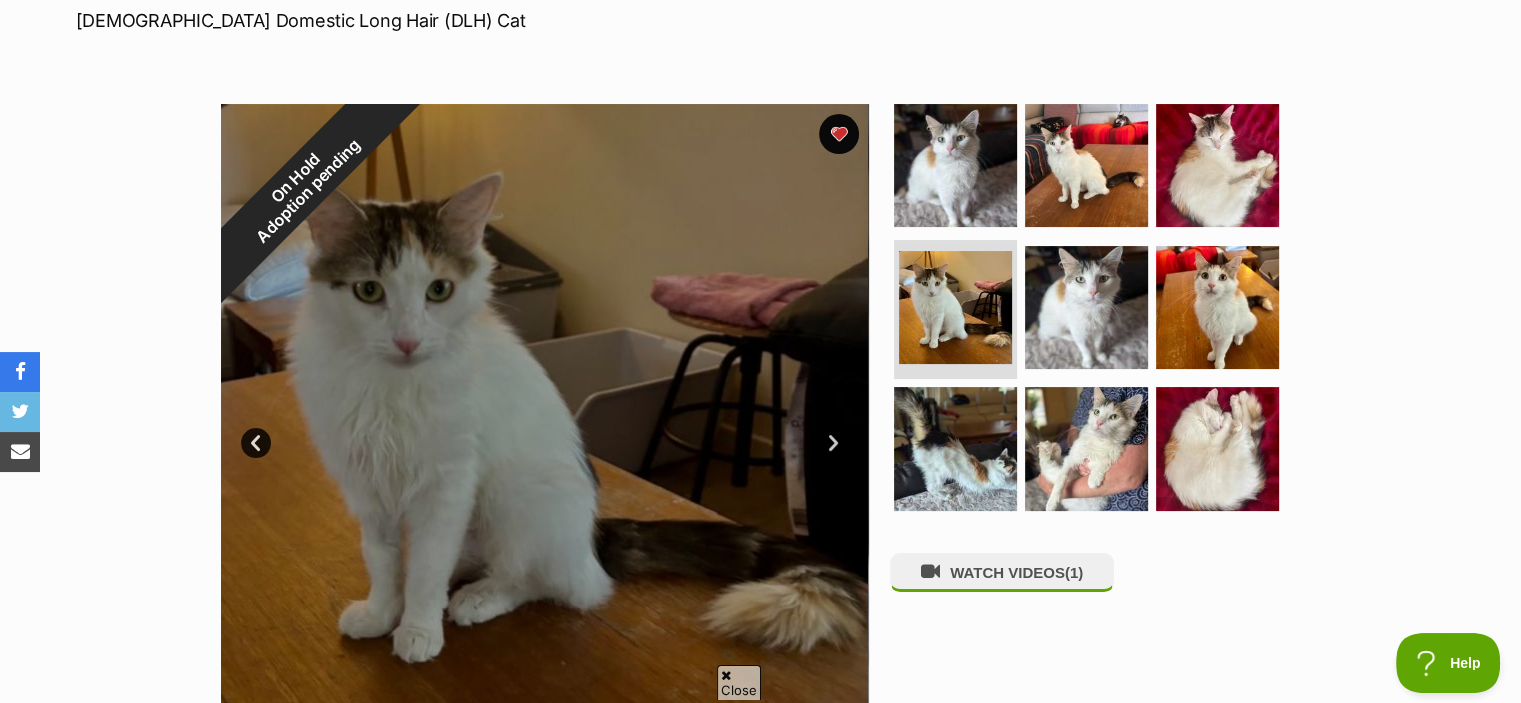 scroll, scrollTop: 0, scrollLeft: 0, axis: both 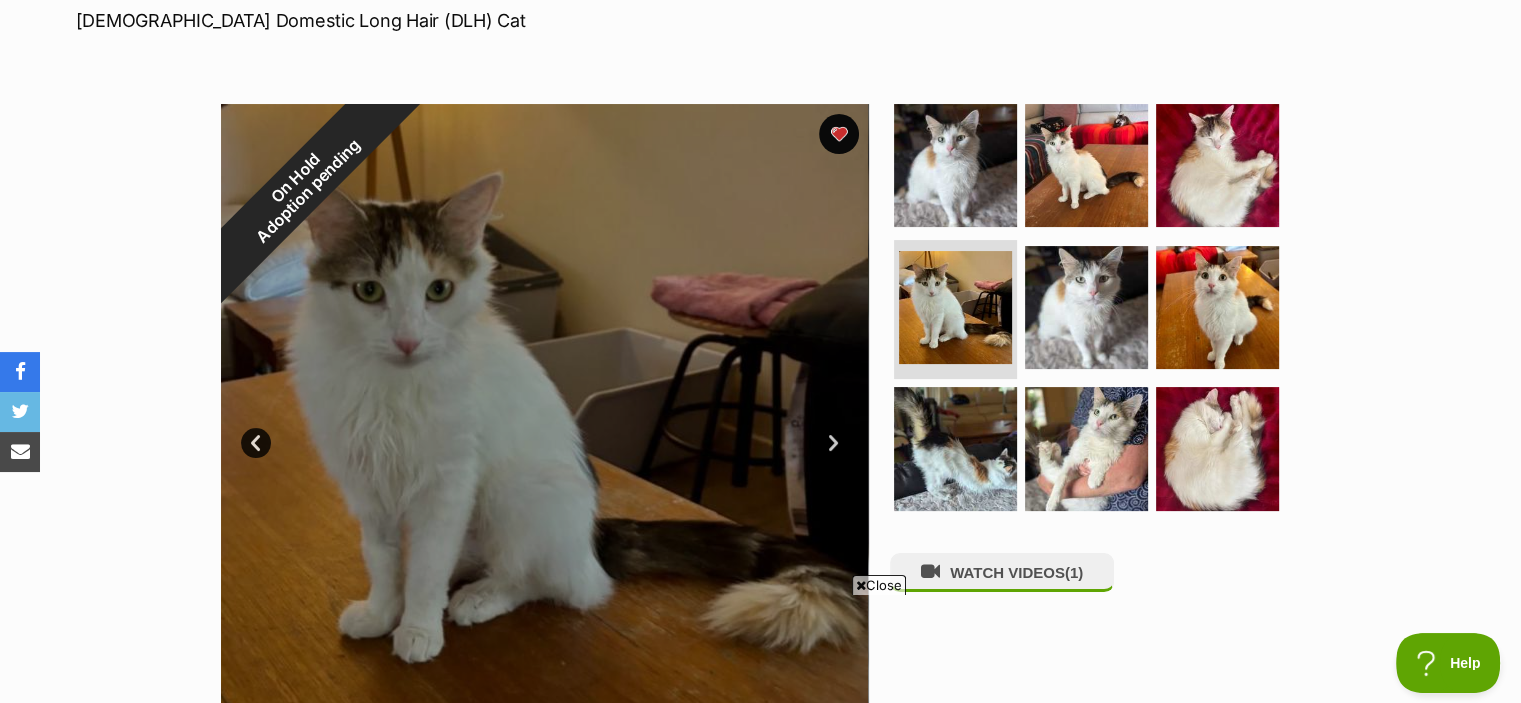 click on "Next" at bounding box center (834, 443) 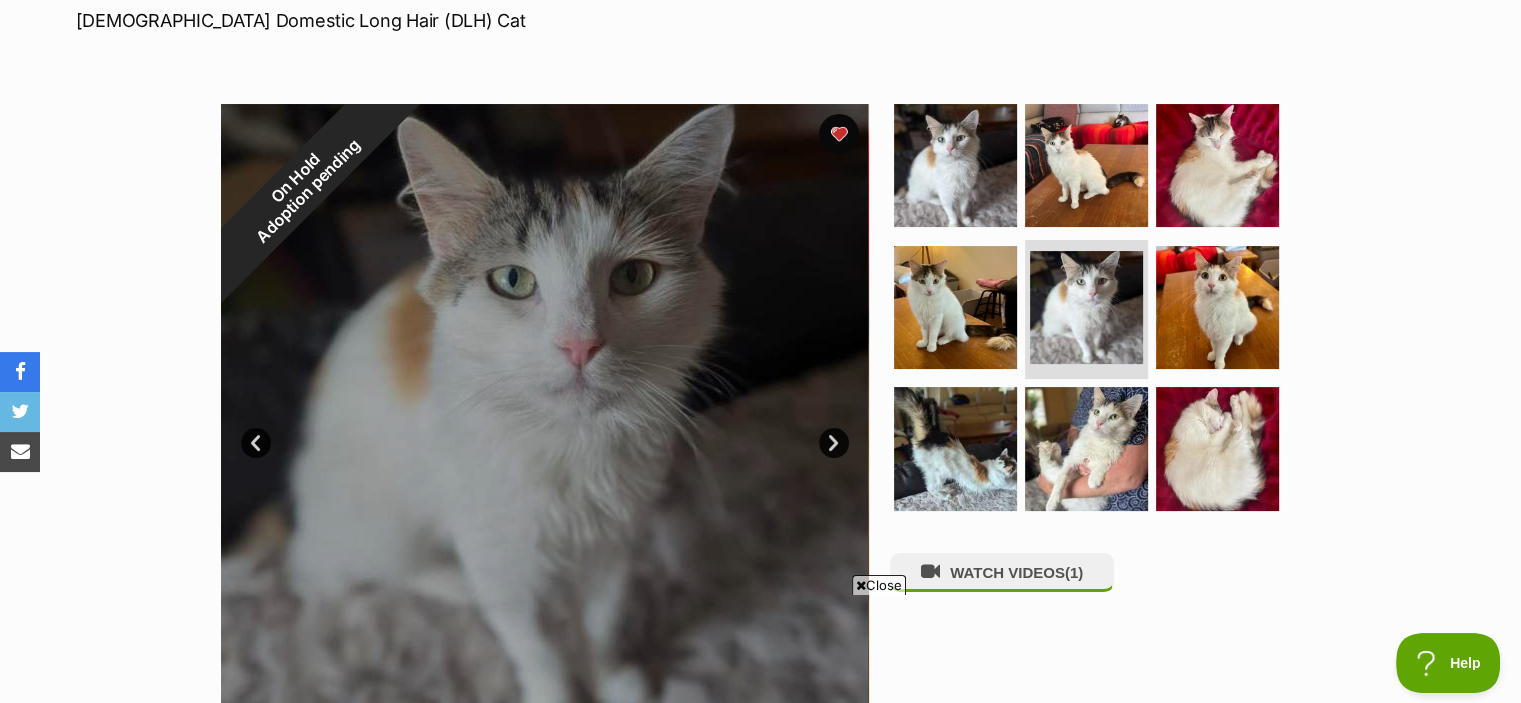 click on "Next" at bounding box center [834, 443] 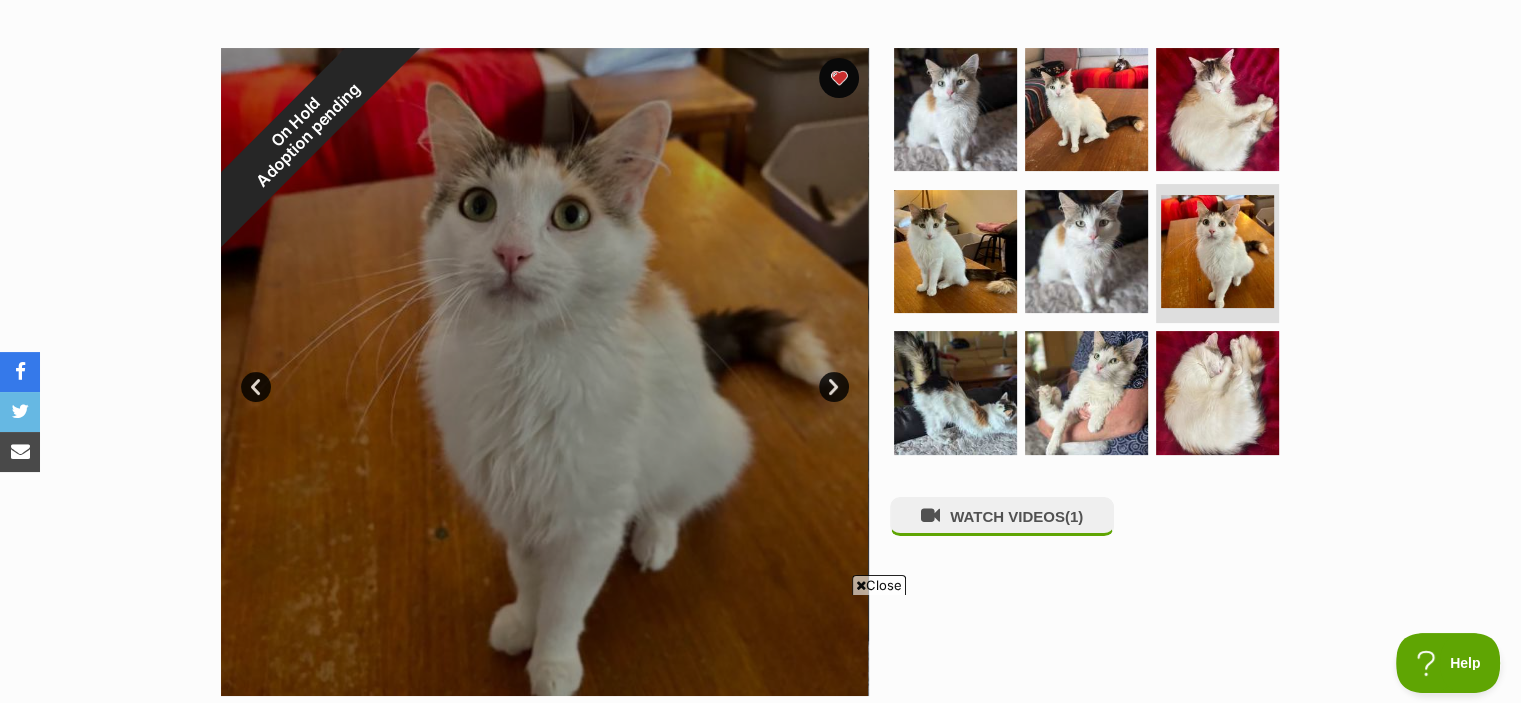 scroll, scrollTop: 371, scrollLeft: 0, axis: vertical 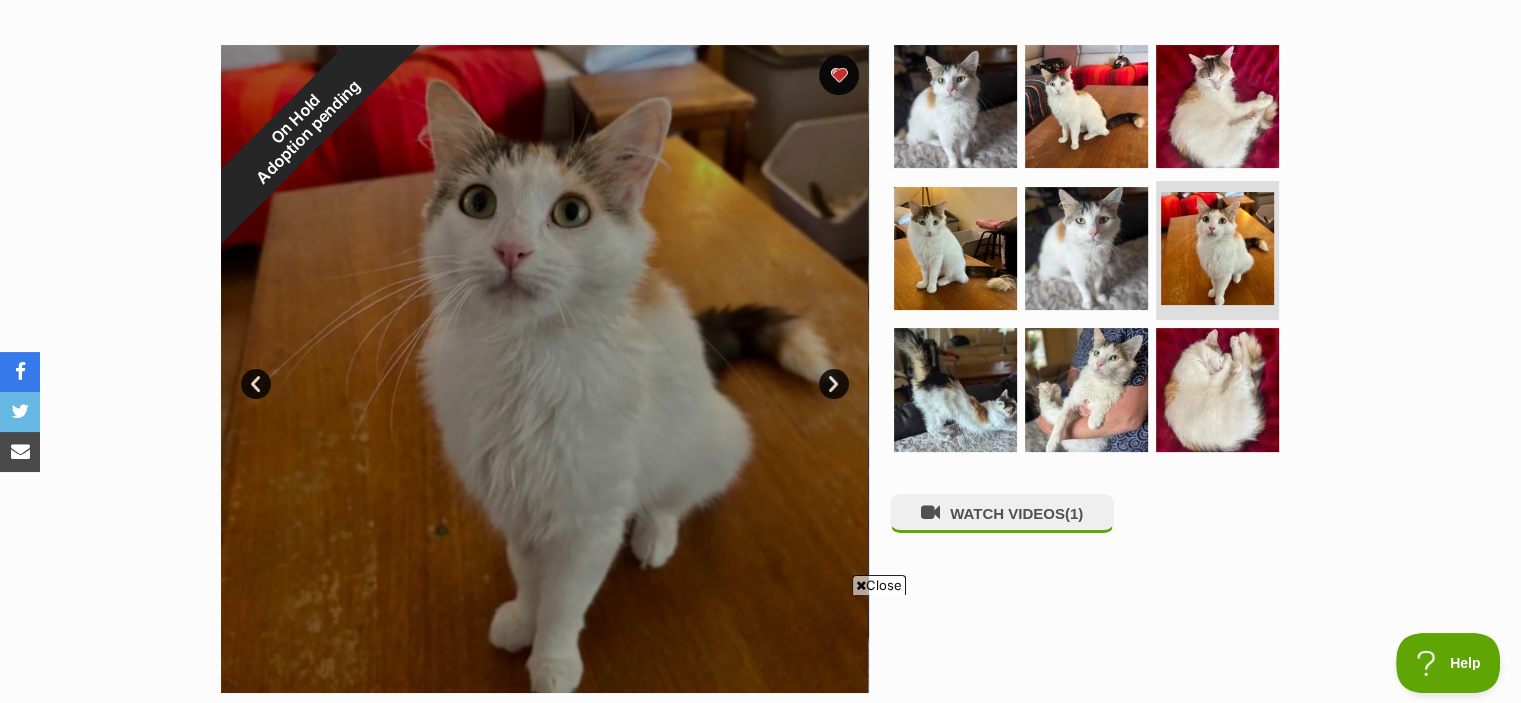 click on "Next" at bounding box center [834, 384] 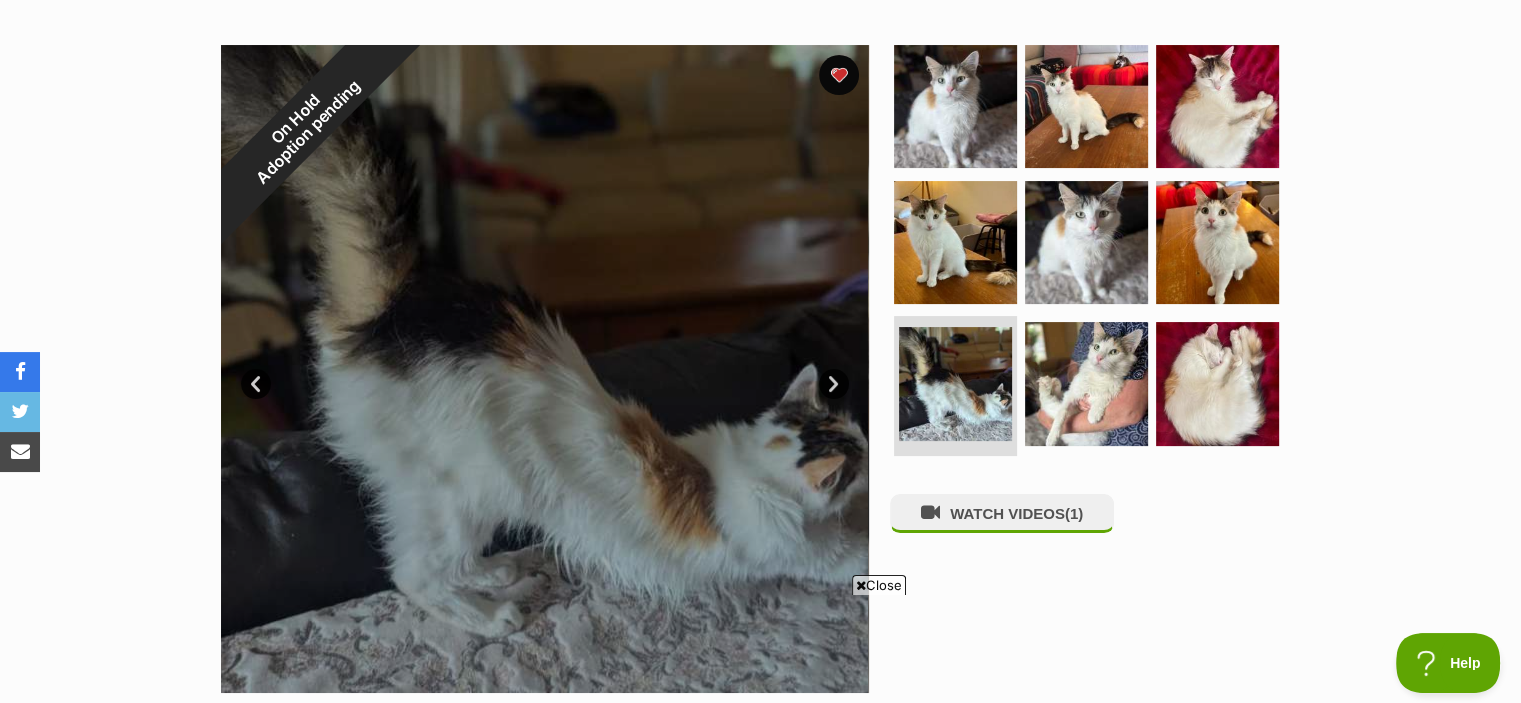 click on "Next" at bounding box center [834, 384] 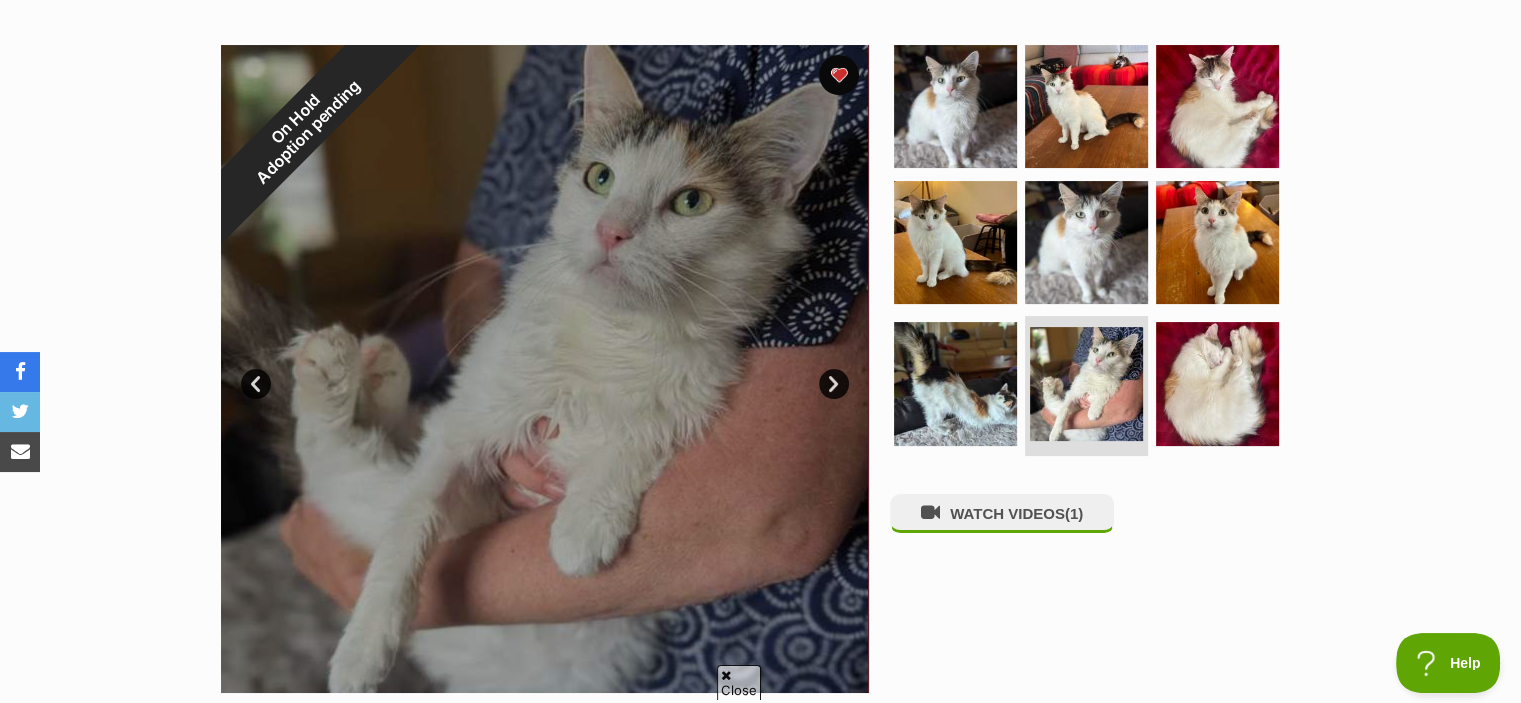 scroll, scrollTop: 0, scrollLeft: 0, axis: both 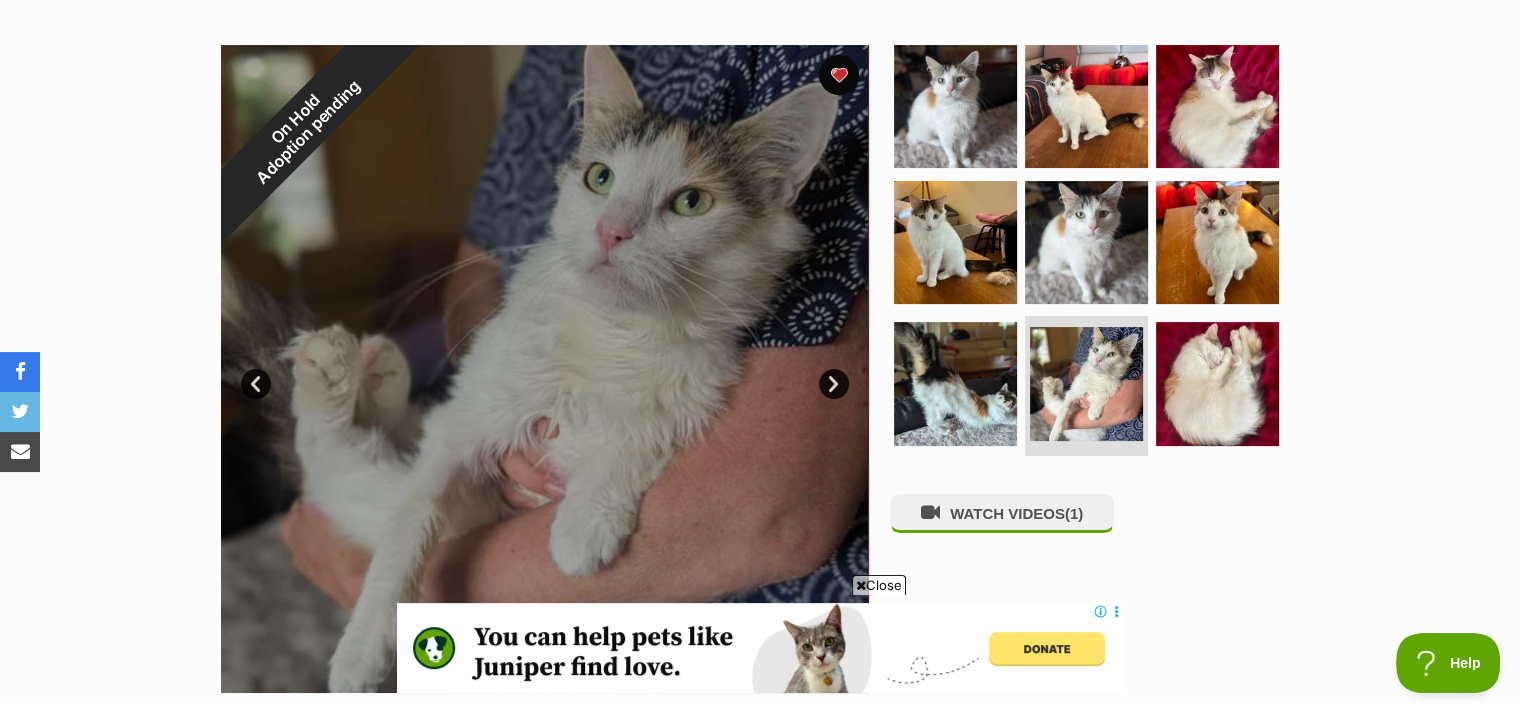 click on "Next" at bounding box center (834, 384) 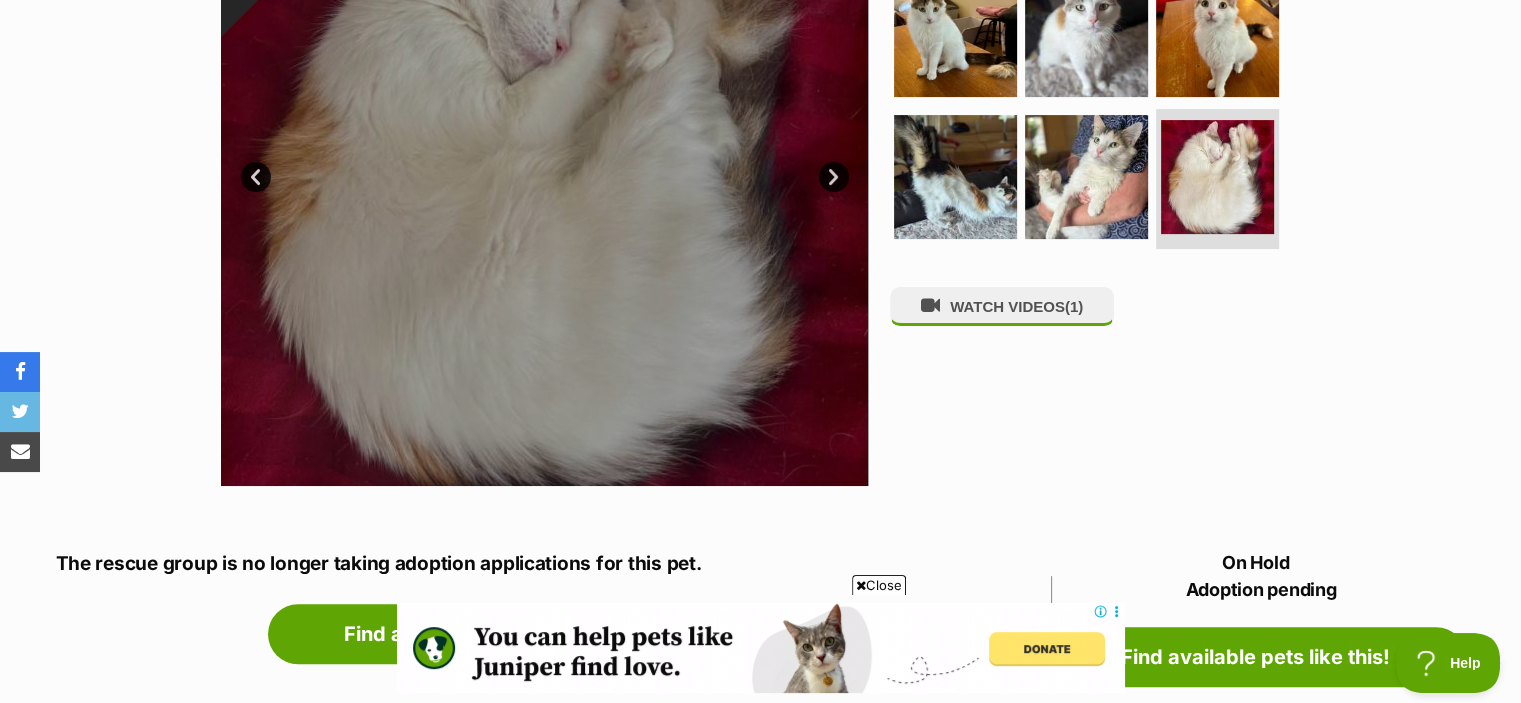 scroll, scrollTop: 576, scrollLeft: 0, axis: vertical 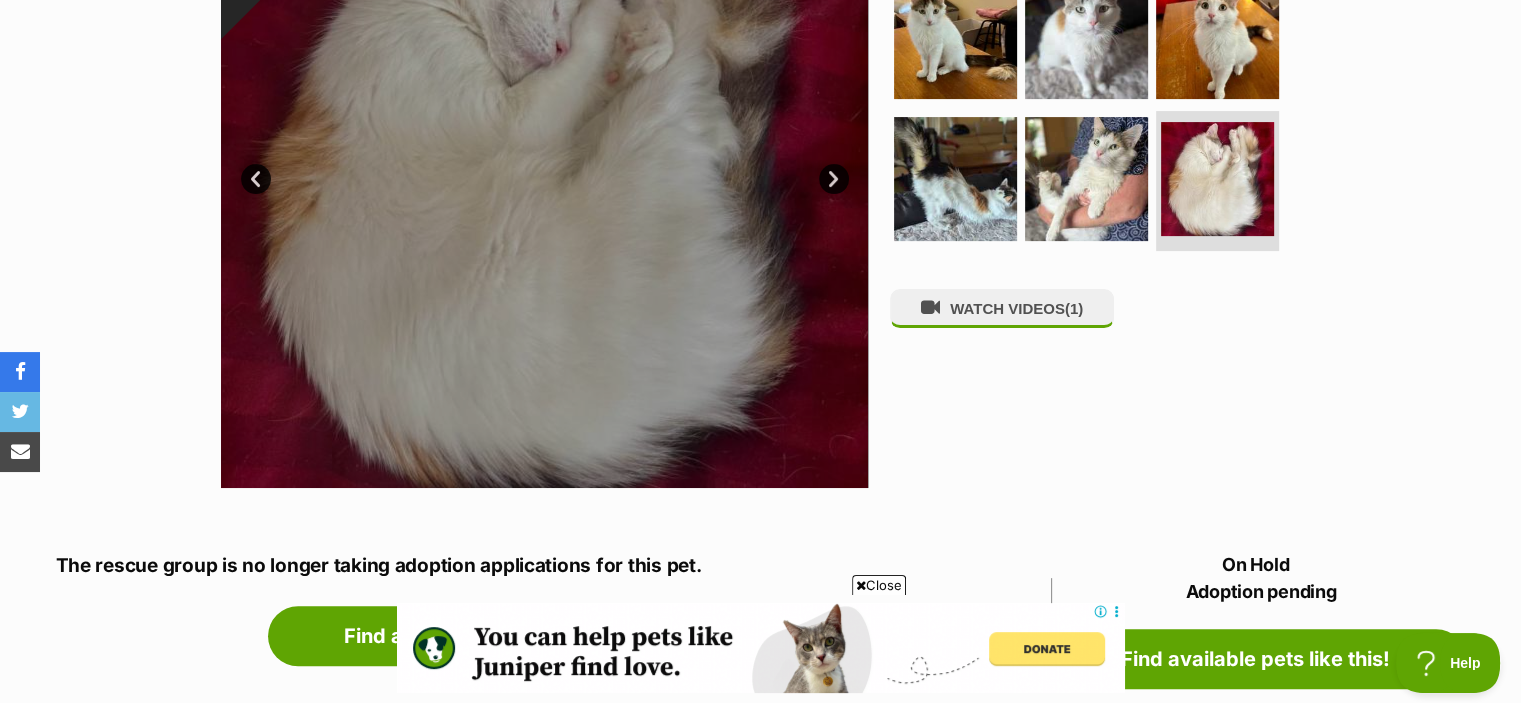 click on "WATCH VIDEOS
(1)" at bounding box center (1095, 164) 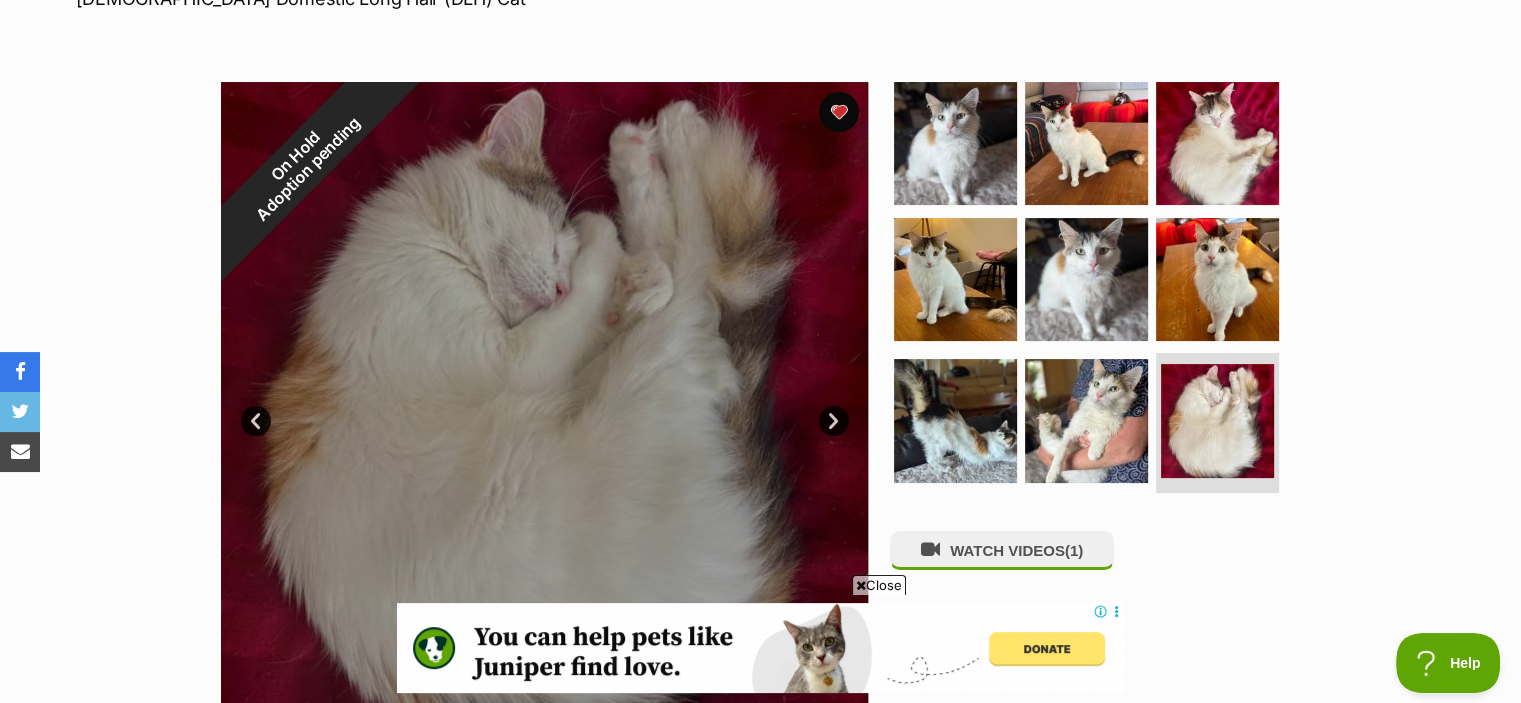 scroll, scrollTop: 324, scrollLeft: 0, axis: vertical 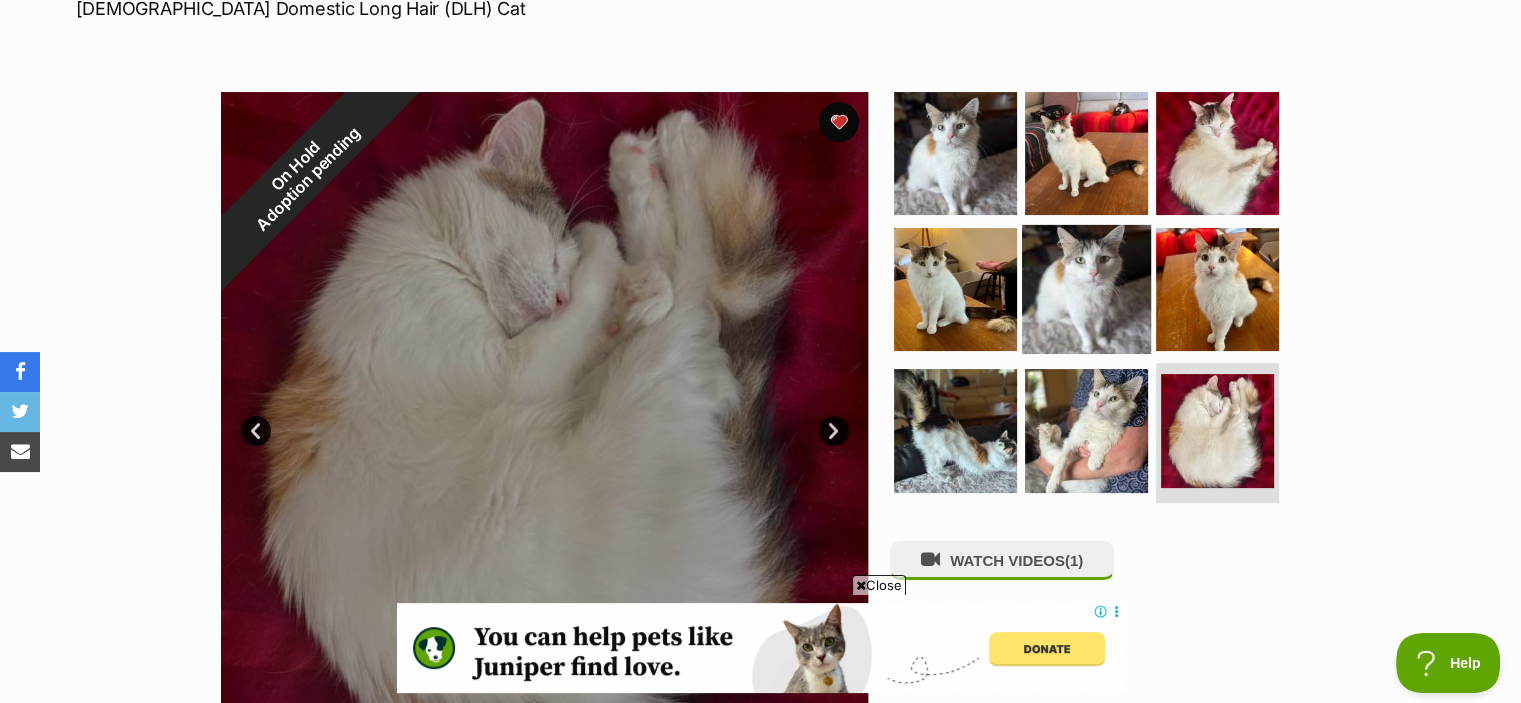 click at bounding box center (1086, 288) 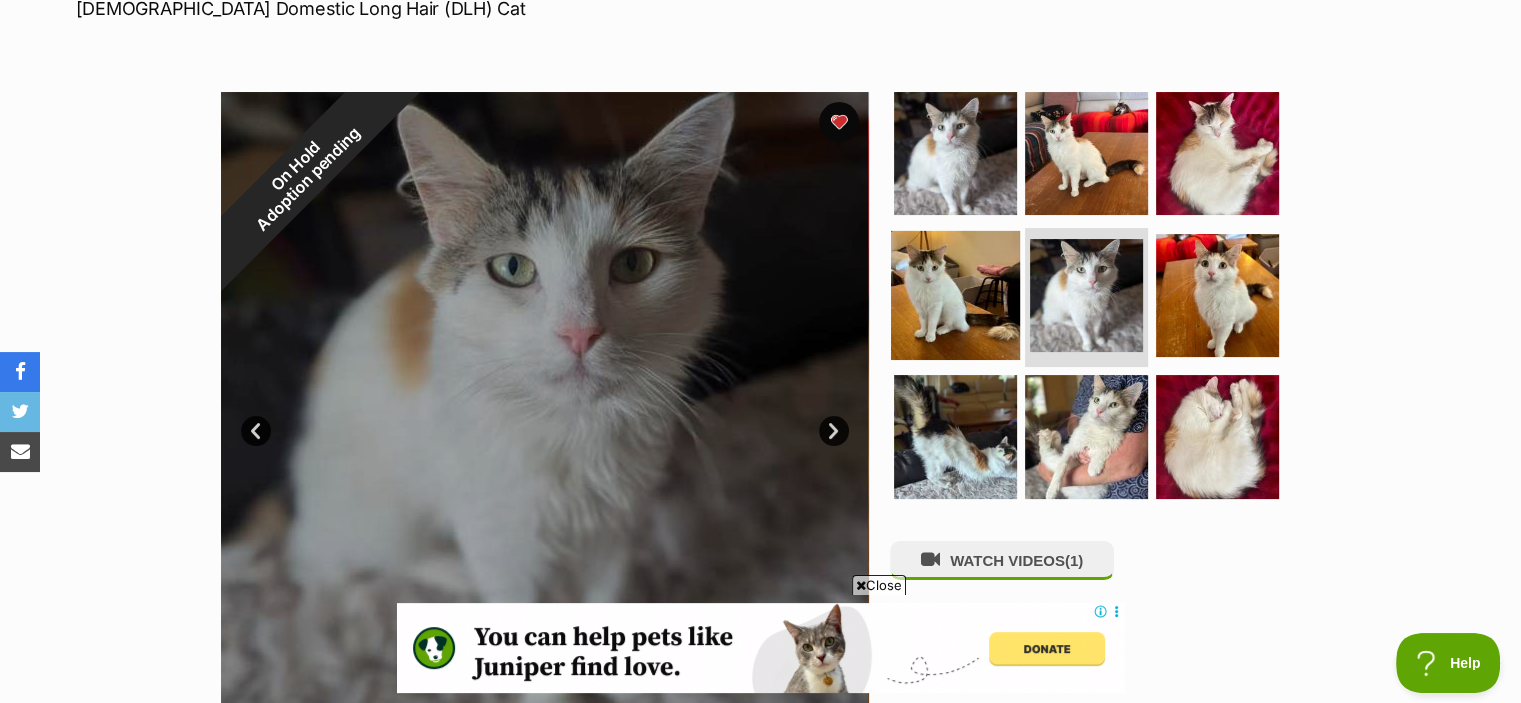 click at bounding box center (955, 294) 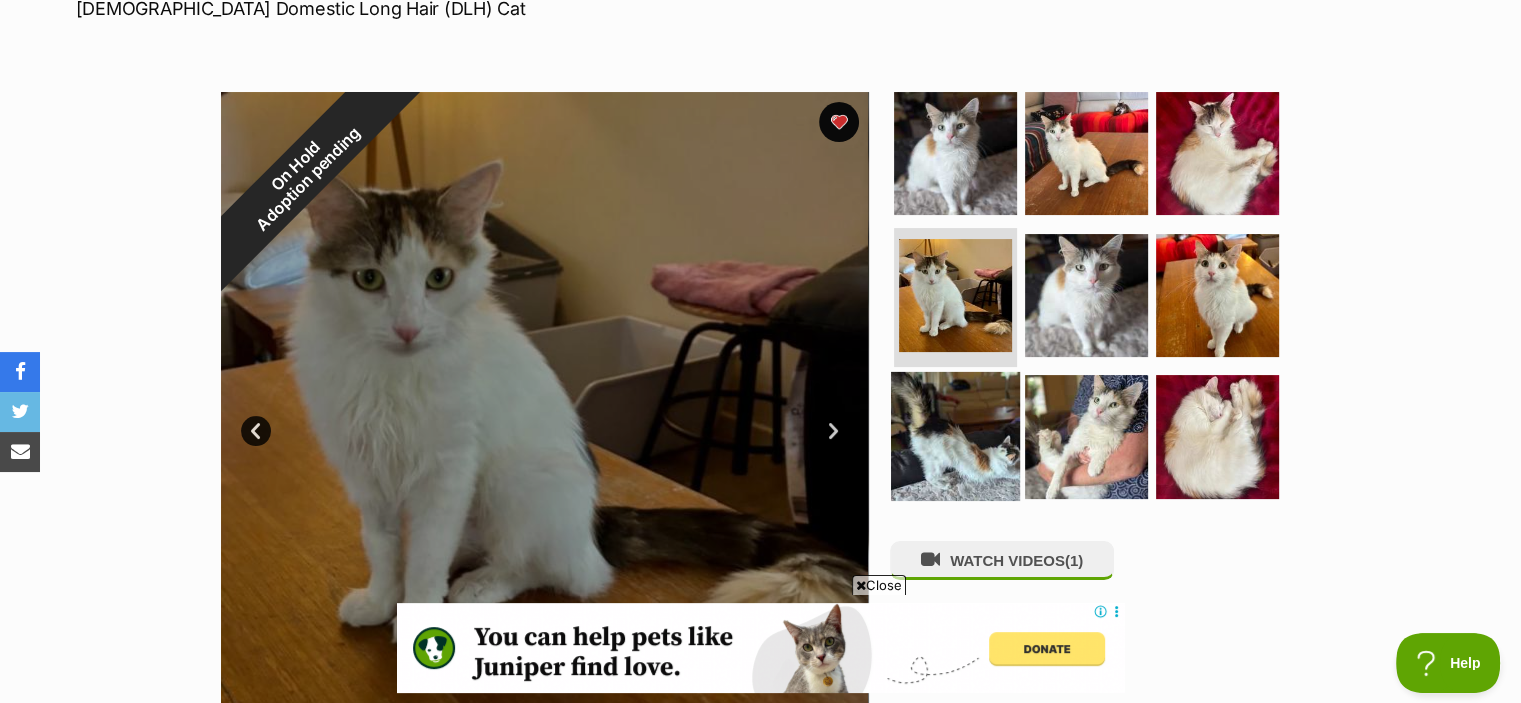 click at bounding box center [955, 436] 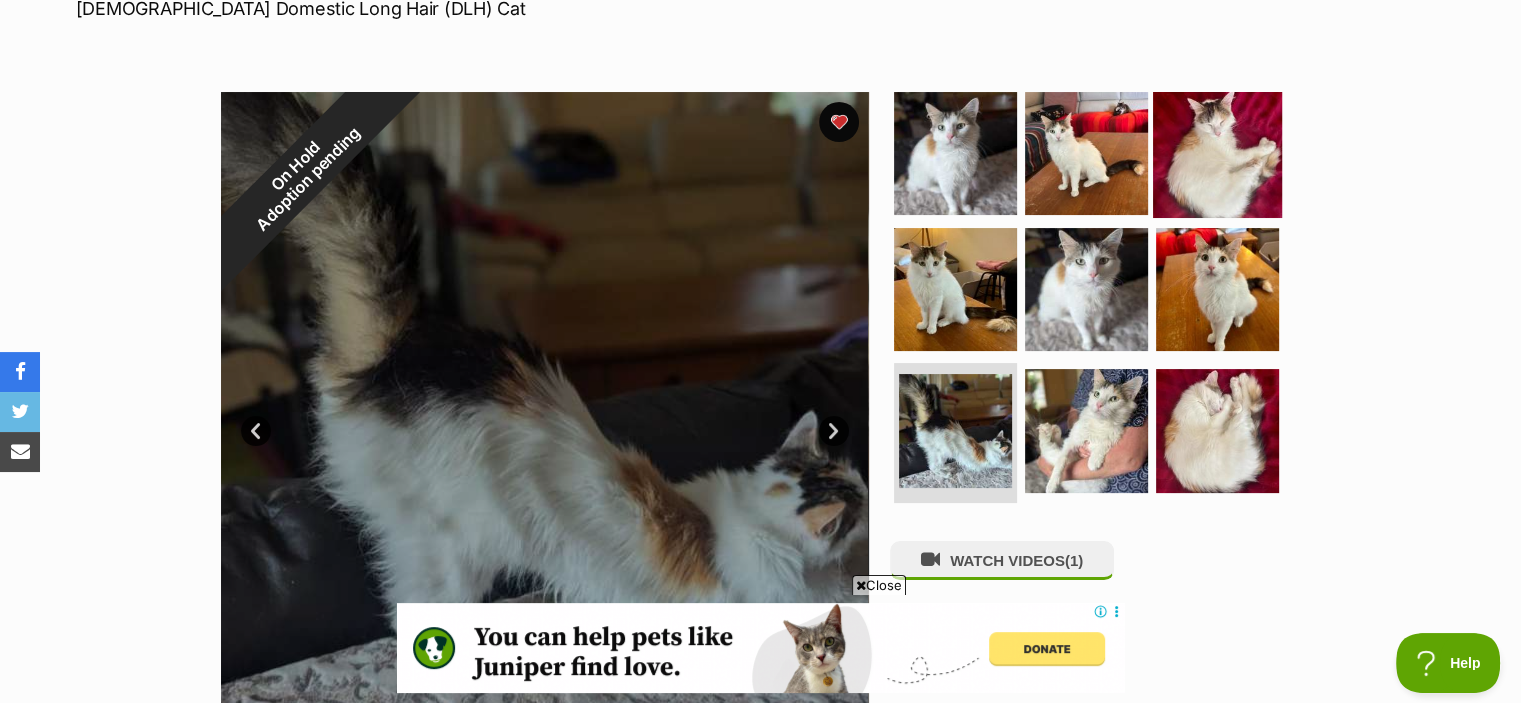 click at bounding box center [1217, 153] 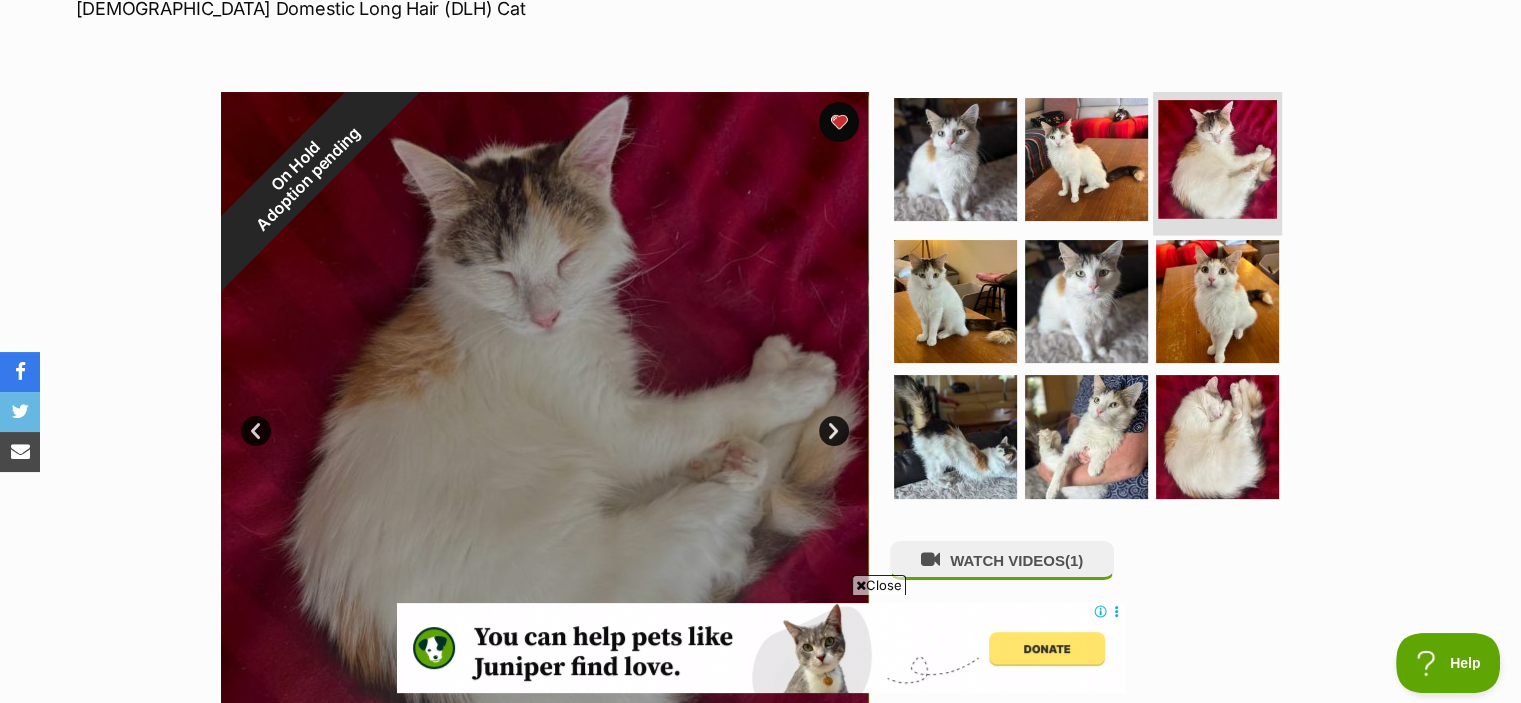 scroll, scrollTop: 0, scrollLeft: 0, axis: both 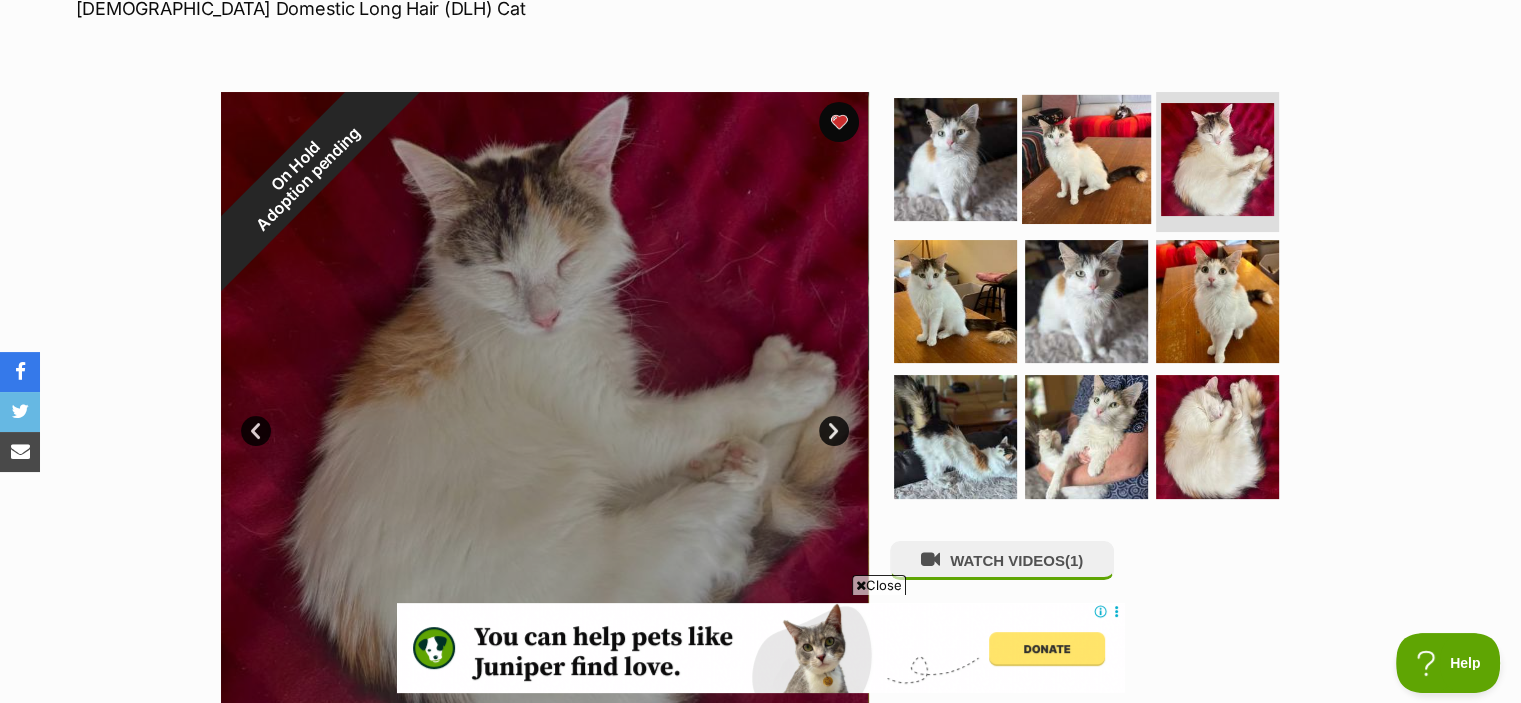 click at bounding box center (1086, 159) 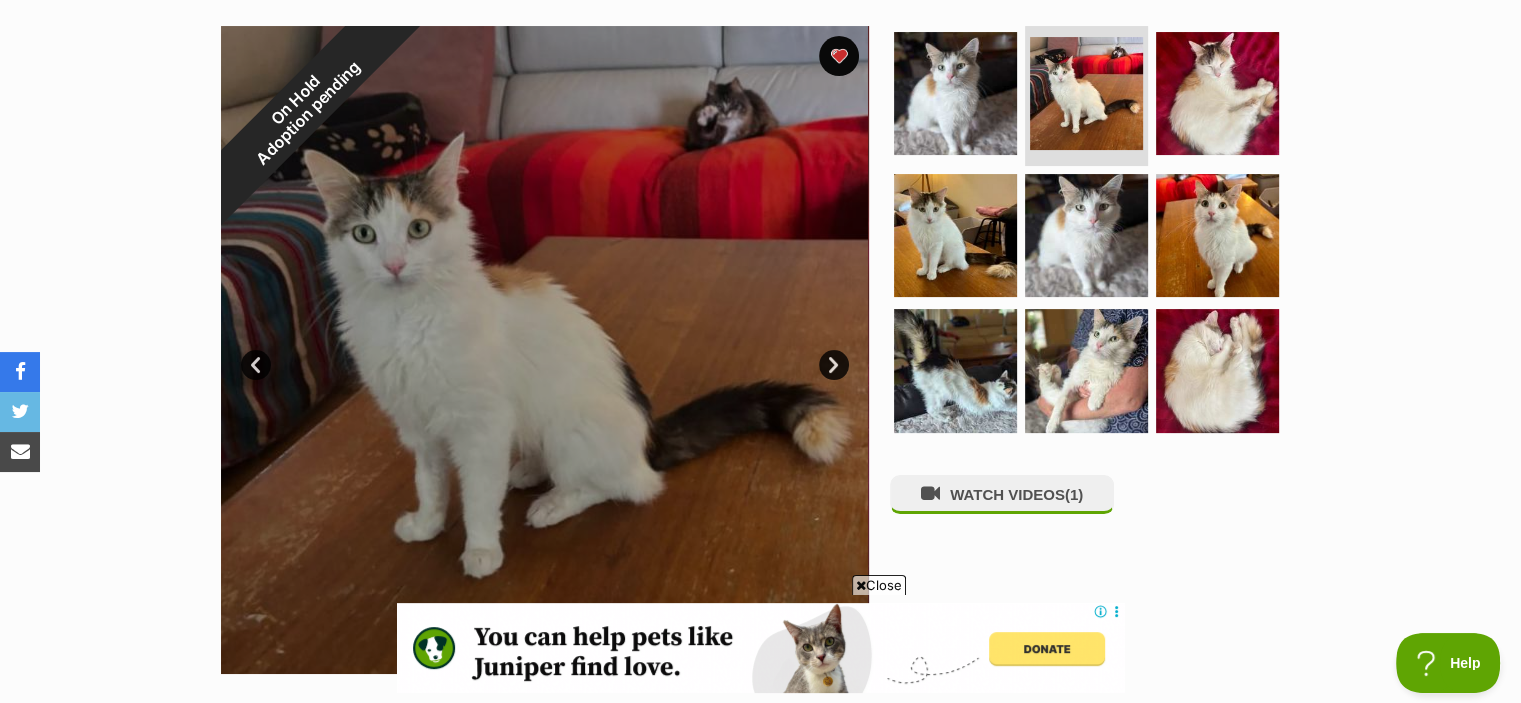 scroll, scrollTop: 391, scrollLeft: 0, axis: vertical 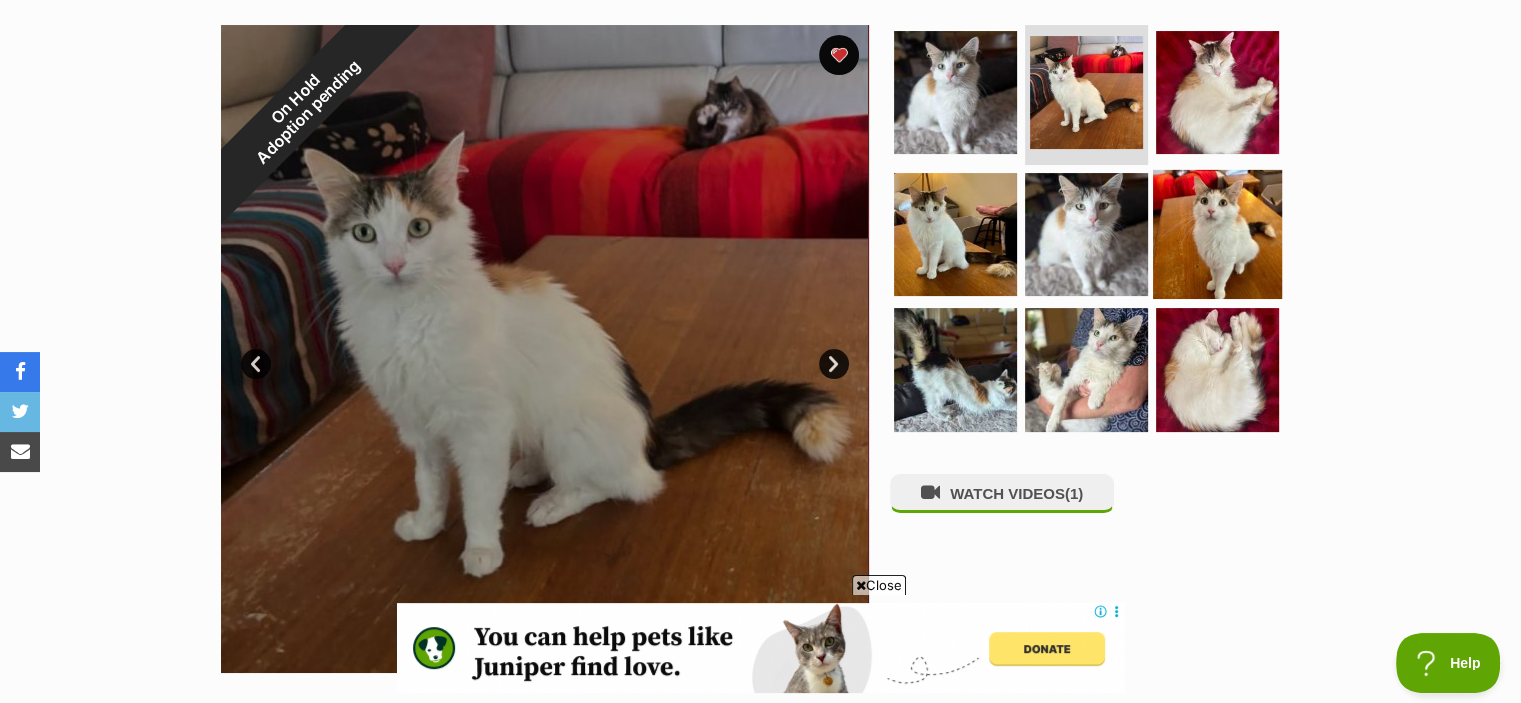 click at bounding box center [1217, 233] 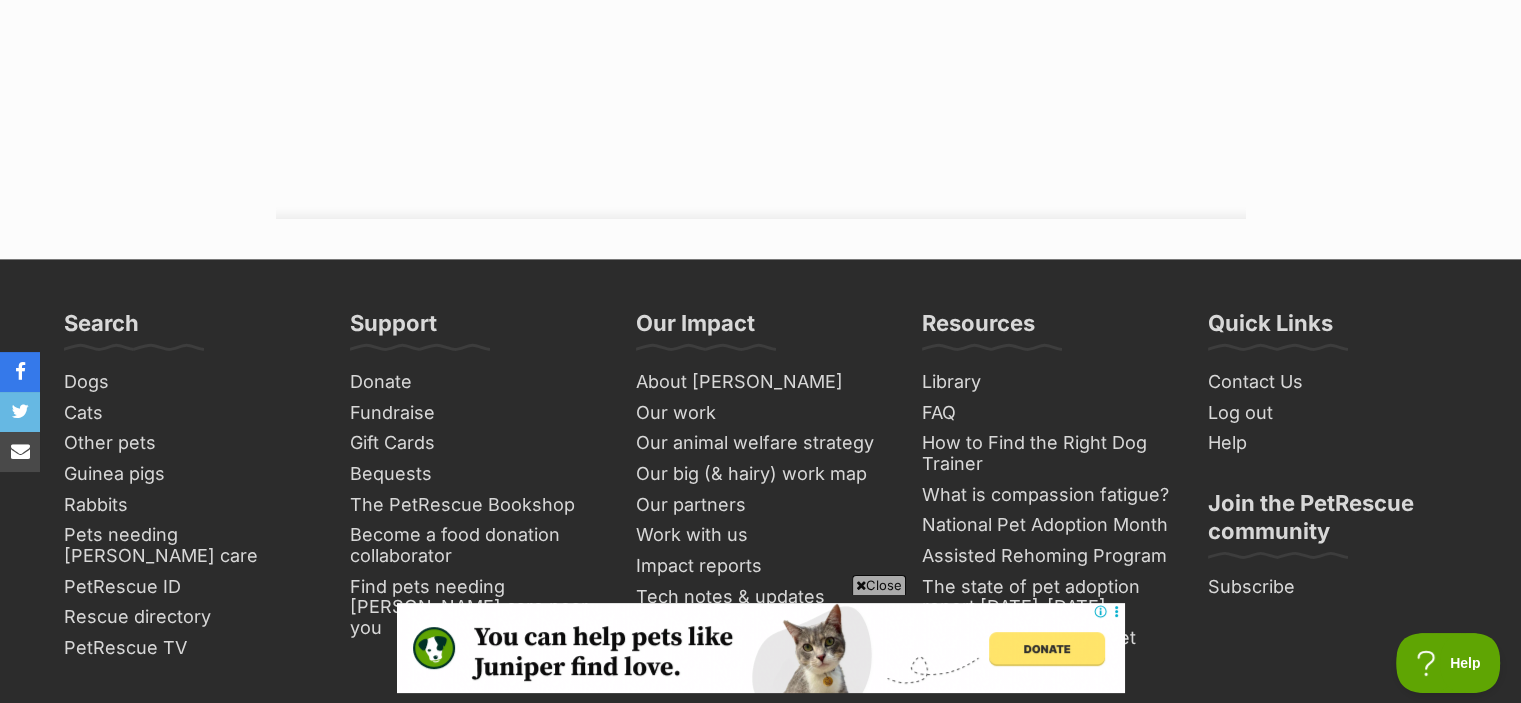 scroll, scrollTop: 0, scrollLeft: 0, axis: both 